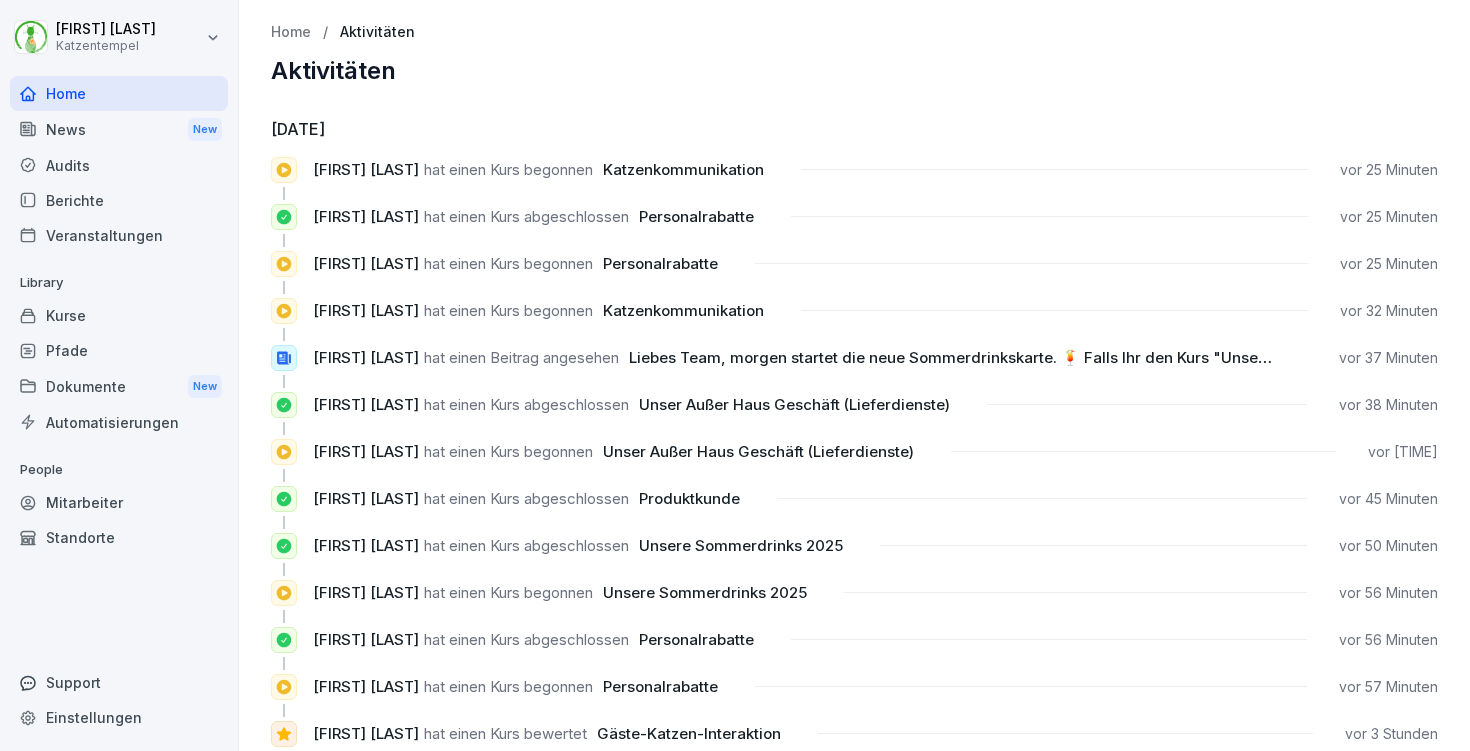 scroll, scrollTop: 0, scrollLeft: 0, axis: both 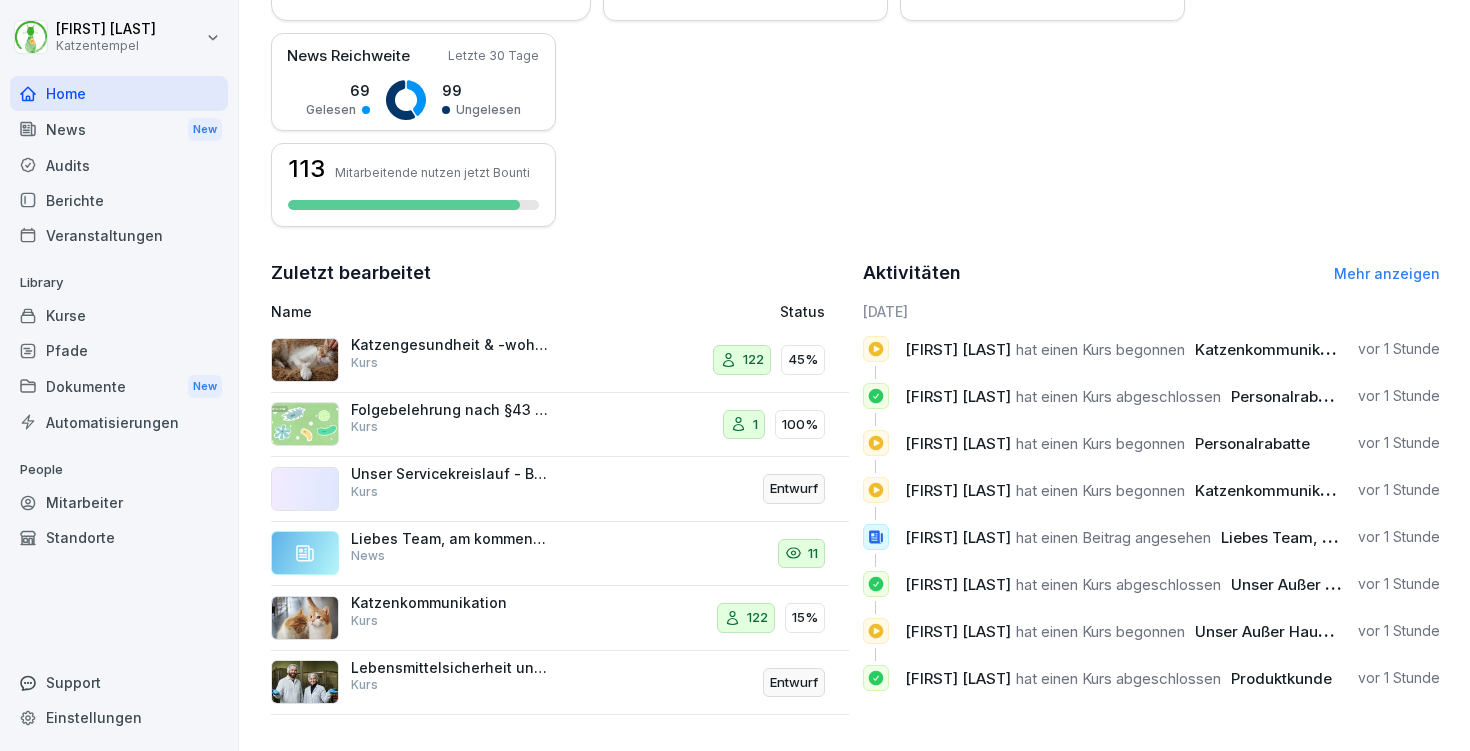 click on "Kurse" at bounding box center [119, 315] 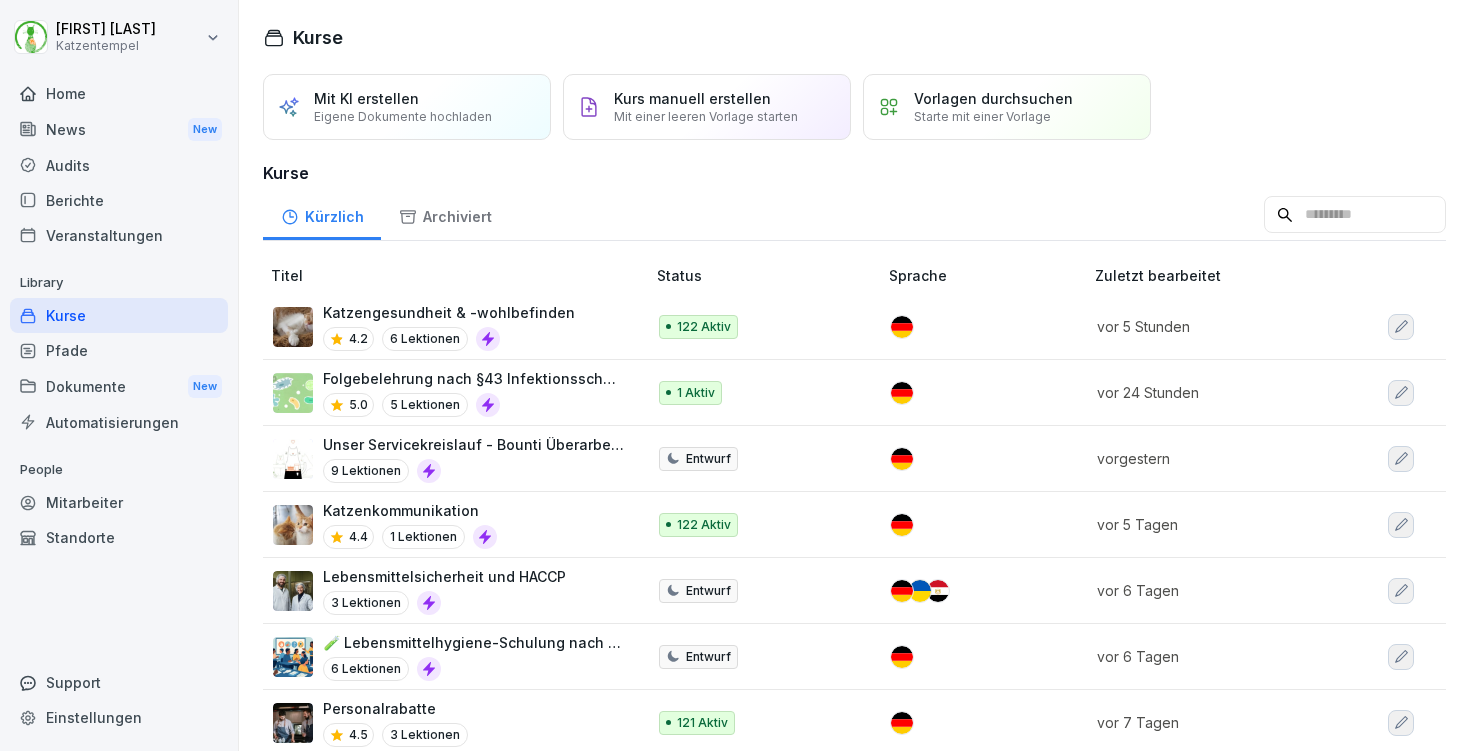 click on "9 Lektionen" at bounding box center [474, 471] 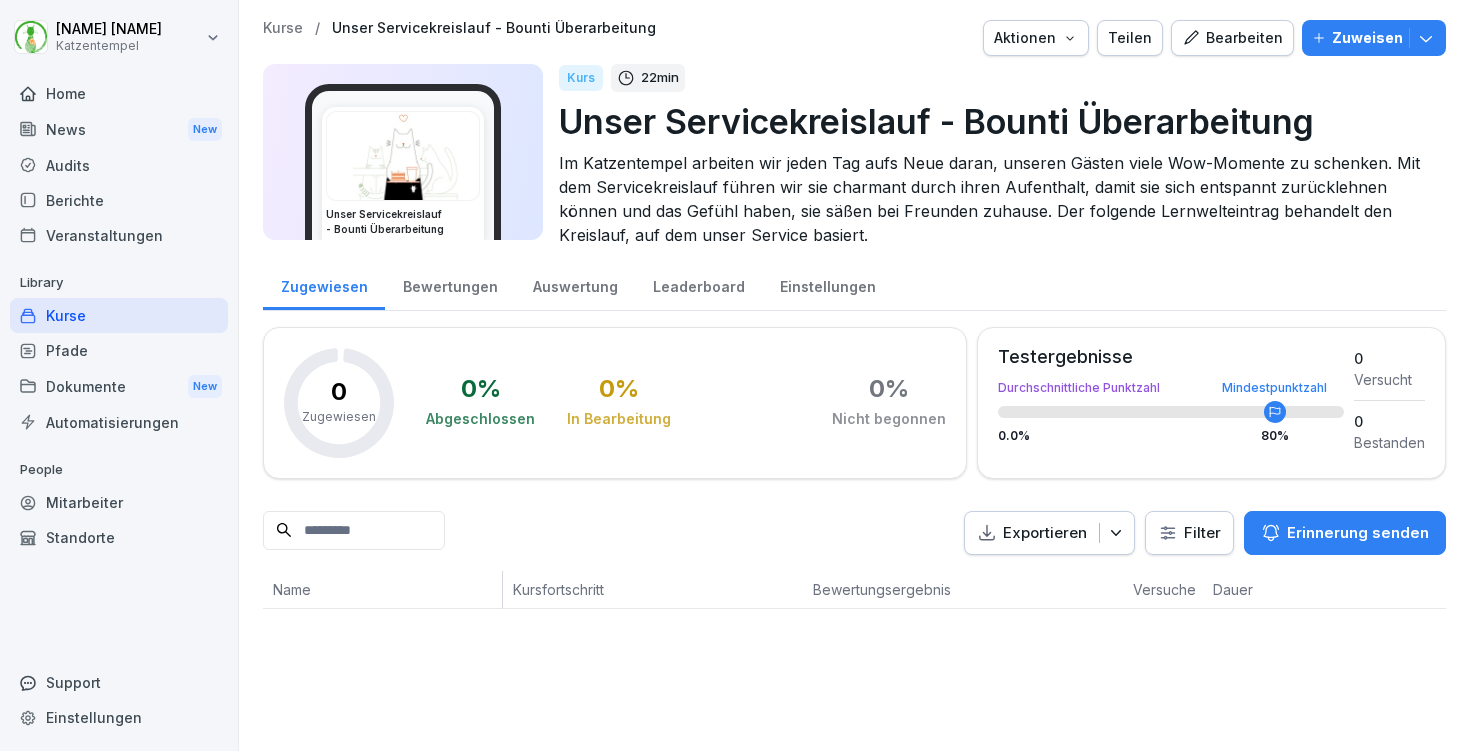 scroll, scrollTop: 0, scrollLeft: 0, axis: both 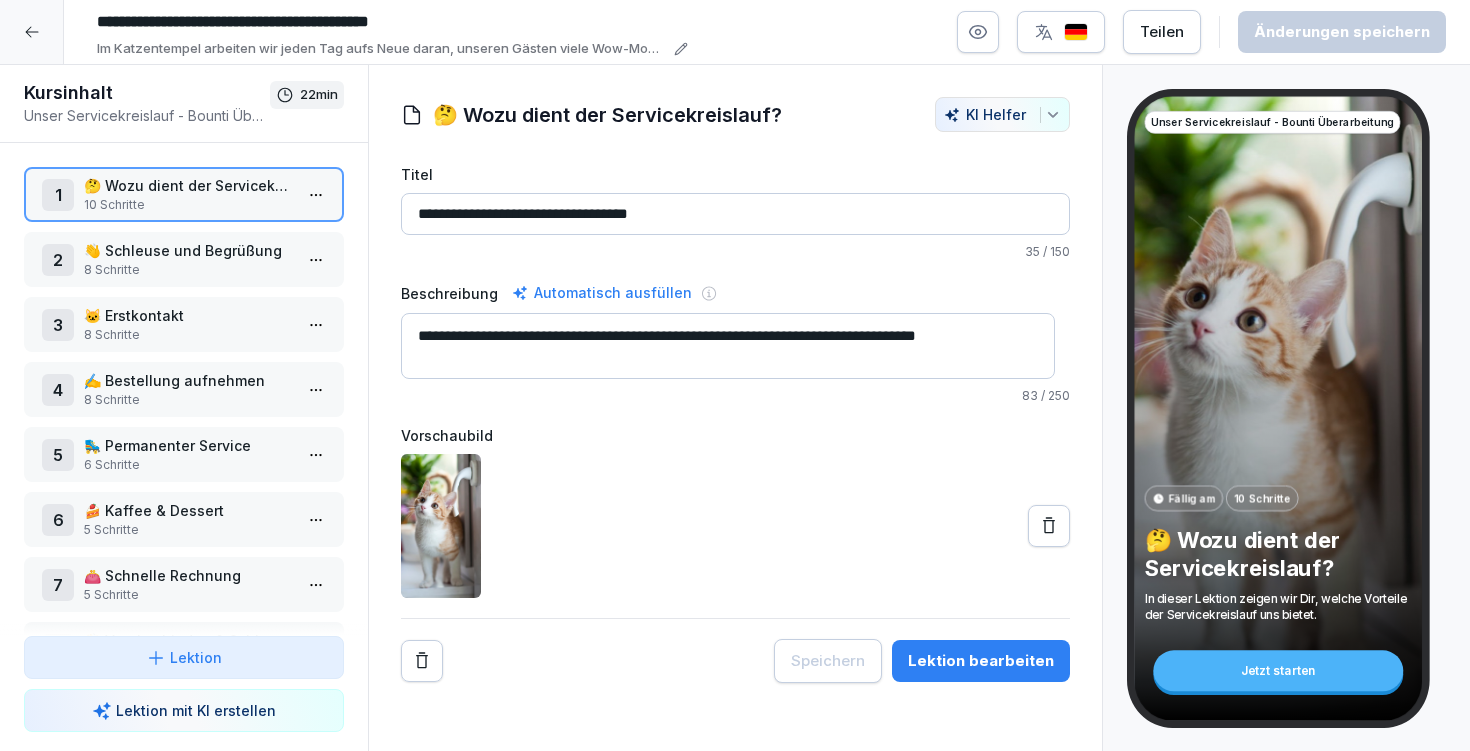 click on "2 👋 Schleuse und Begrüßung 8 Schritte" at bounding box center [184, 259] 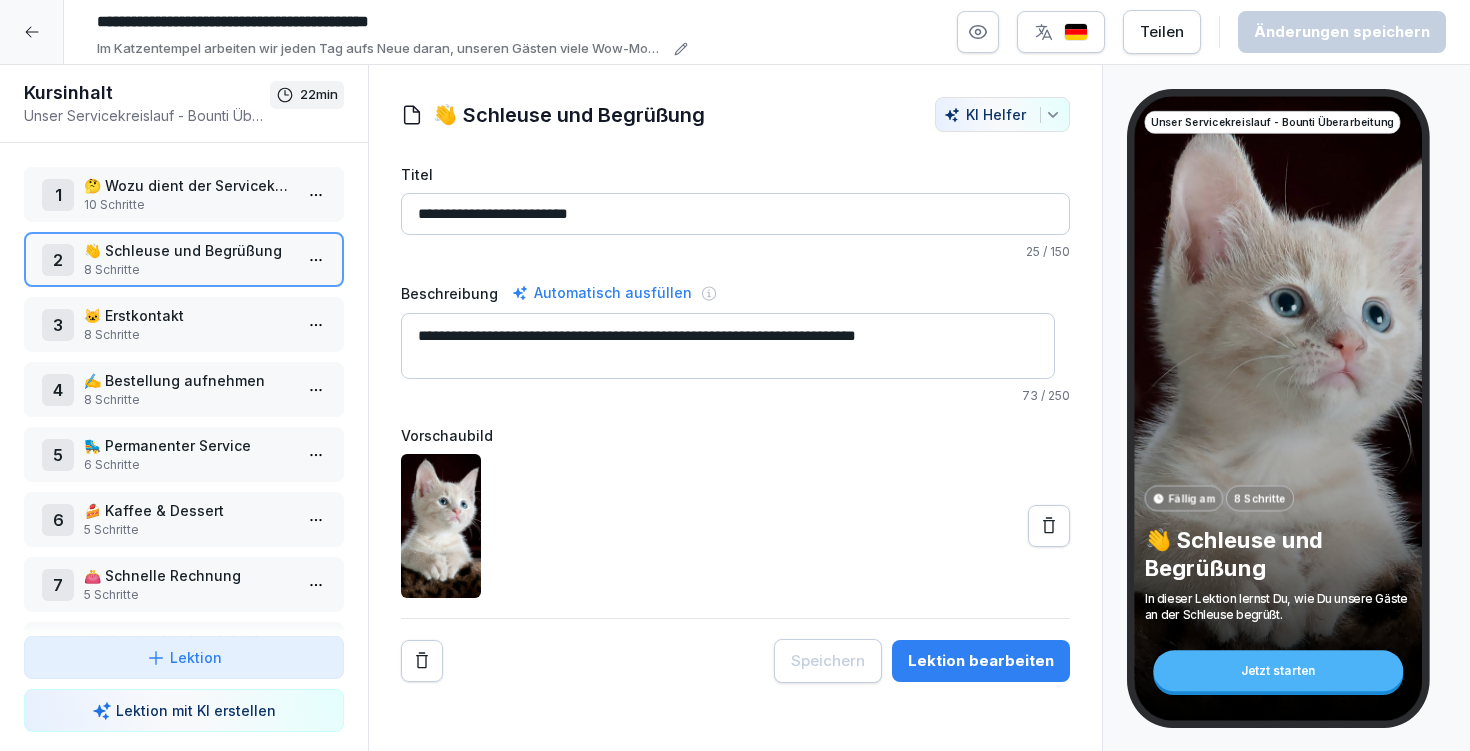 click on "🐱 Erstkontakt" at bounding box center (188, 315) 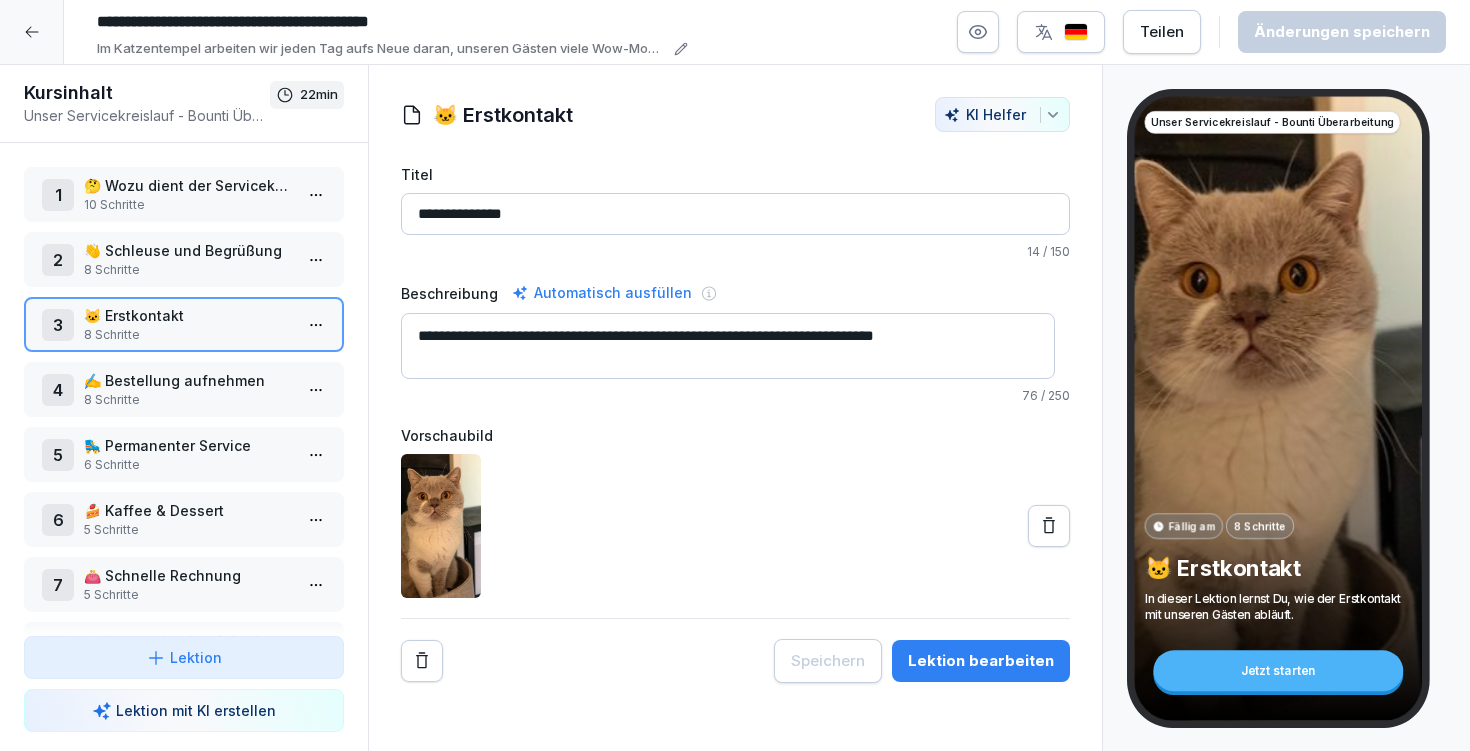 click on "8 Schritte" at bounding box center [188, 400] 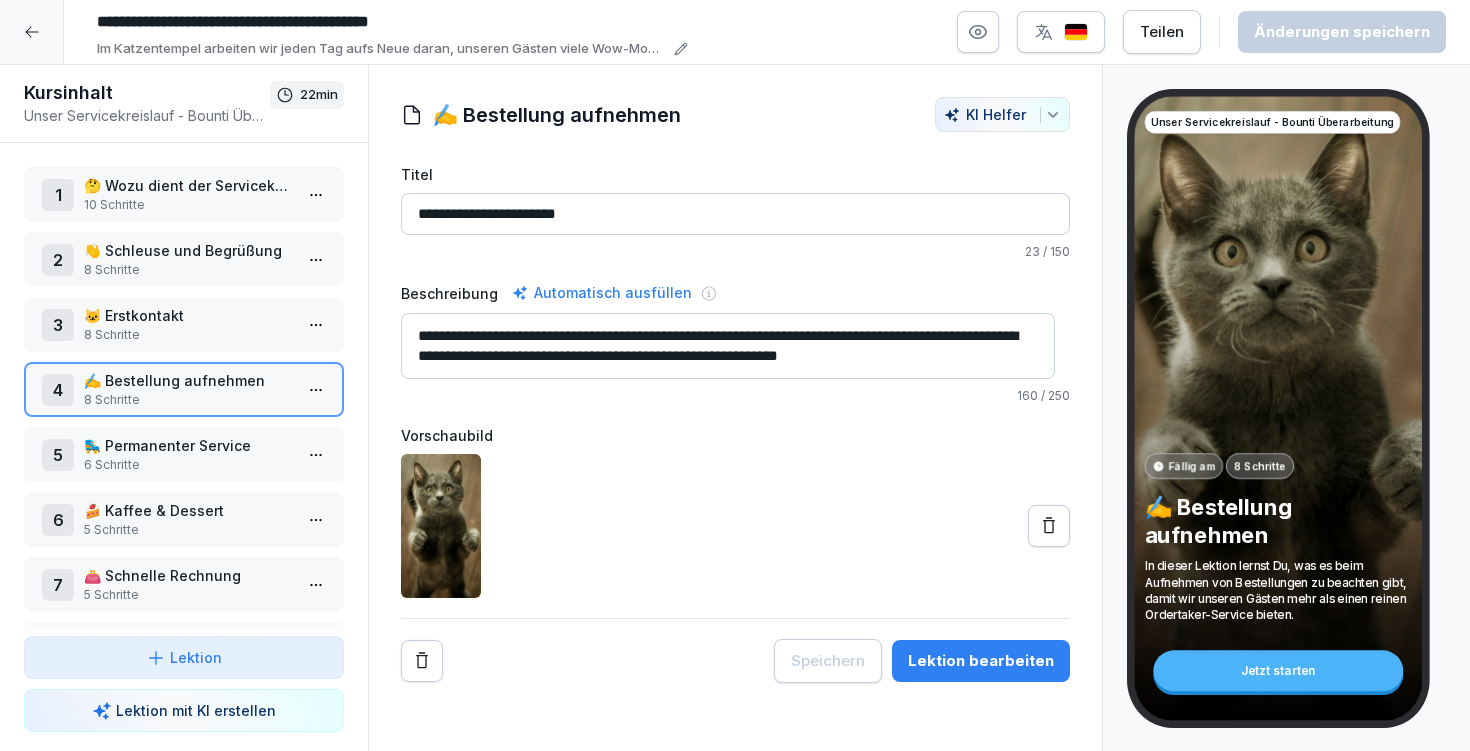 click on "🛼 Permanenter Service" at bounding box center (188, 445) 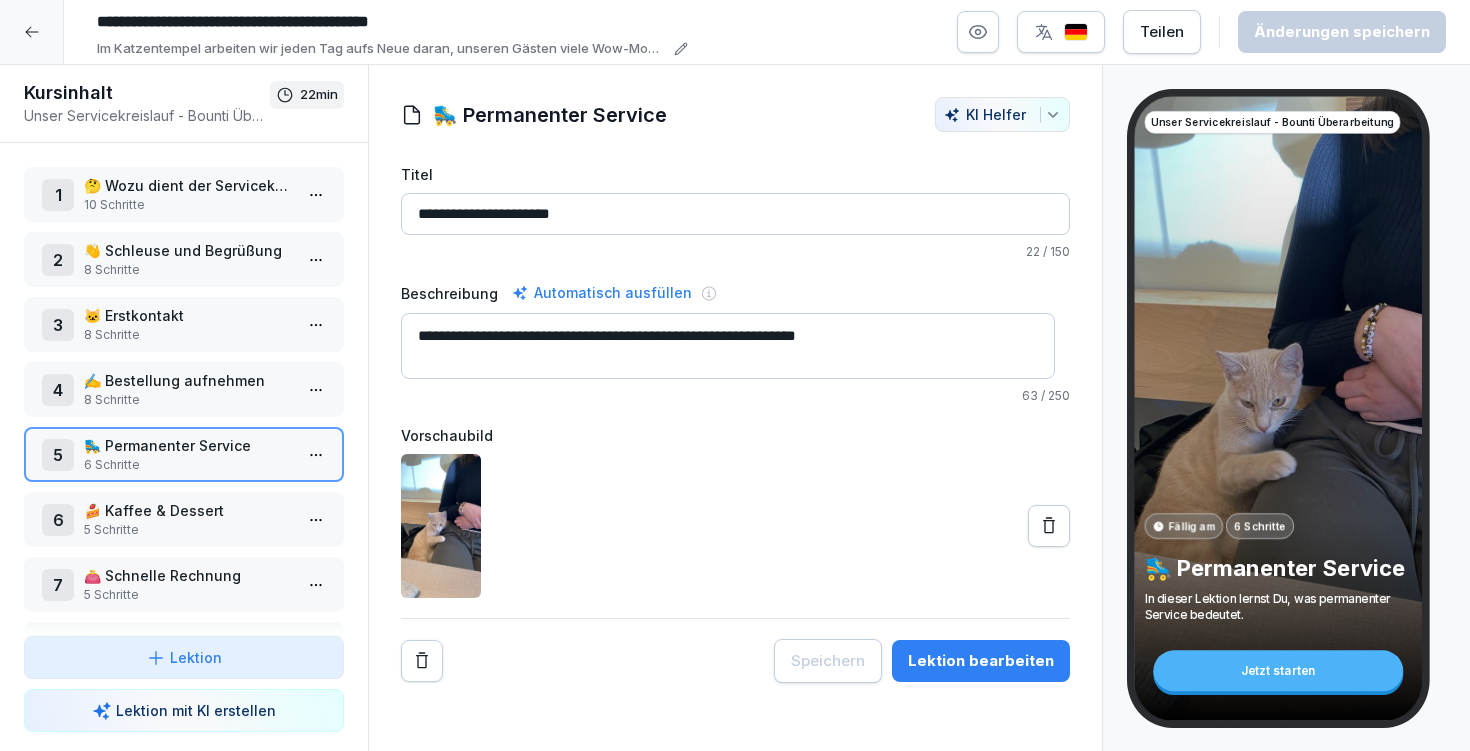 click on "🍰 Kaffee & Dessert" at bounding box center (188, 510) 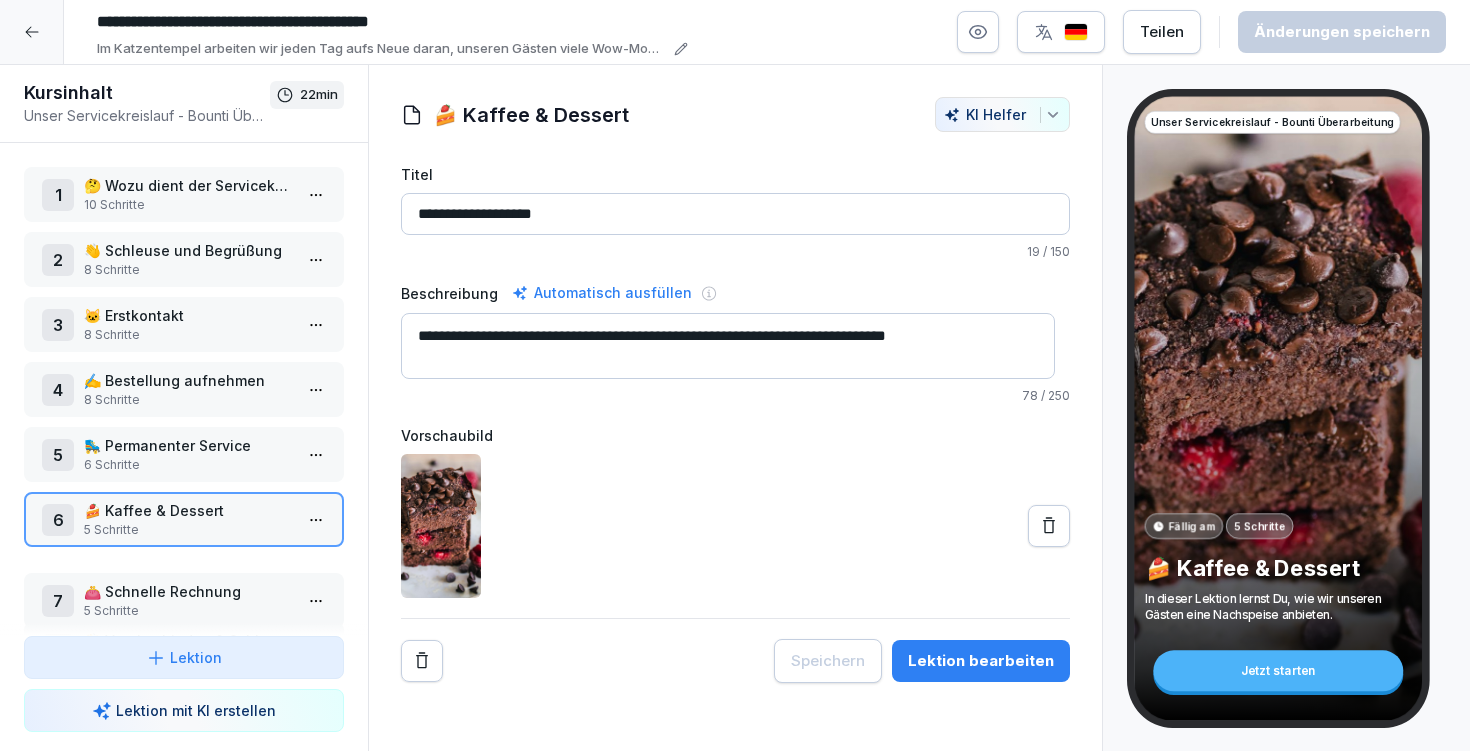click on "👛 Schnelle Rechnung" at bounding box center [188, 591] 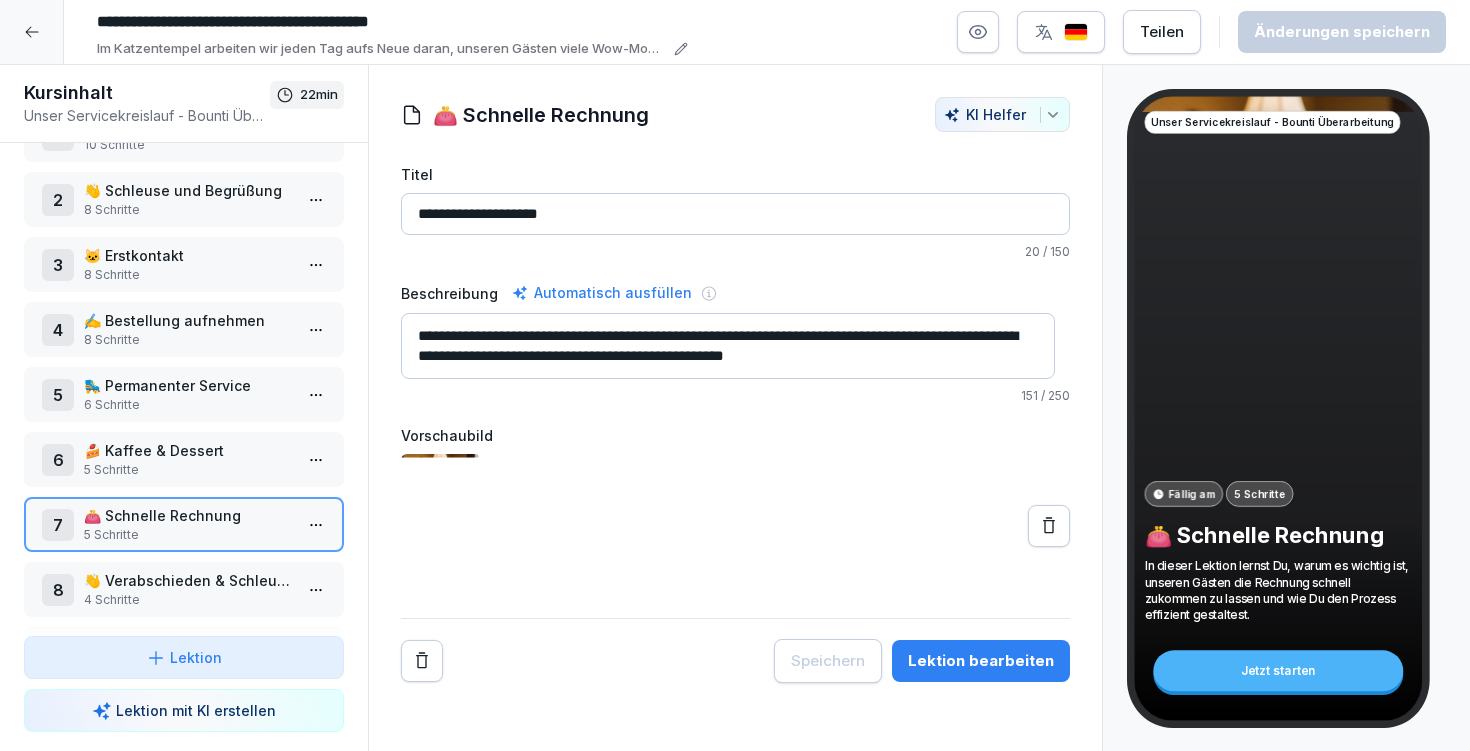 scroll, scrollTop: 157, scrollLeft: 0, axis: vertical 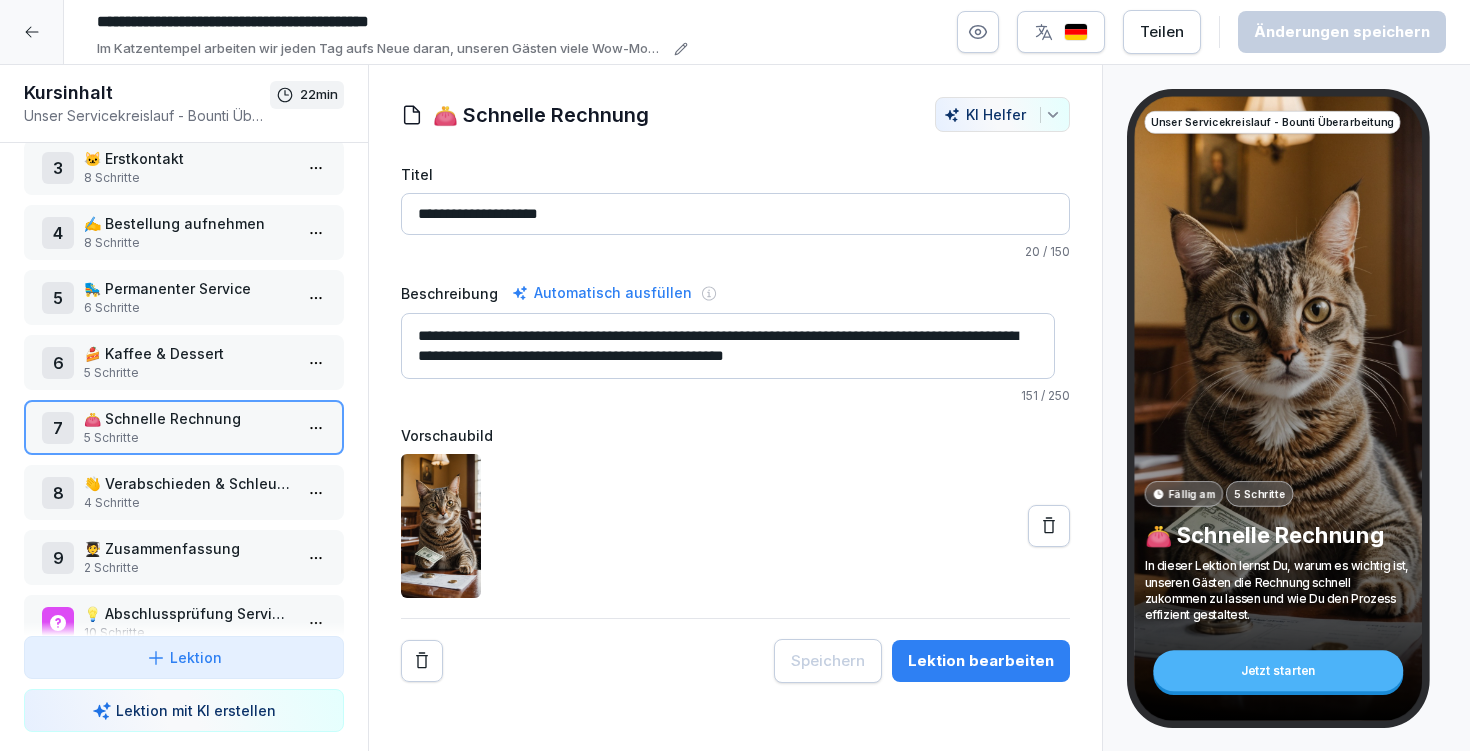 click on "👋 Verabschieden & Schleuse" at bounding box center (188, 483) 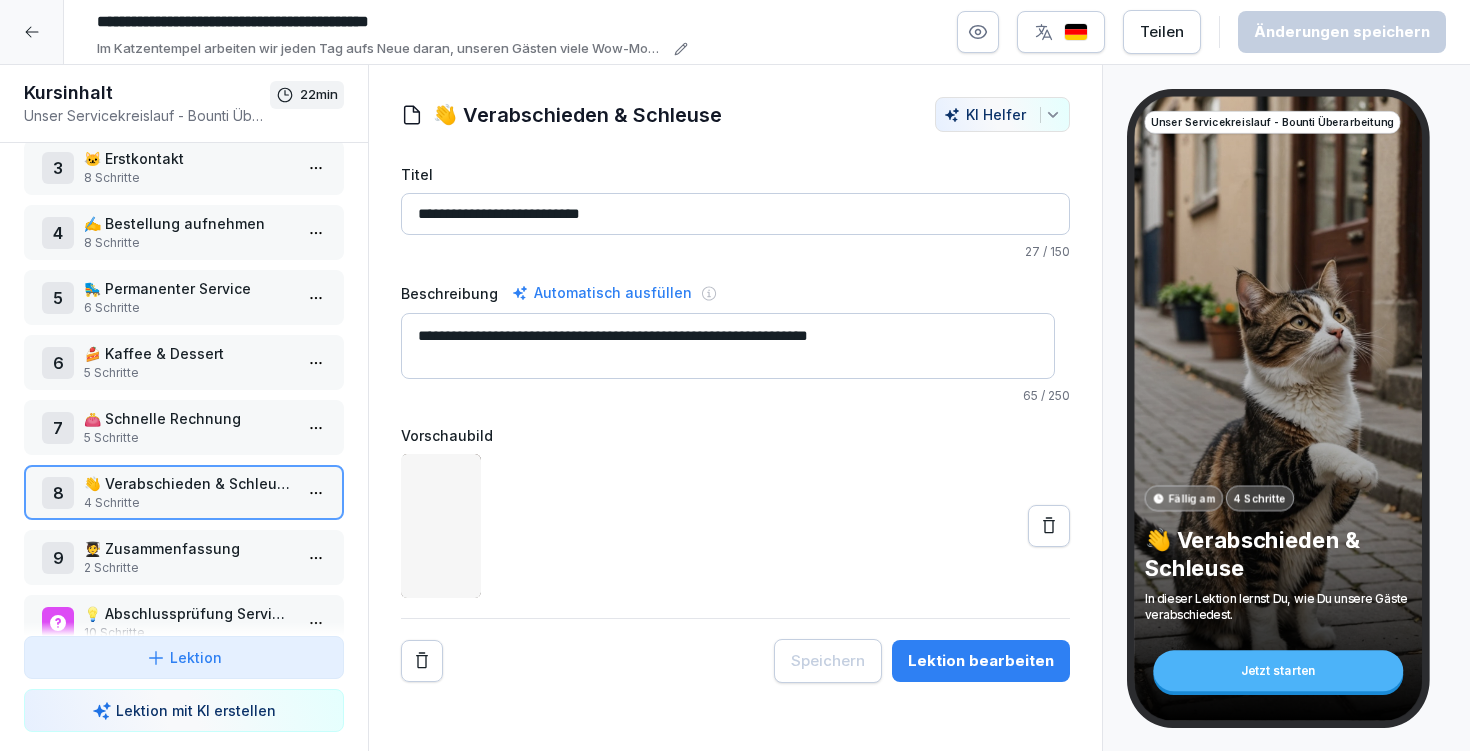 click on "🧑‍🎓 Zusammenfassung" at bounding box center (188, 548) 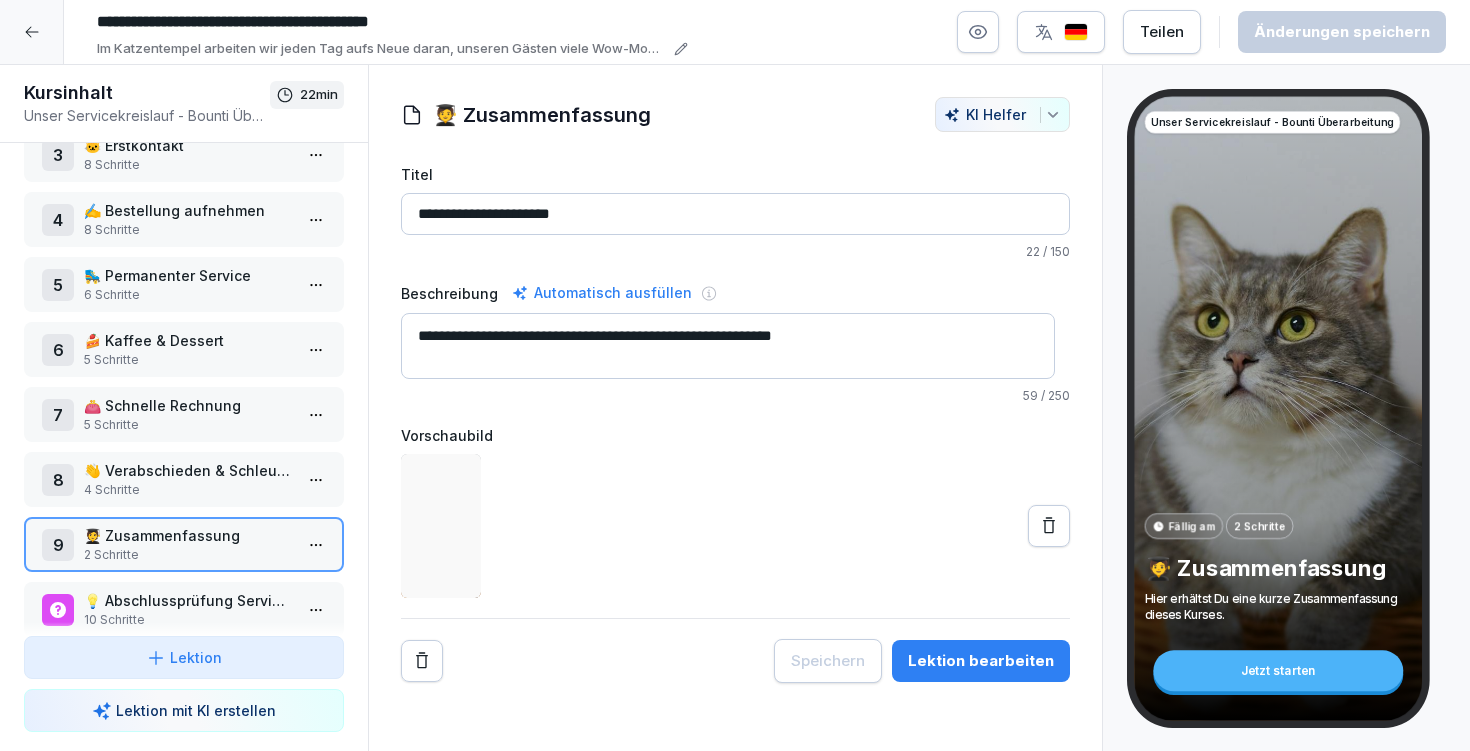 scroll, scrollTop: 210, scrollLeft: 0, axis: vertical 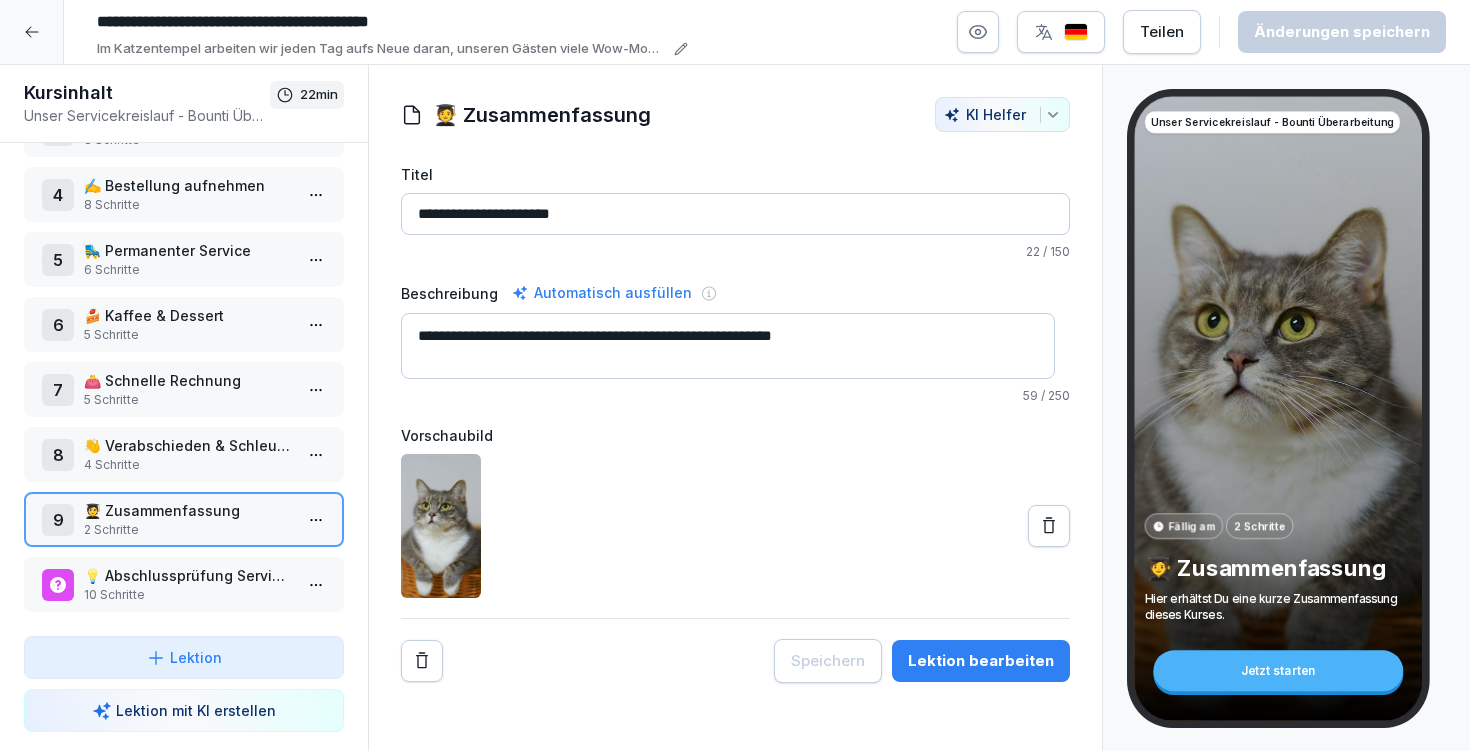 click on "👛 Schnelle Rechnung" at bounding box center [188, 380] 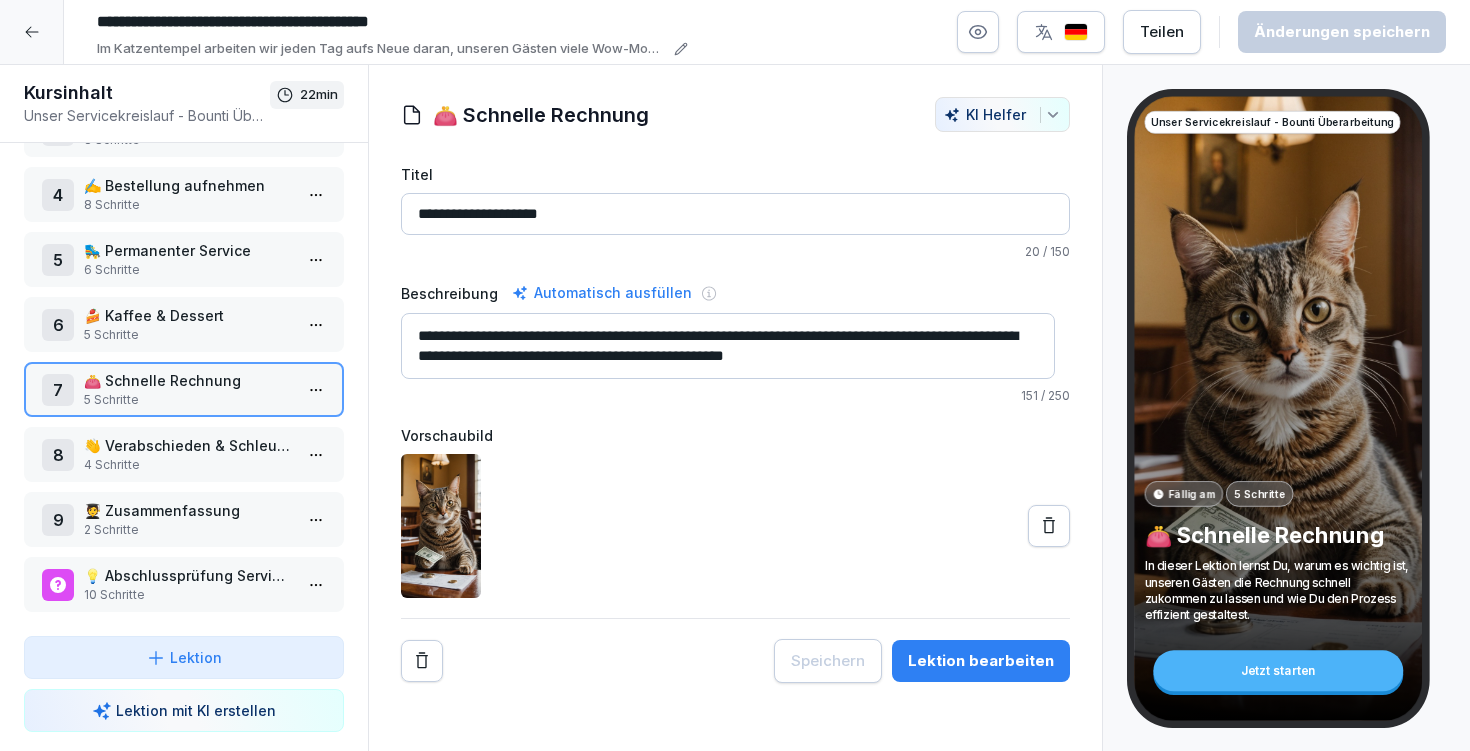 click on "Speichern Lektion bearbeiten" at bounding box center (922, 661) 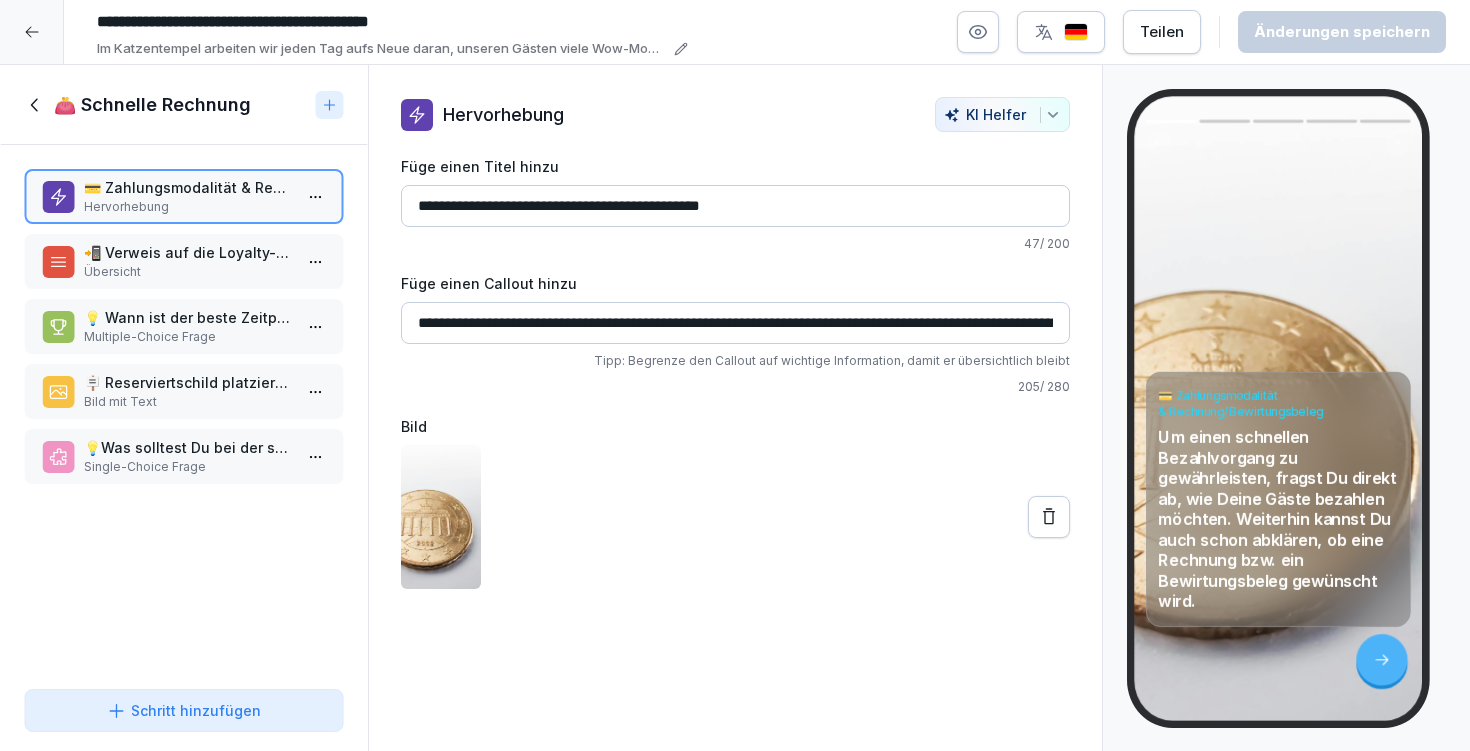 click on "📲 Verweis auf die Loyalty-App" at bounding box center (188, 252) 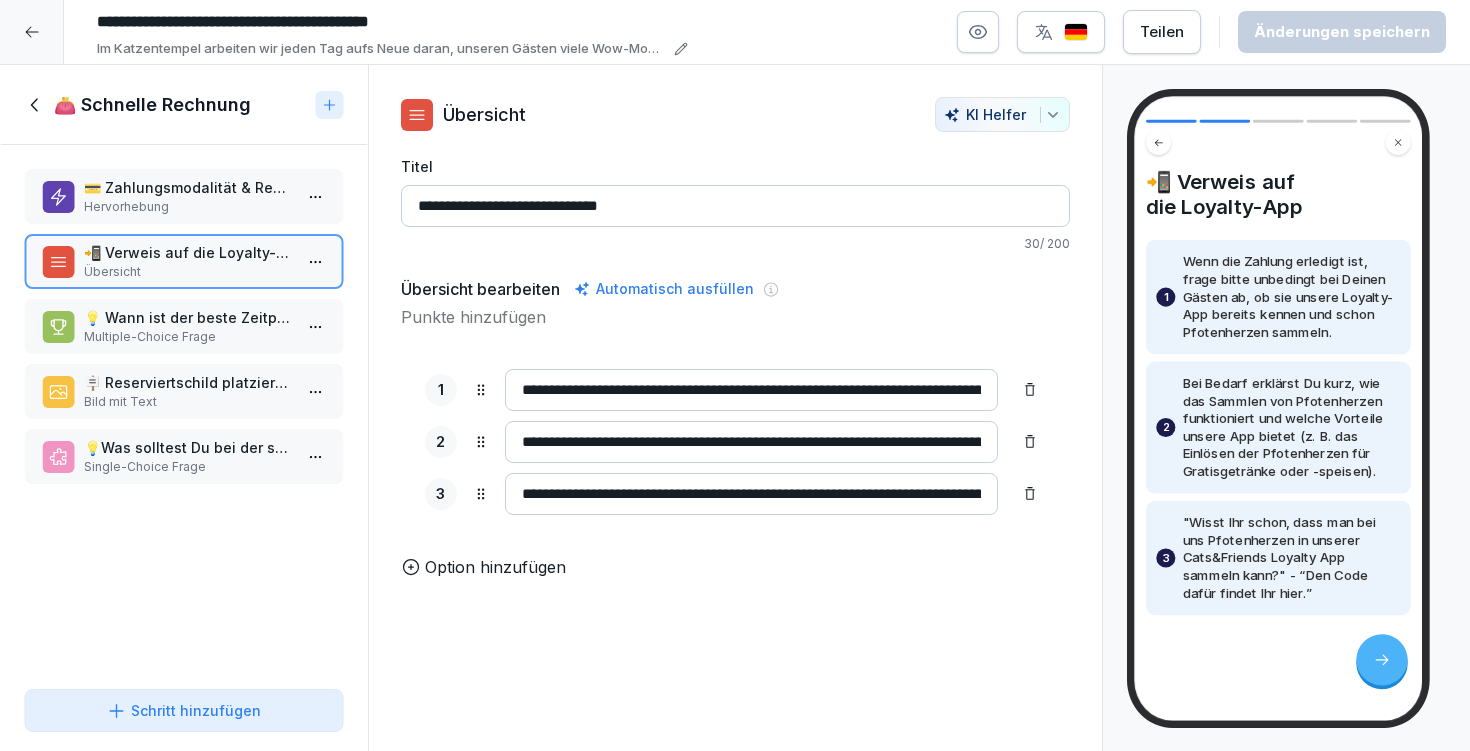 click on "💡 Wann ist der beste Zeitpunkt, um Gäste auf die Cats&Friends Loyalty-App und das Sammeln von Pfotenherzen hinzuweisen?" at bounding box center (188, 317) 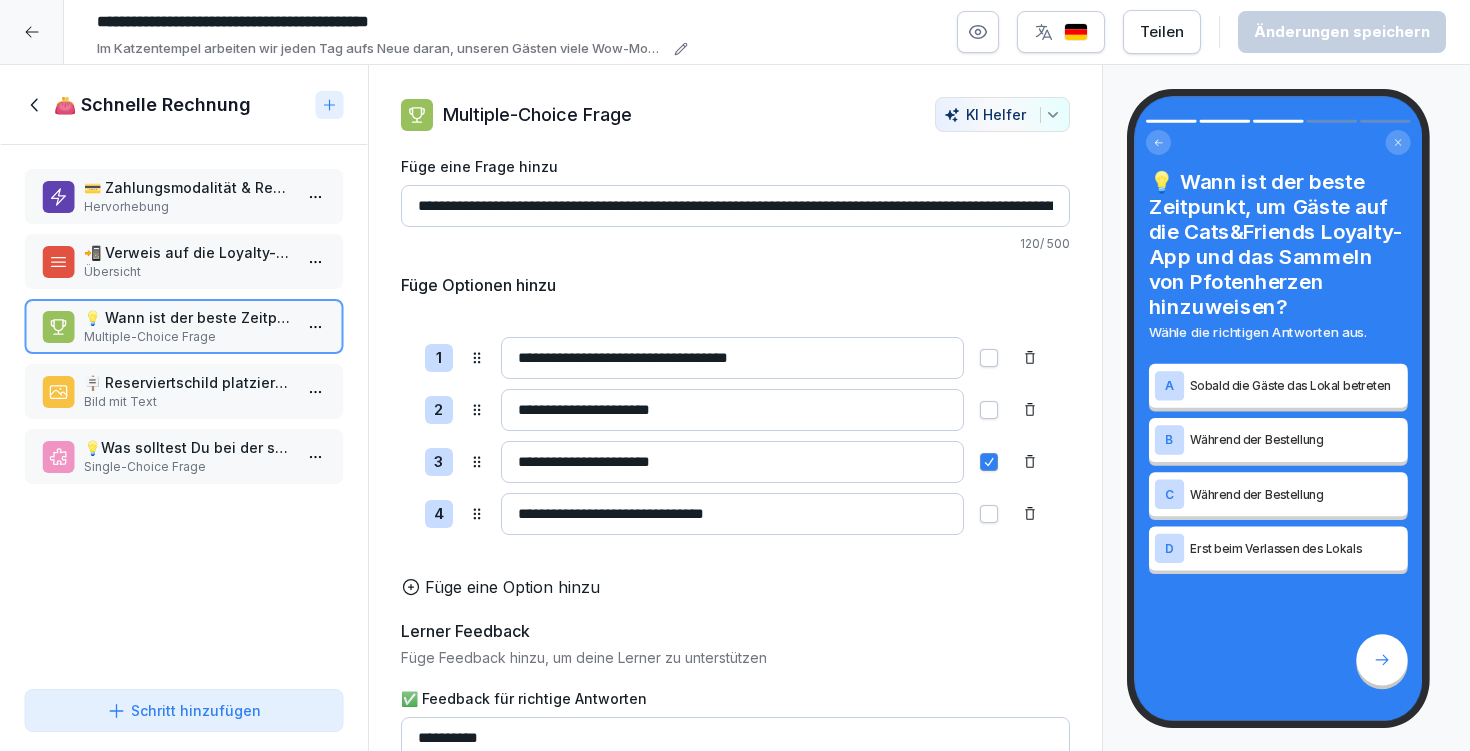 click on "🪧 Reserviertschild platzieren" at bounding box center (188, 382) 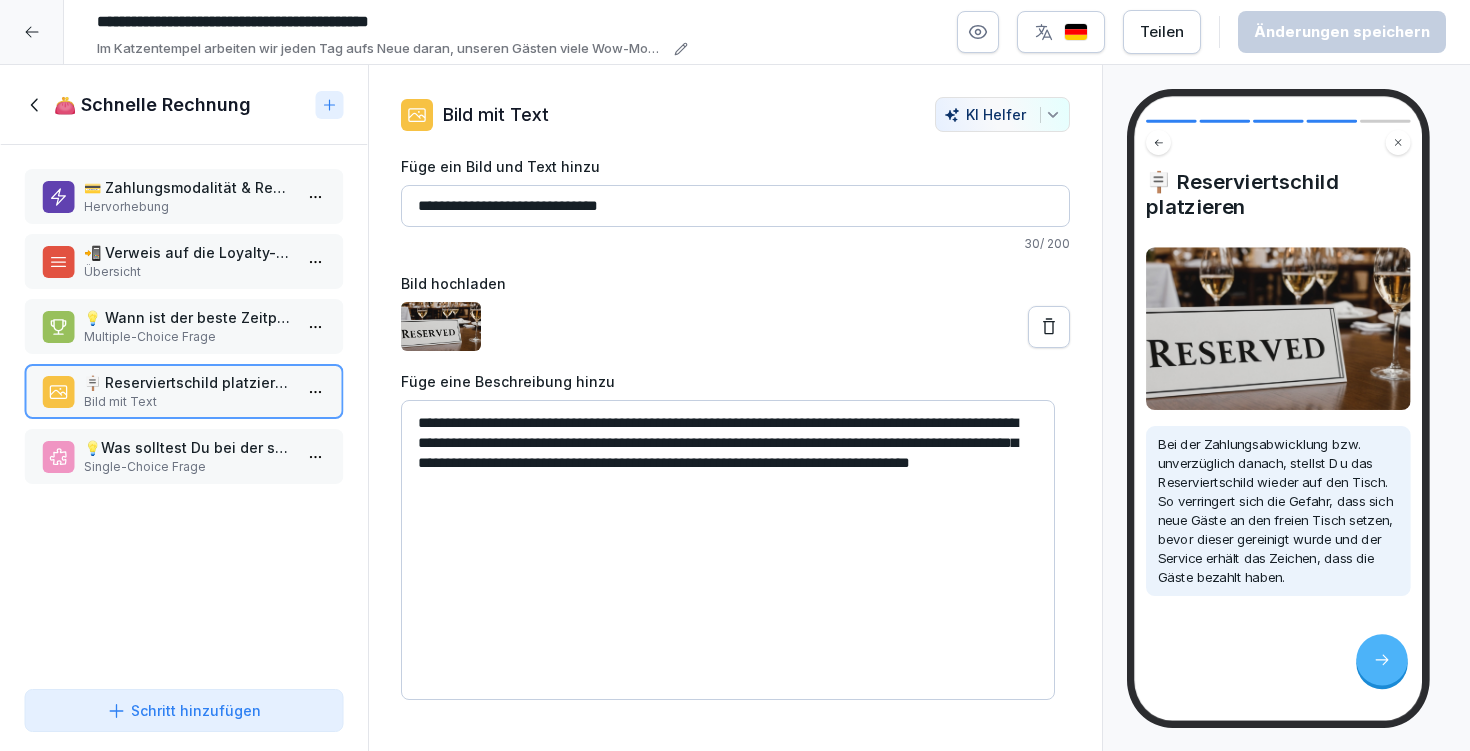 click on "💡Was solltest Du bei der schnellen Rechnung nicht vergessen?" at bounding box center (188, 447) 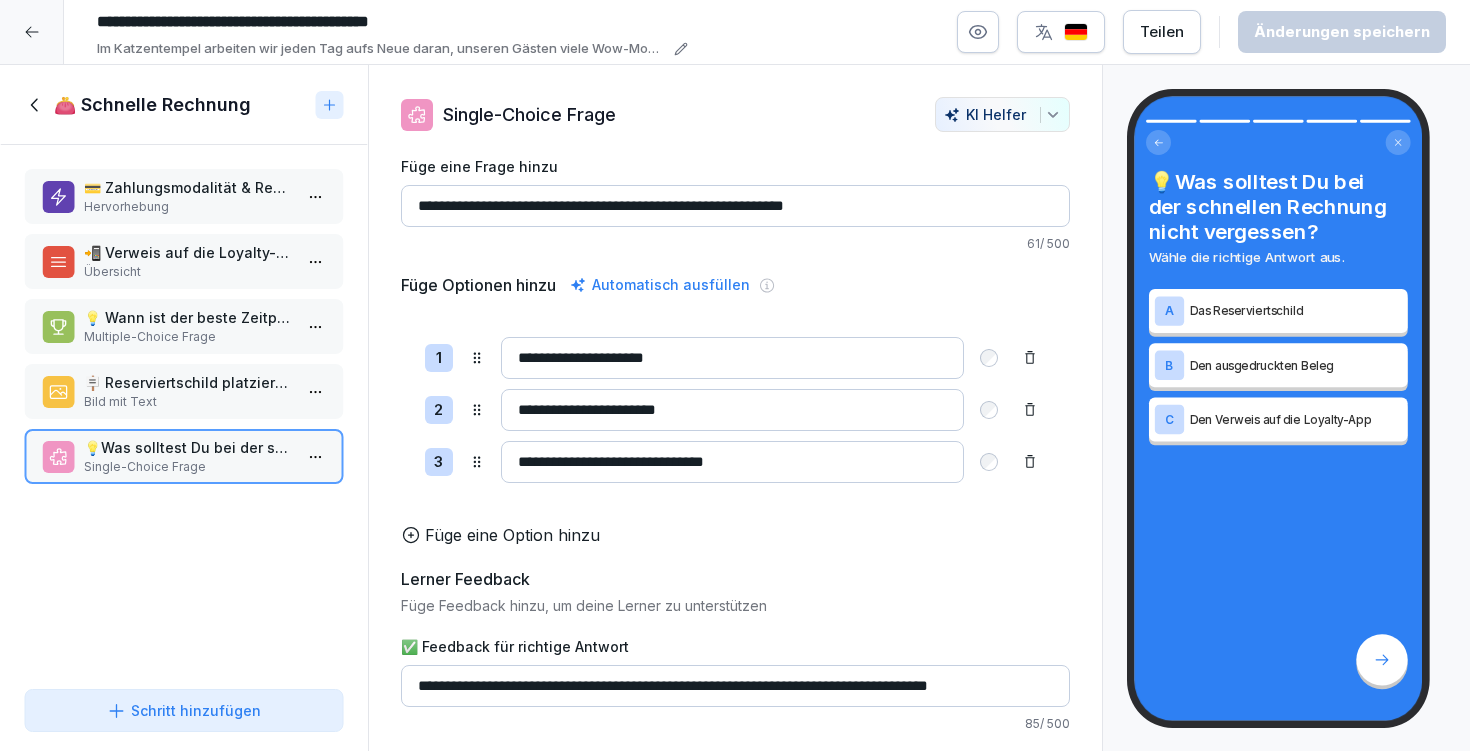 click on "👛 Schnelle Rechnung" at bounding box center [184, 105] 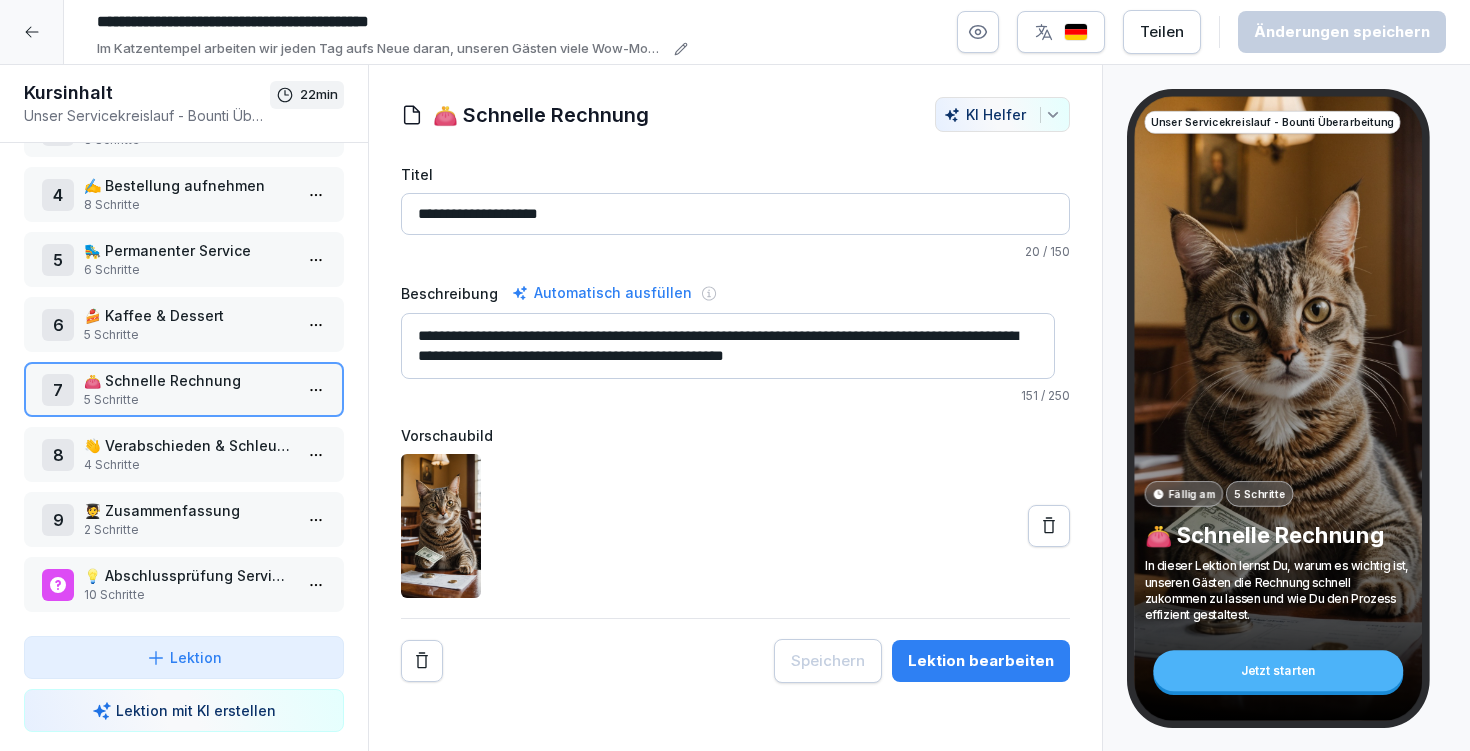 click 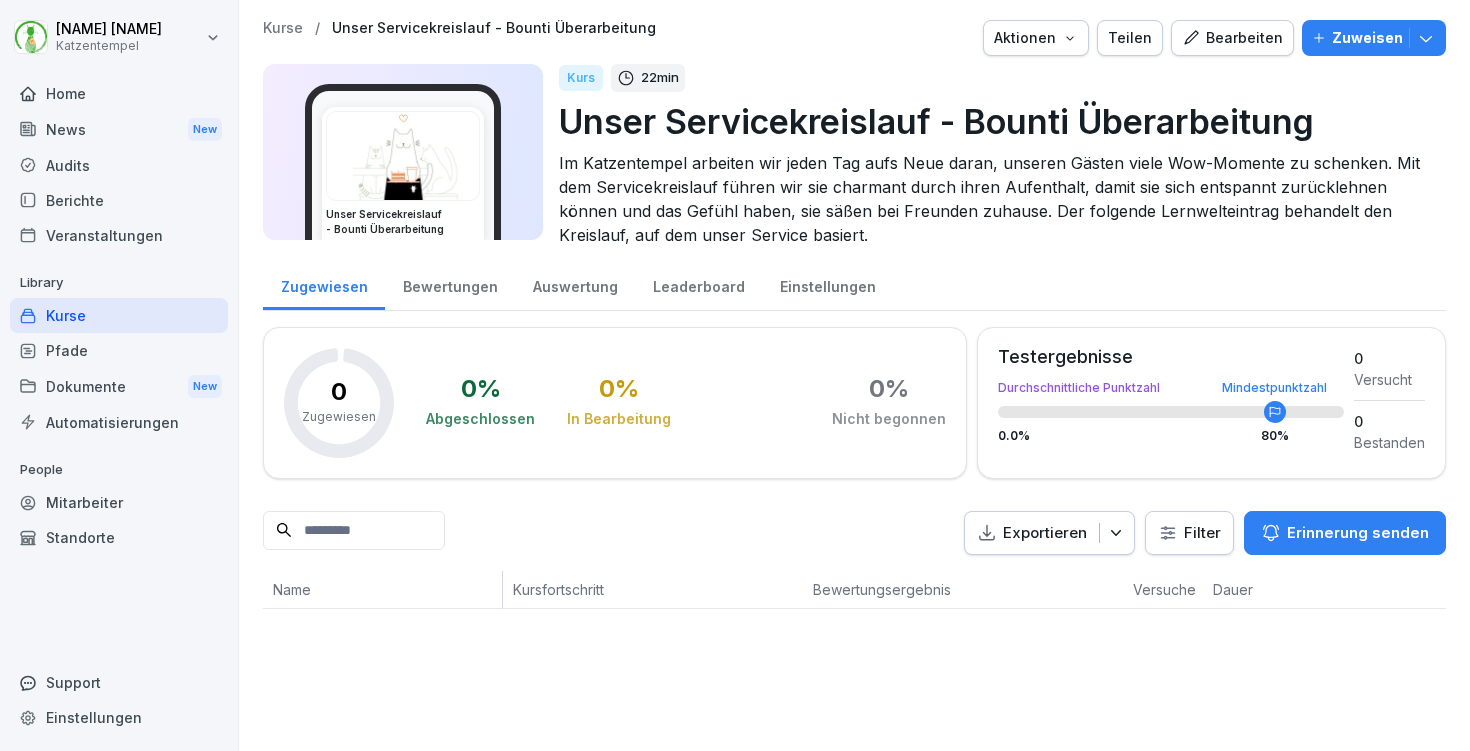 click on "Kurse" at bounding box center (283, 28) 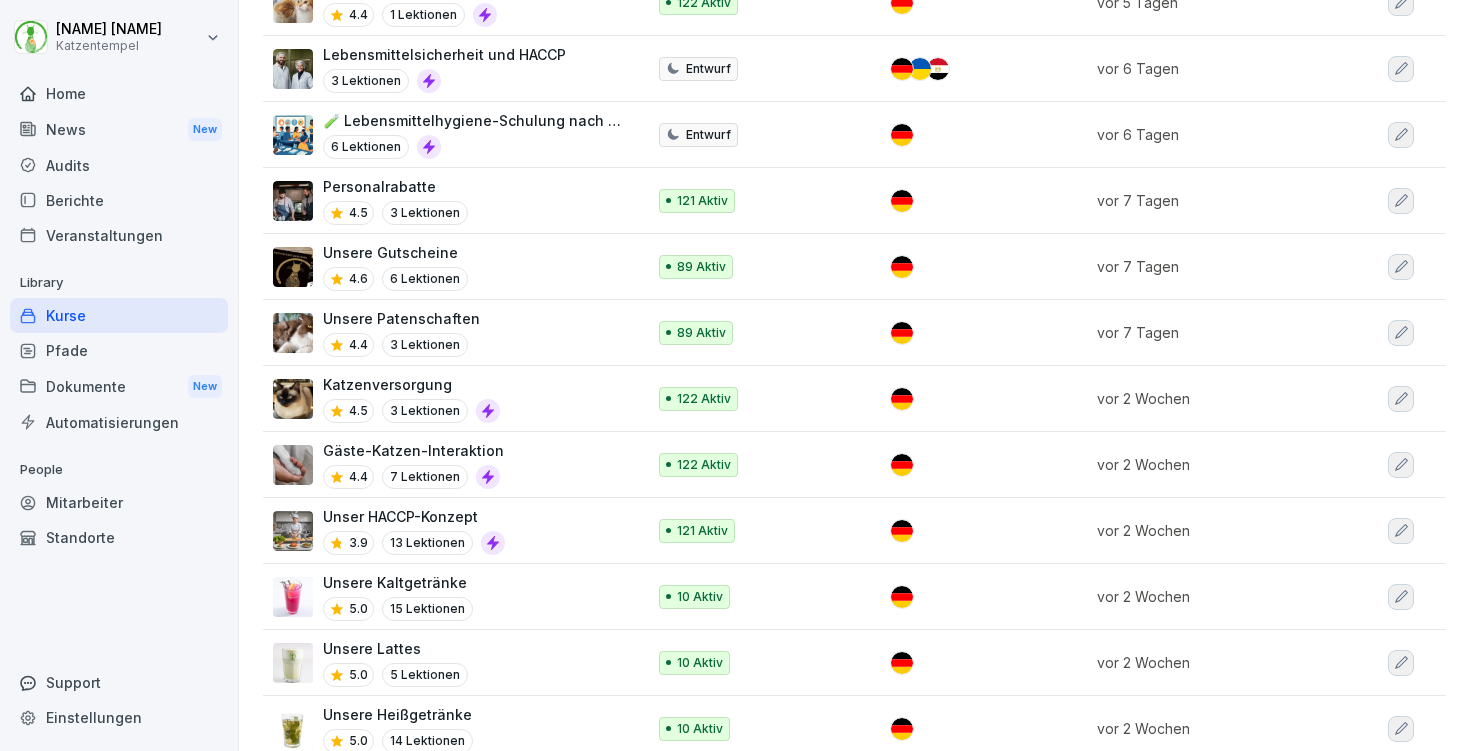 scroll, scrollTop: 0, scrollLeft: 0, axis: both 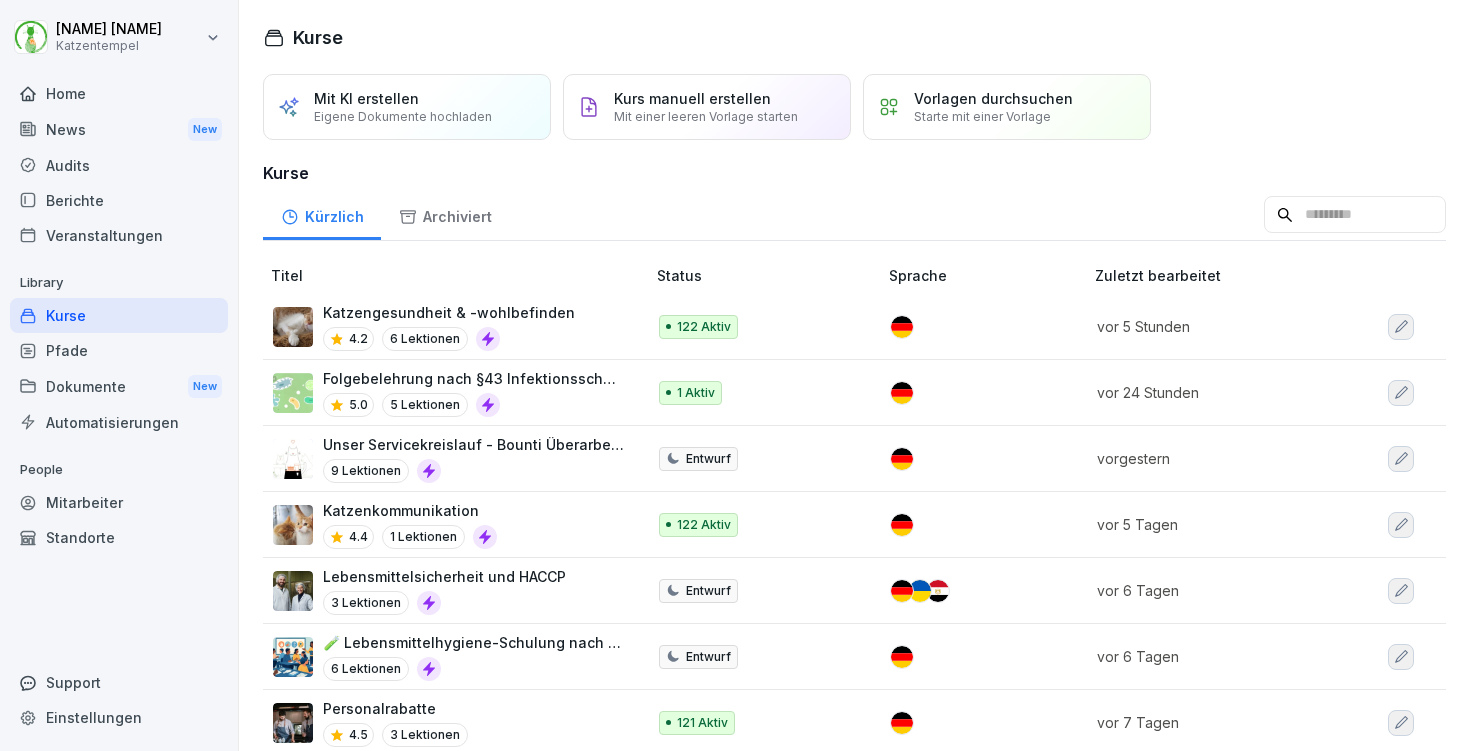 click on "🧪 Lebensmittelhygiene-Schulung nach LMHV 6 Lektionen" at bounding box center (474, 656) 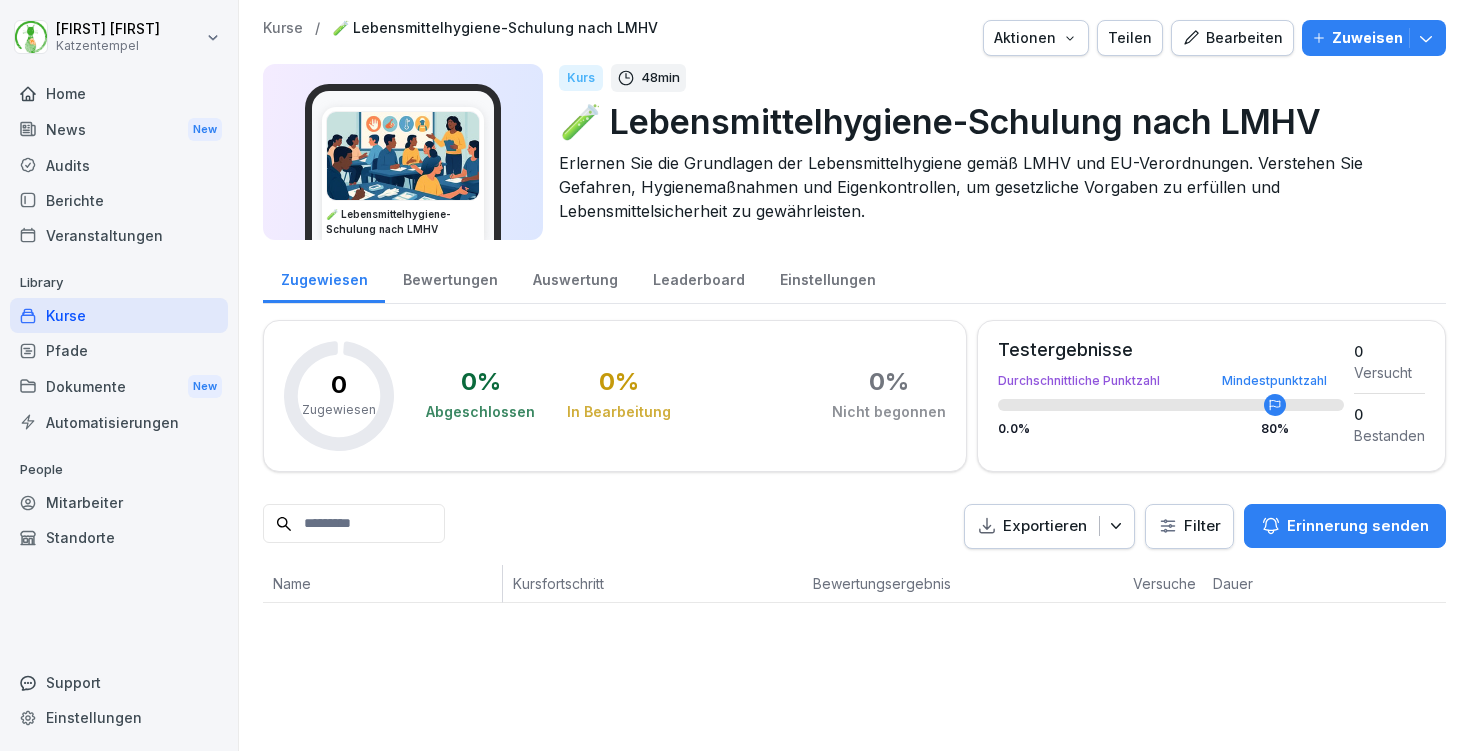 scroll, scrollTop: 0, scrollLeft: 0, axis: both 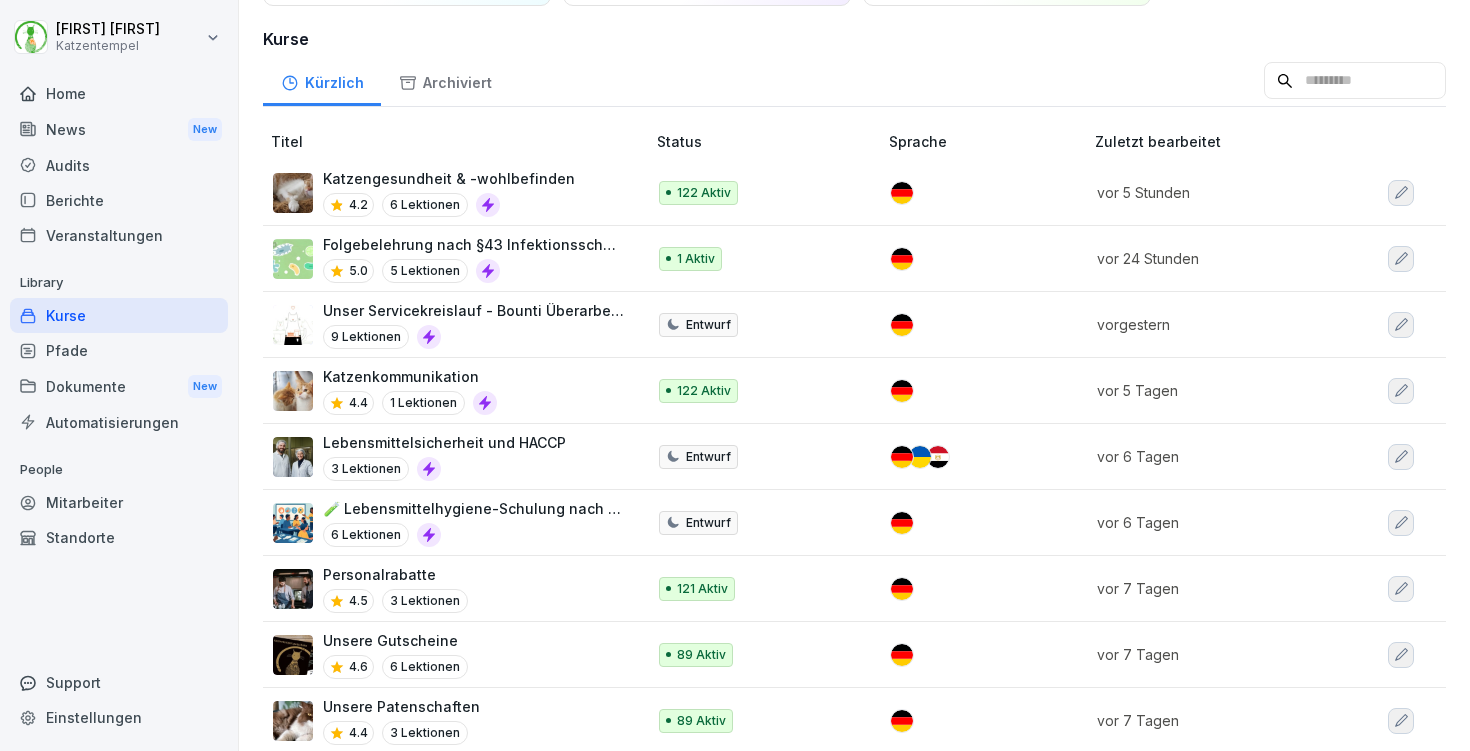 click on "Lebensmittelsicherheit und HACCP" at bounding box center [444, 442] 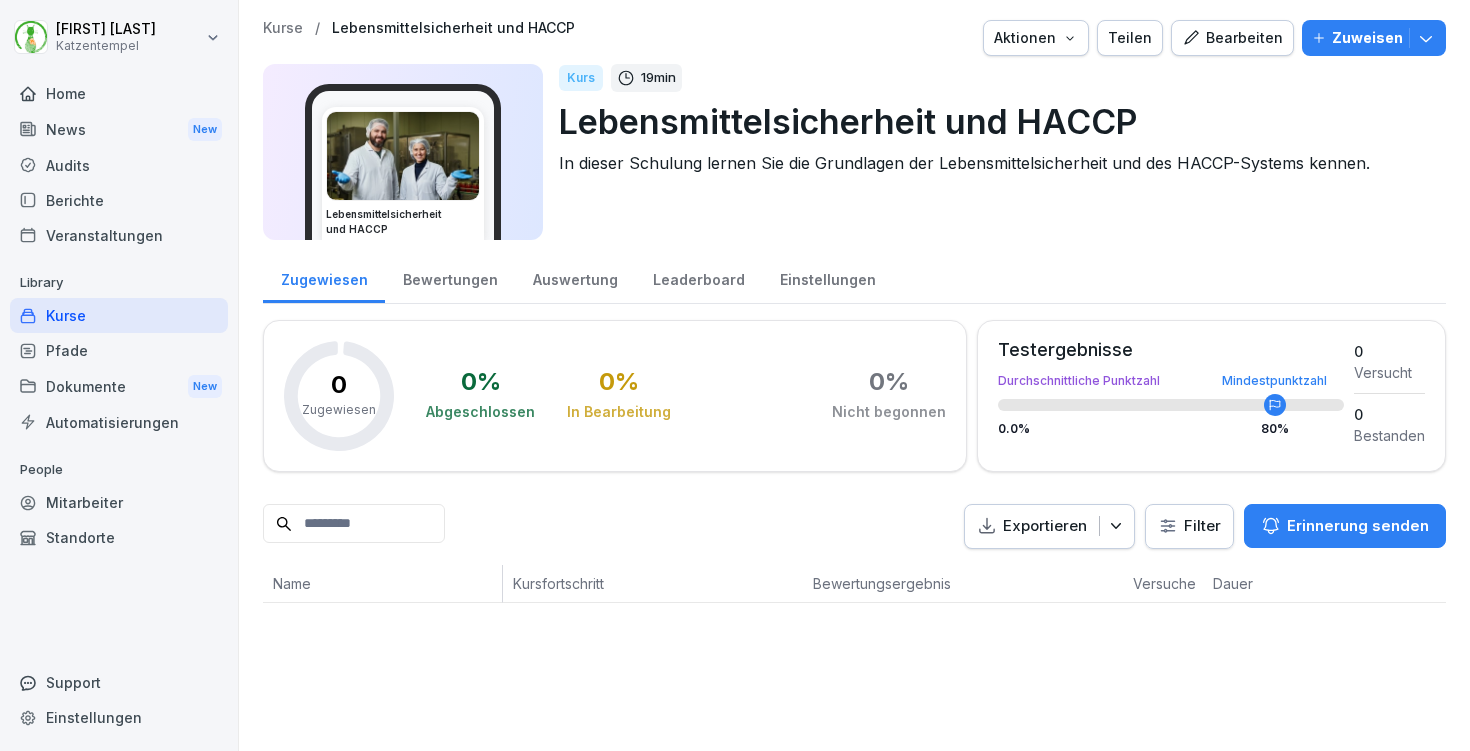 scroll, scrollTop: 0, scrollLeft: 0, axis: both 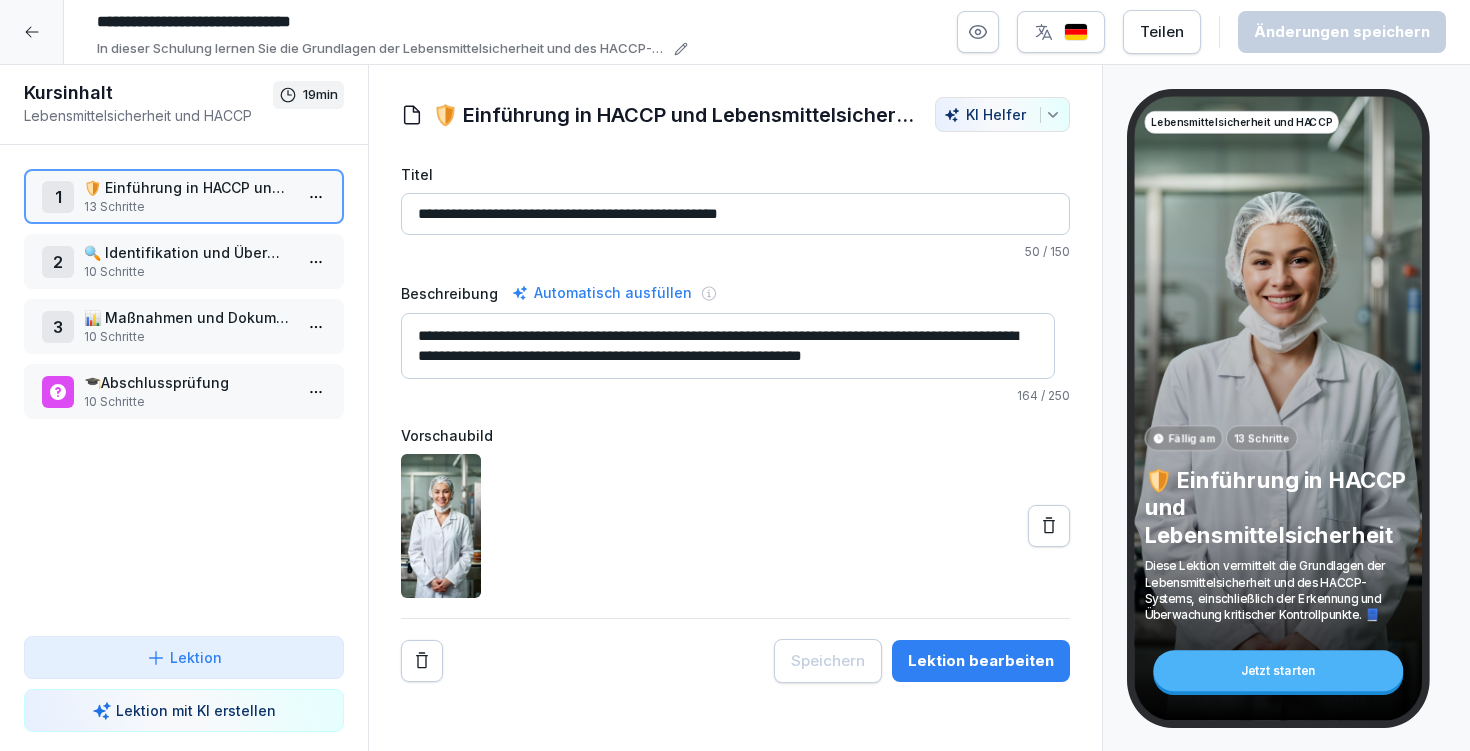 click on "Lektion bearbeiten" at bounding box center (981, 661) 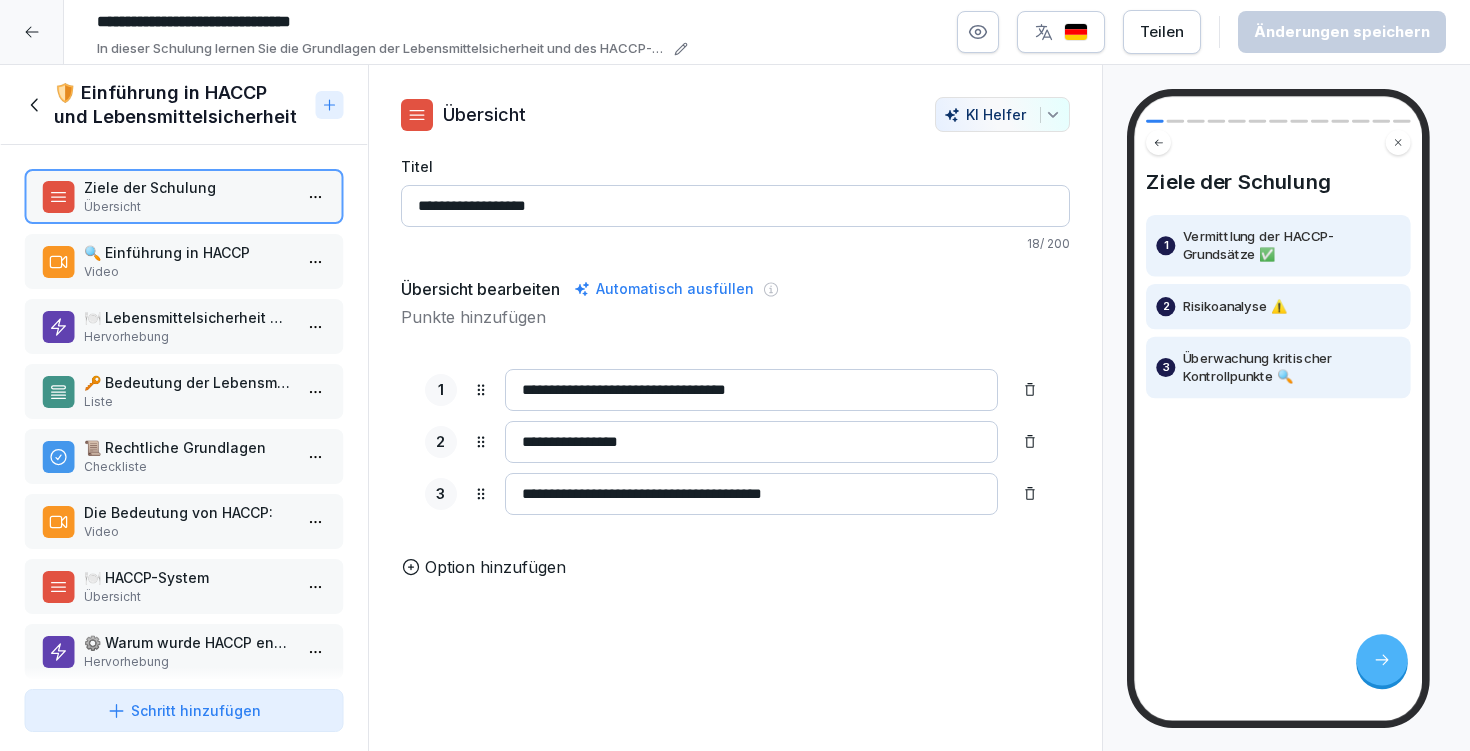 click on "🔍 Einführung in HACCP" at bounding box center (188, 252) 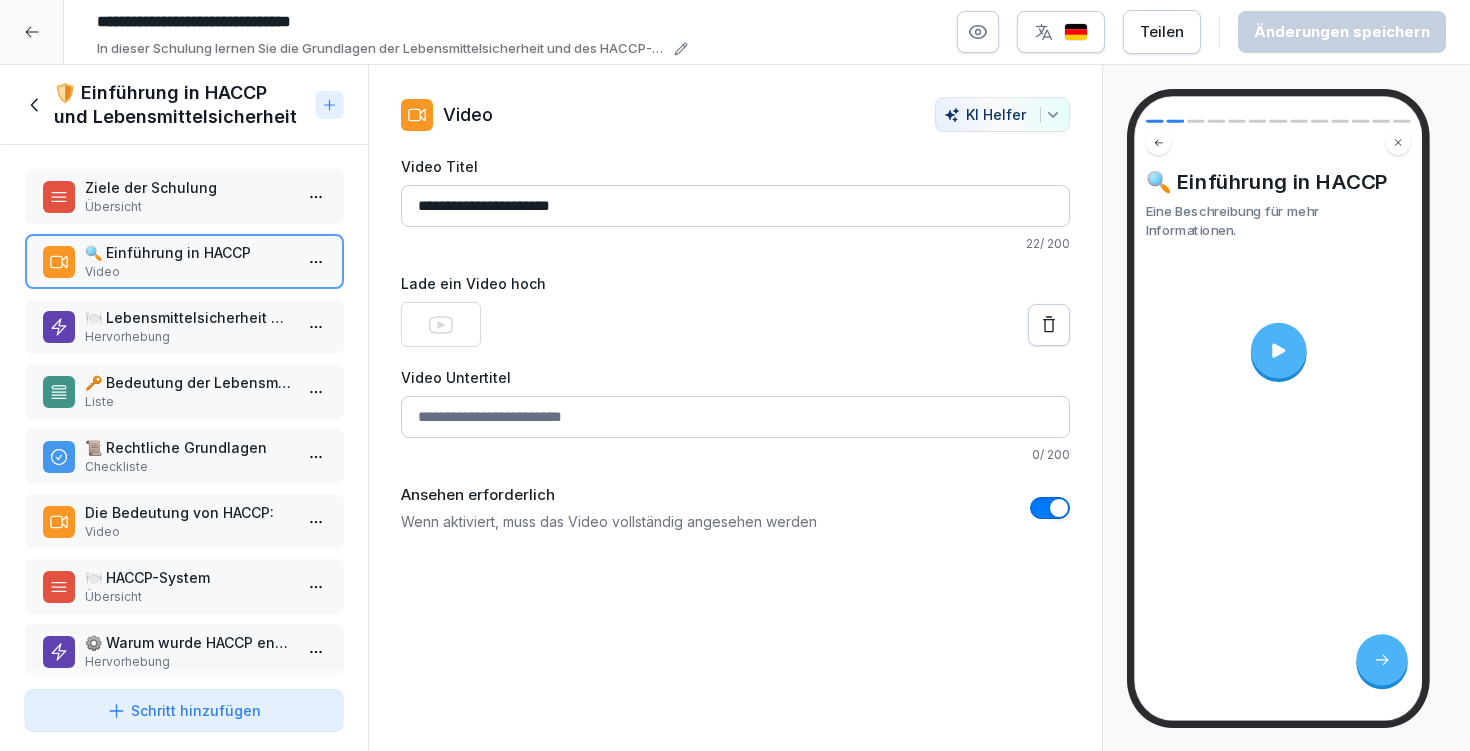 click on "🍽️ Lebensmittelsicherheit bedeutet..." at bounding box center (188, 317) 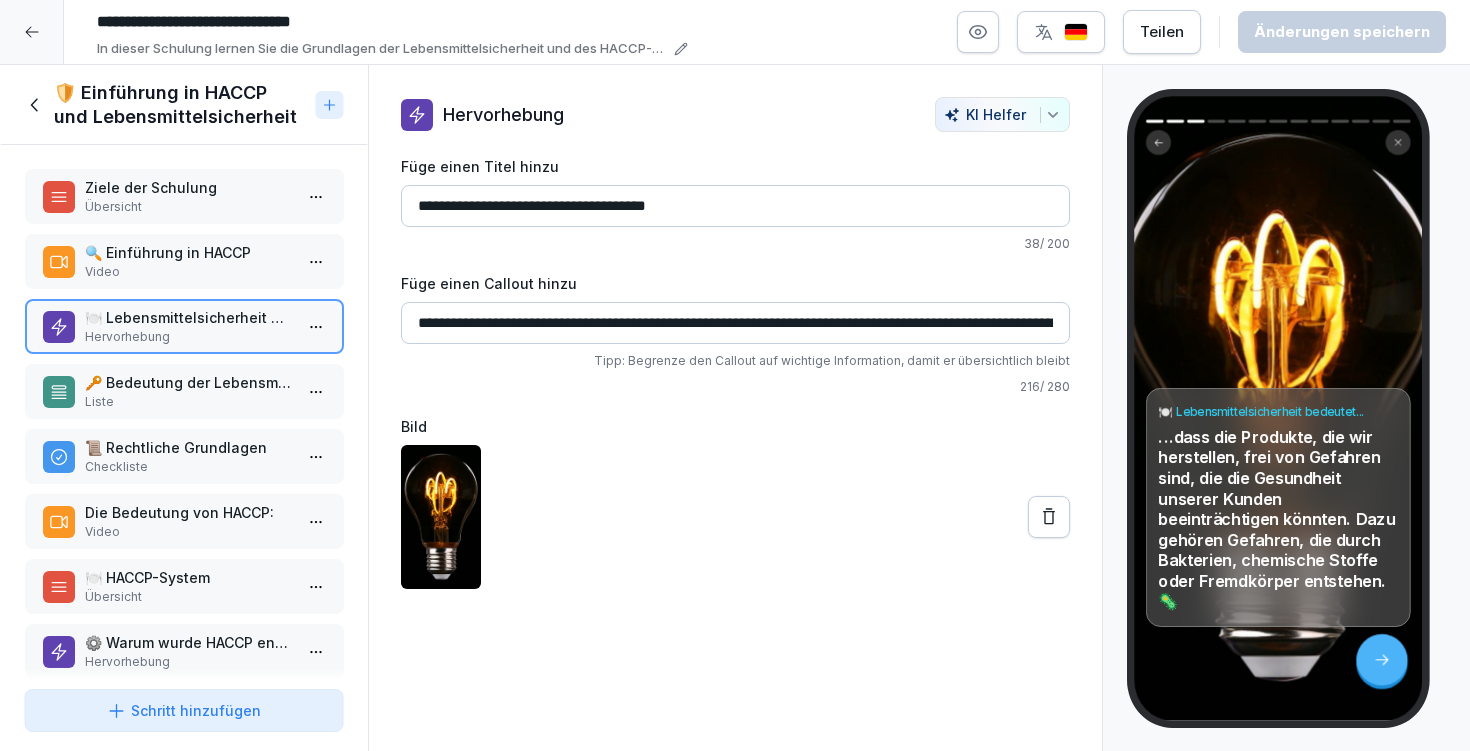 click on "🔑 Bedeutung der Lebensmittelsicherheit" at bounding box center [188, 382] 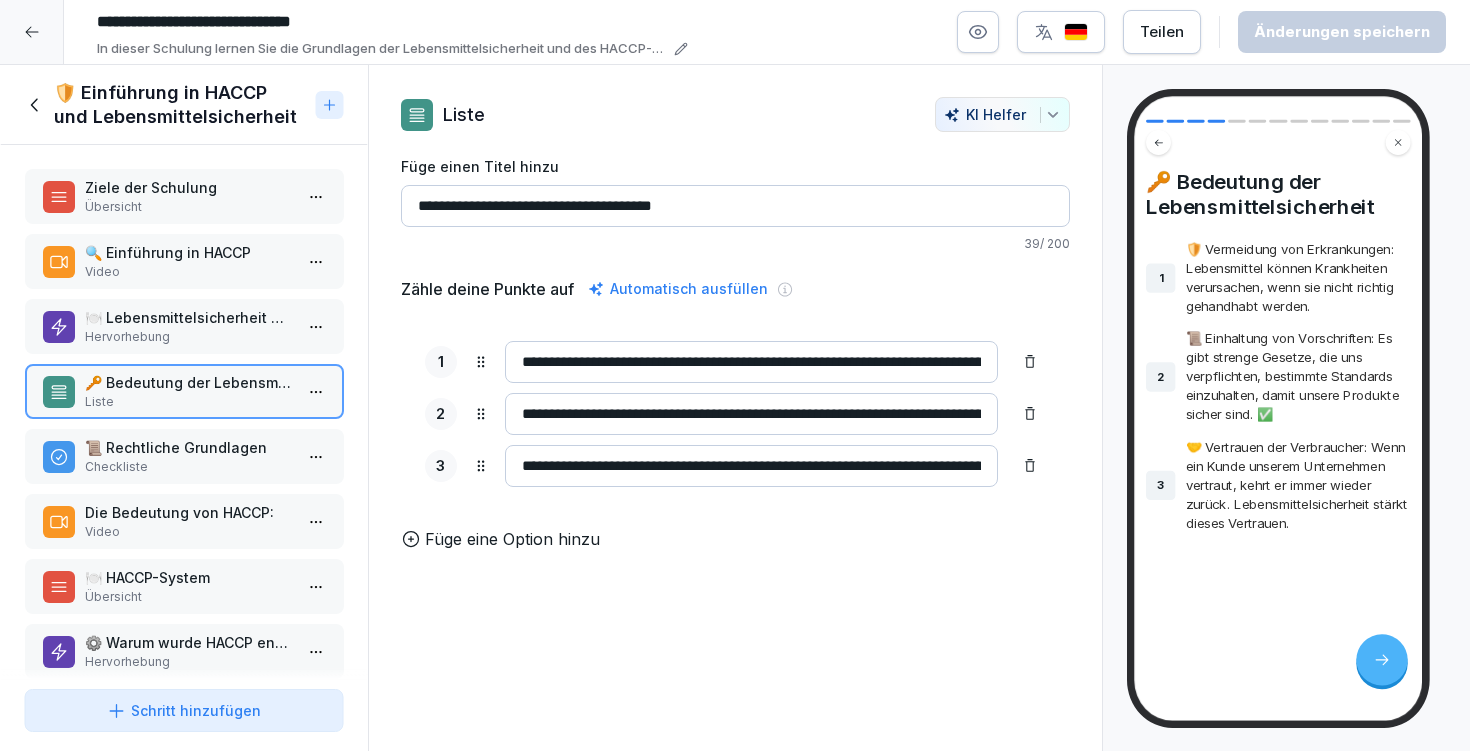 click on "Checkliste" at bounding box center (188, 467) 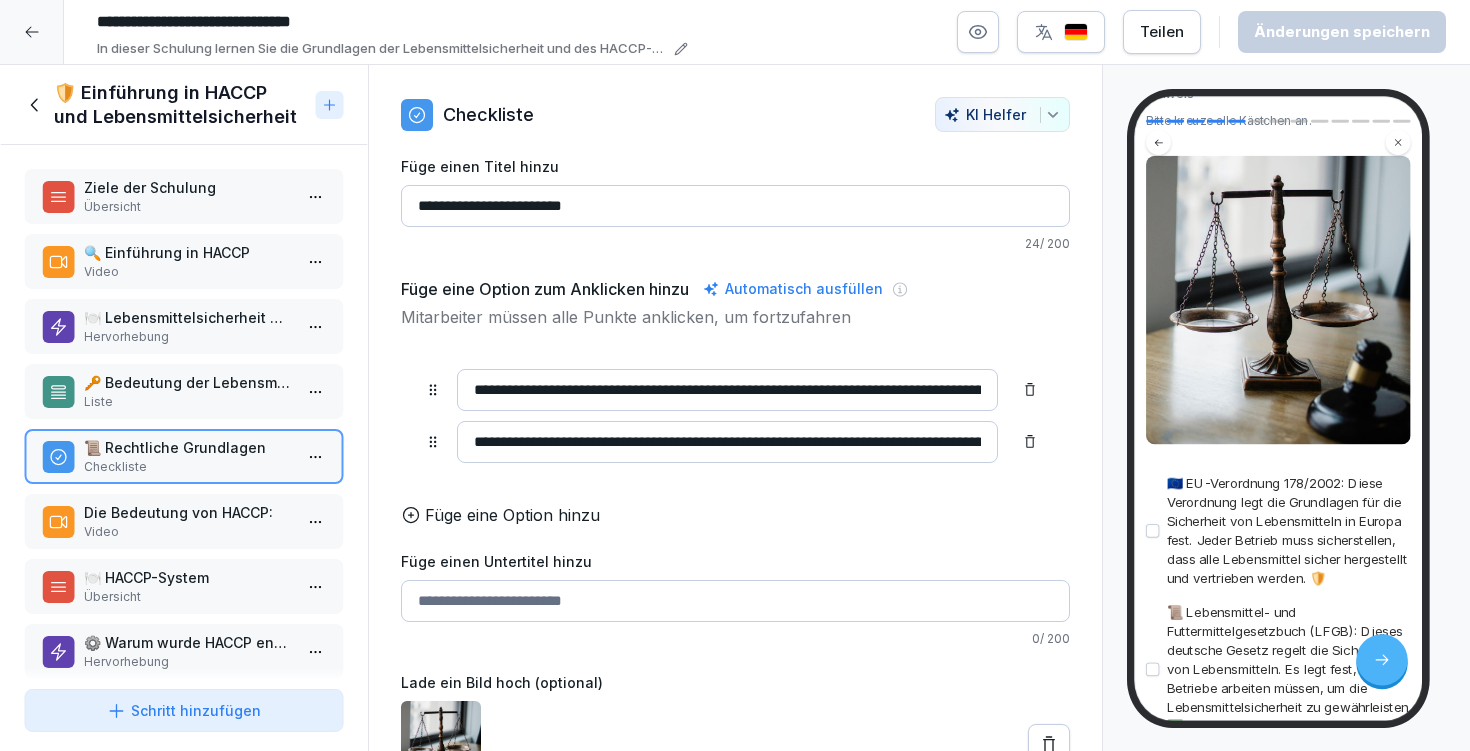 scroll, scrollTop: 312, scrollLeft: 0, axis: vertical 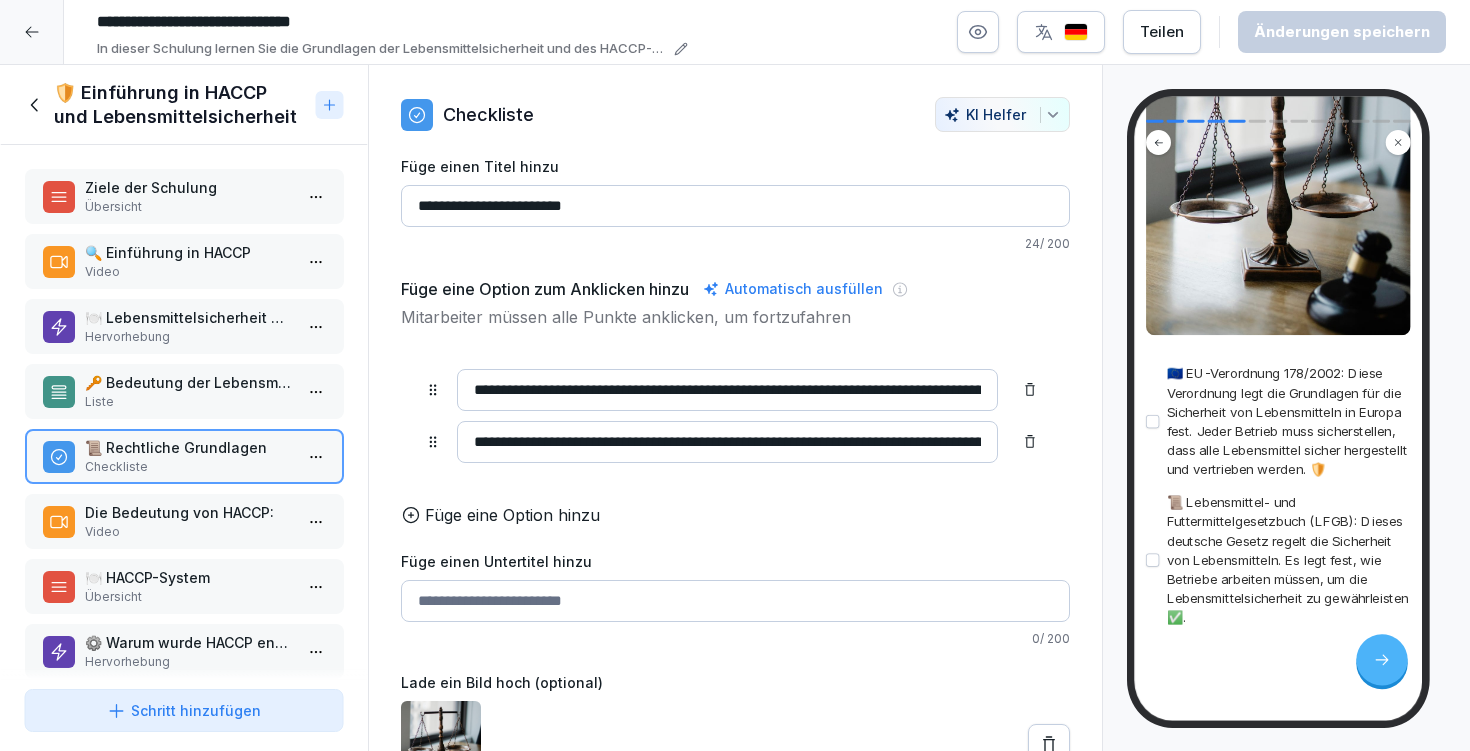 click on "Die Bedeutung von HACCP:  Video" at bounding box center [184, 521] 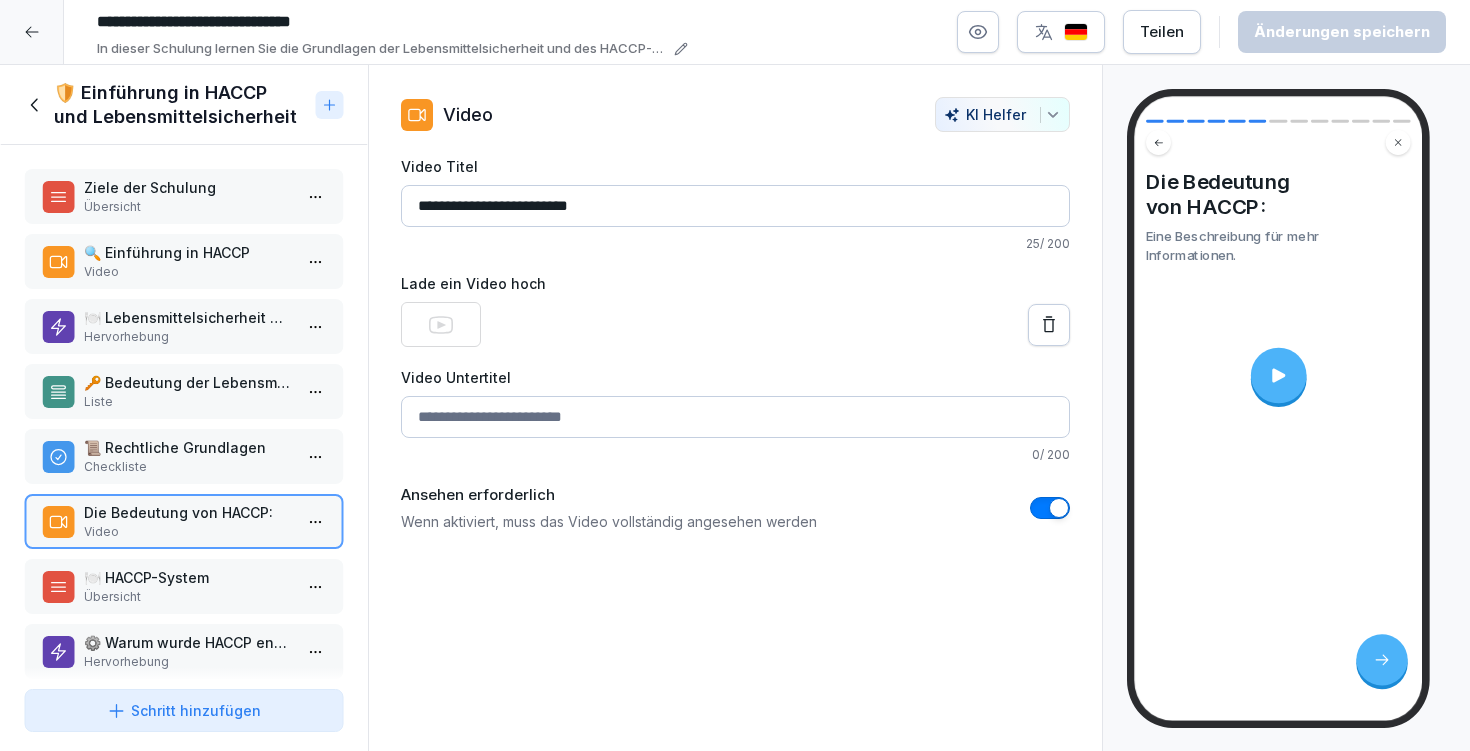 click on "🍽️ HACCP-System" at bounding box center (188, 577) 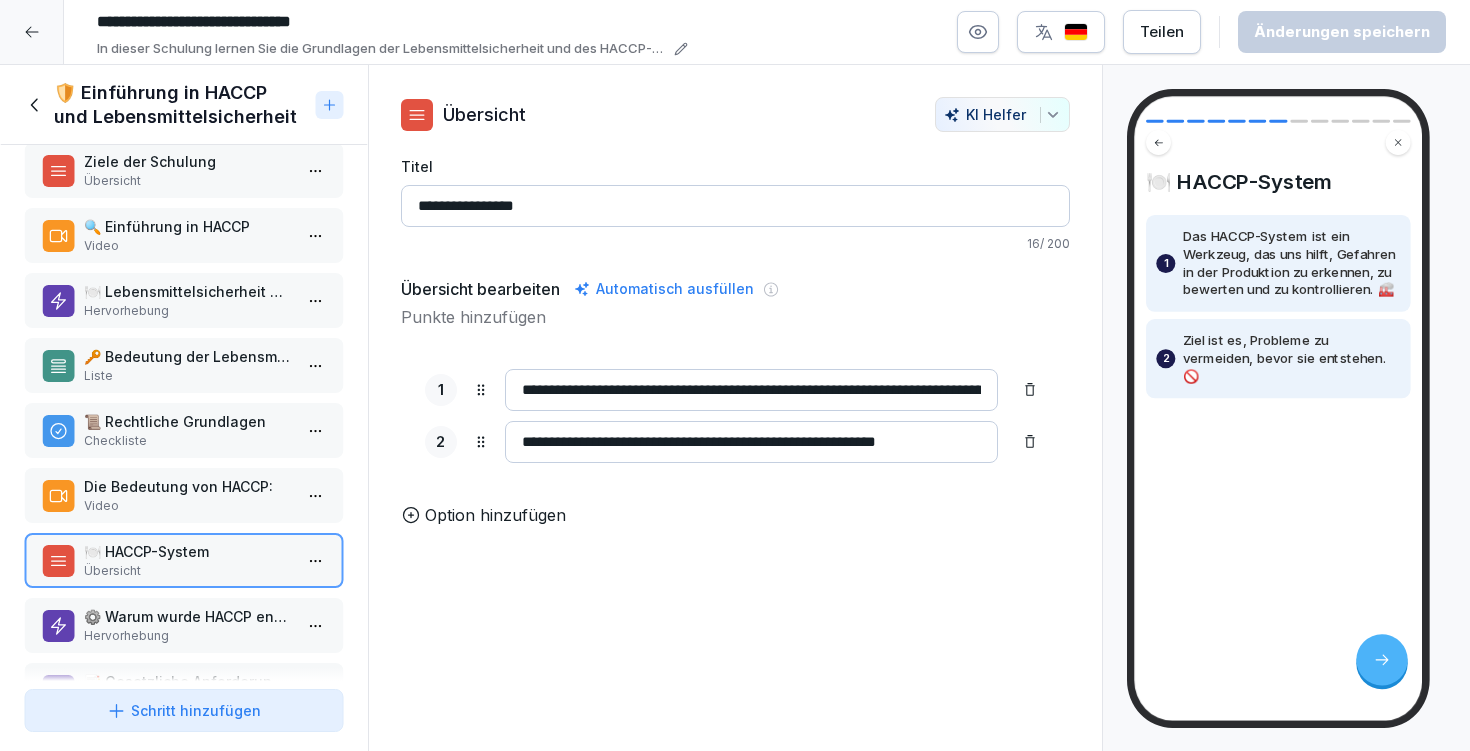 scroll, scrollTop: 82, scrollLeft: 0, axis: vertical 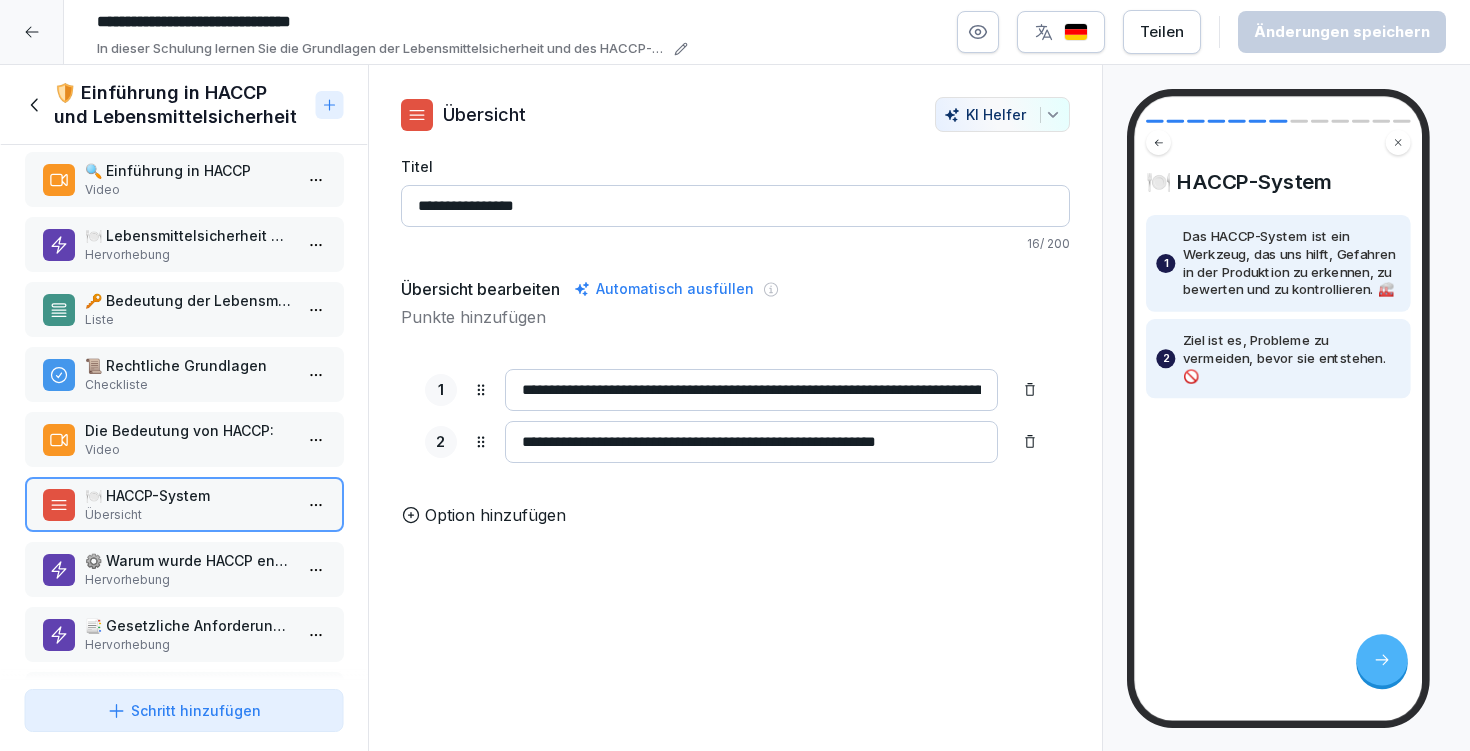 click on "⚙️ Warum wurde HACCP entwickelt?" at bounding box center (188, 560) 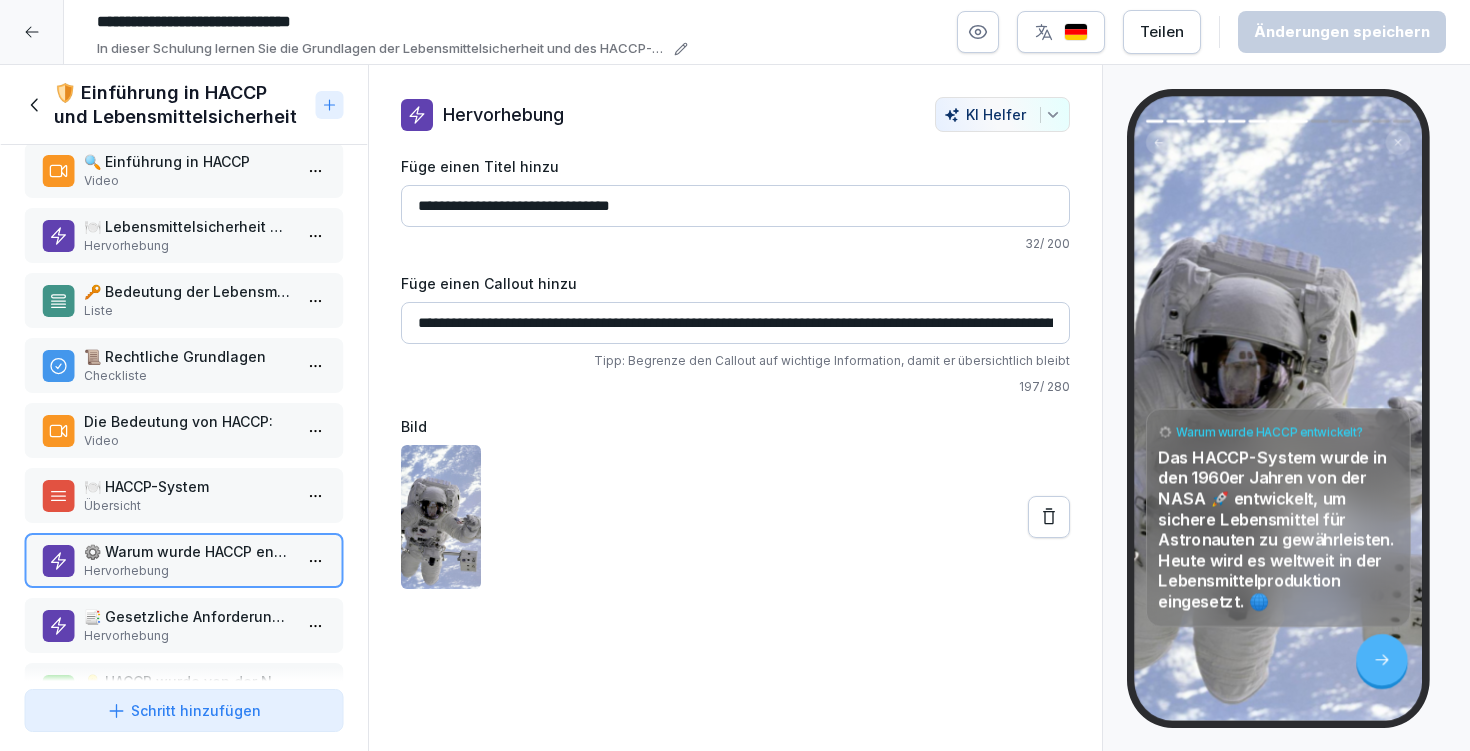 scroll, scrollTop: 362, scrollLeft: 0, axis: vertical 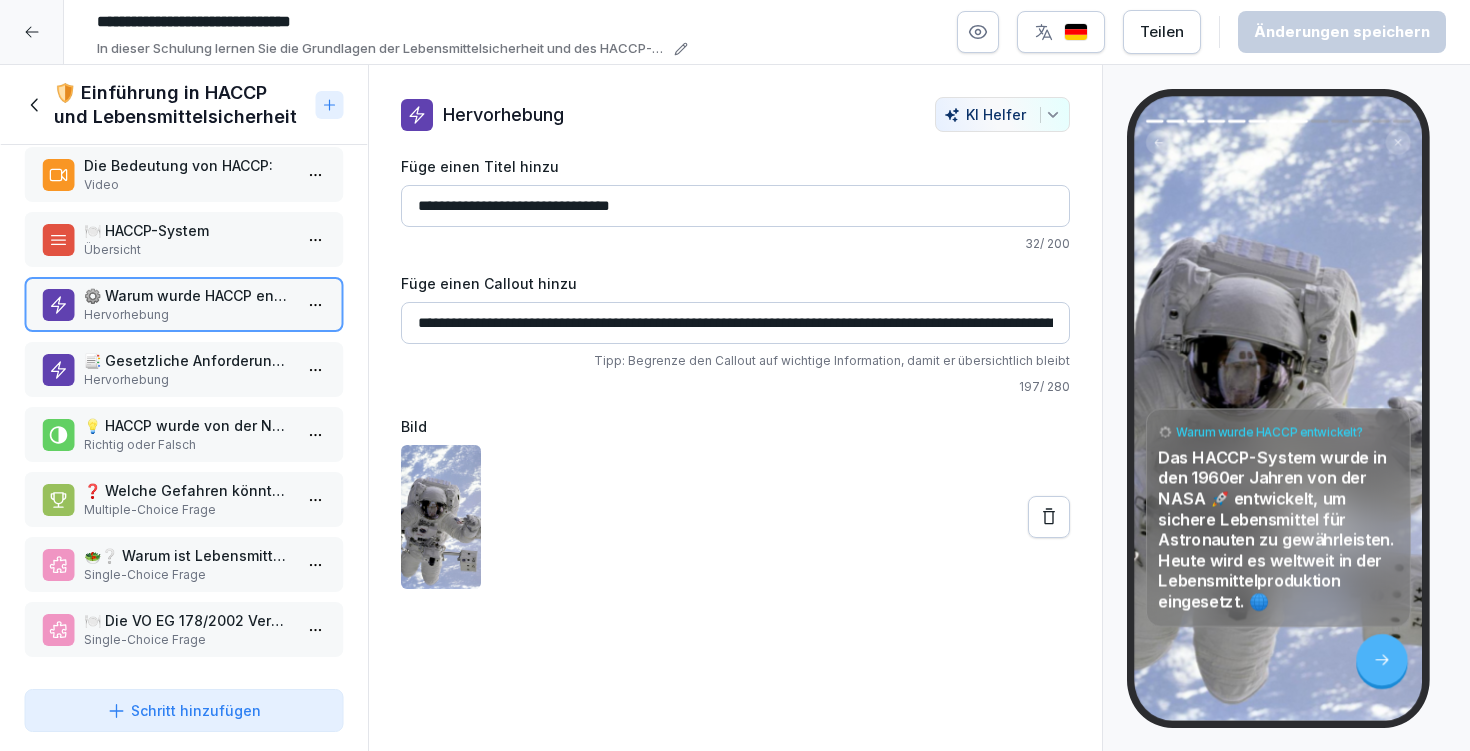 click on "Hervorhebung" at bounding box center (188, 380) 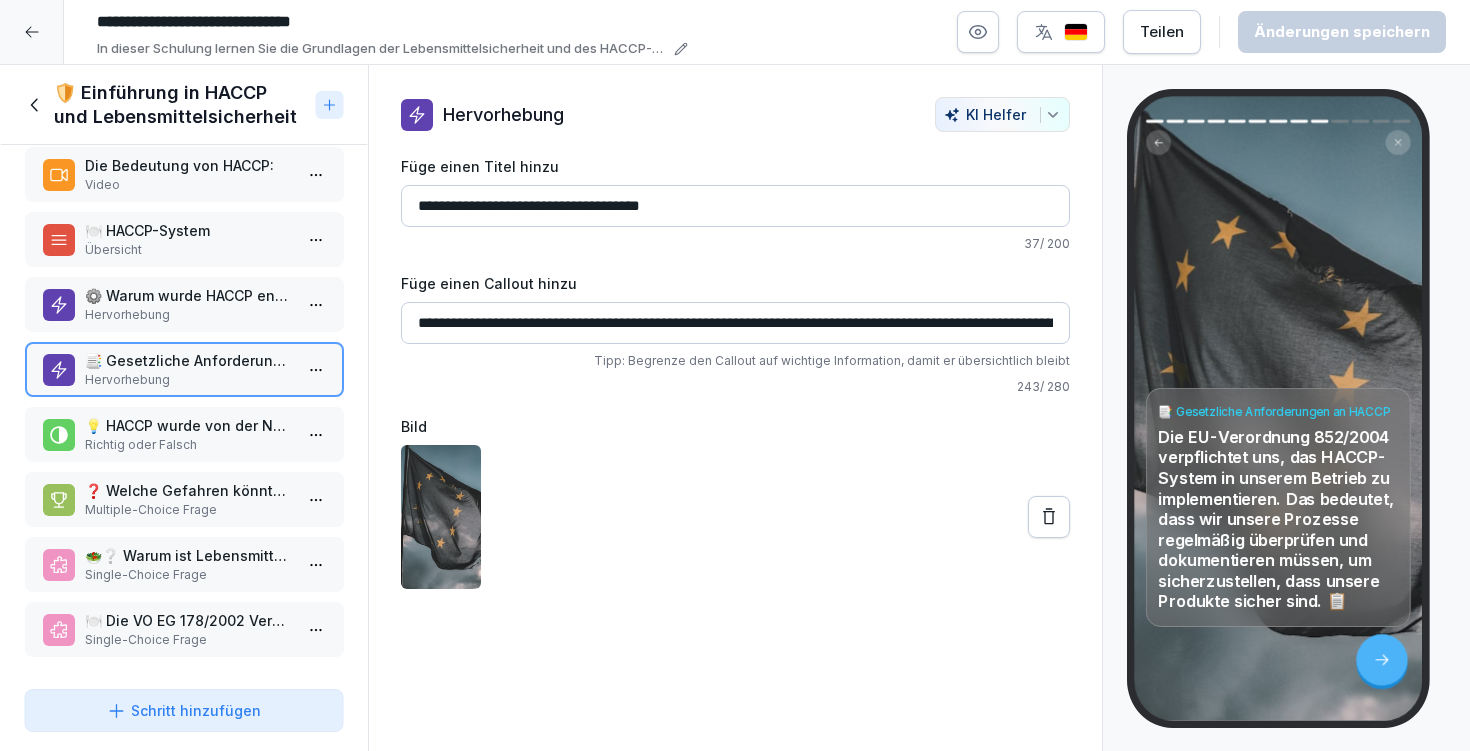click on "Richtig oder Falsch" at bounding box center [188, 445] 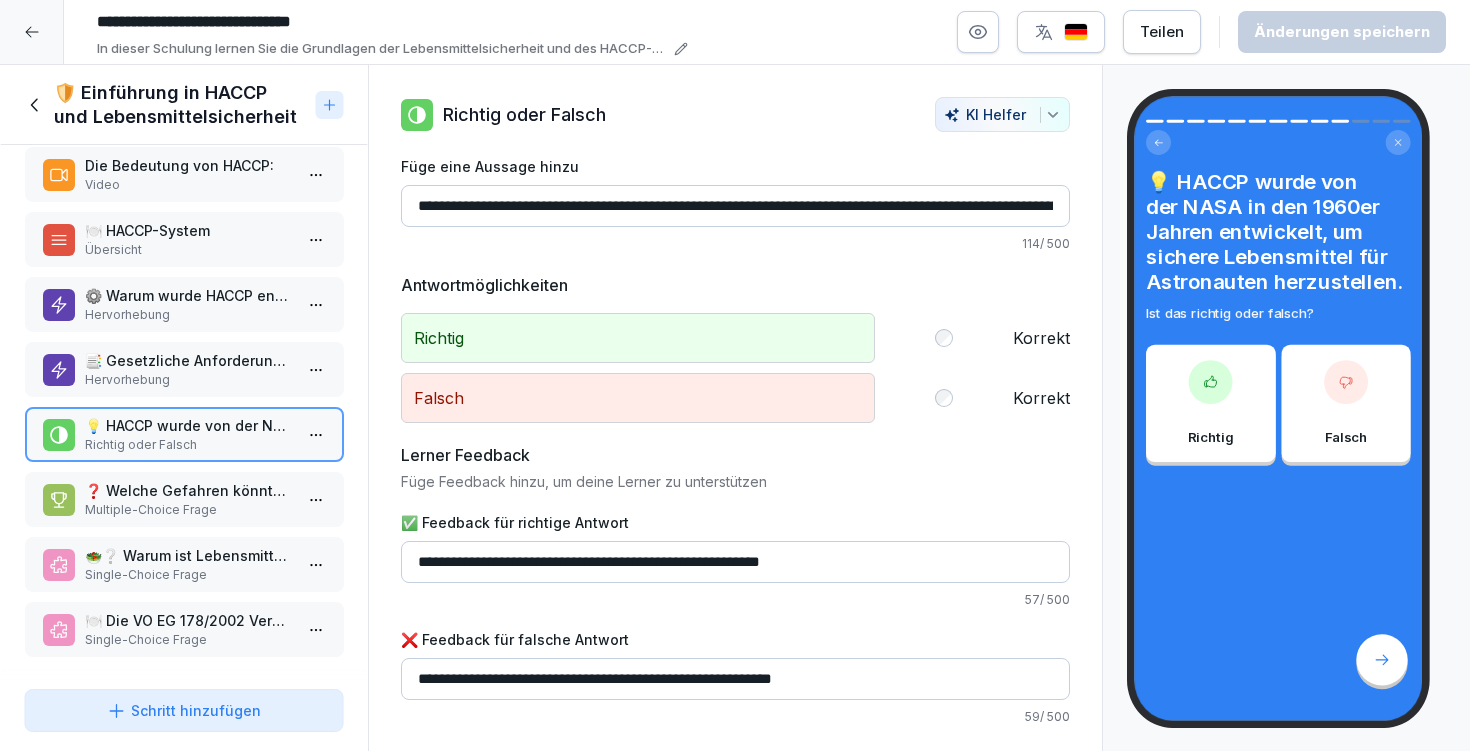 click on "❓ Welche Gefahren könnten die Lebensmittelsicherheit beeinträchtigen?" at bounding box center (188, 490) 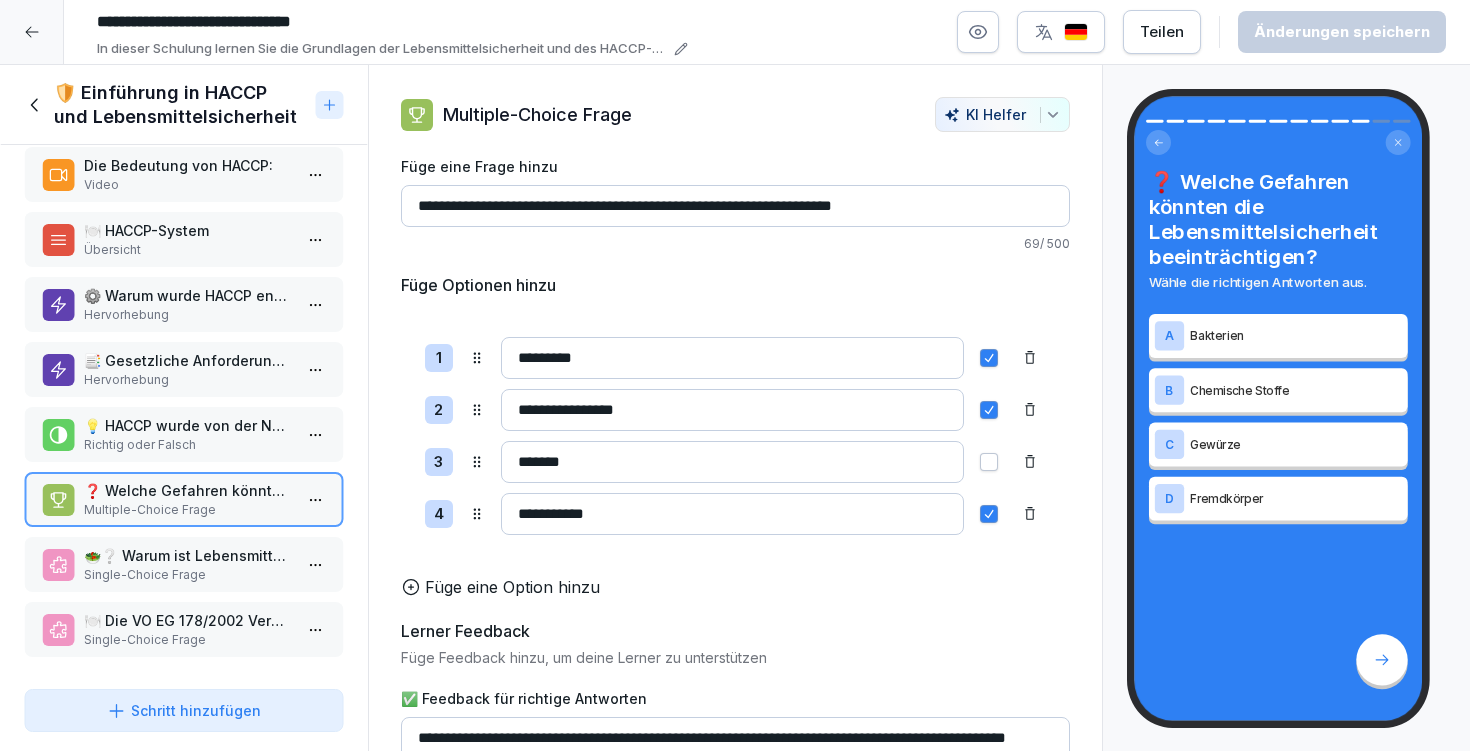 click on "🥗❔ Warum ist Lebensmittelsicherheit wichtig? Single-Choice Frage" at bounding box center [184, 564] 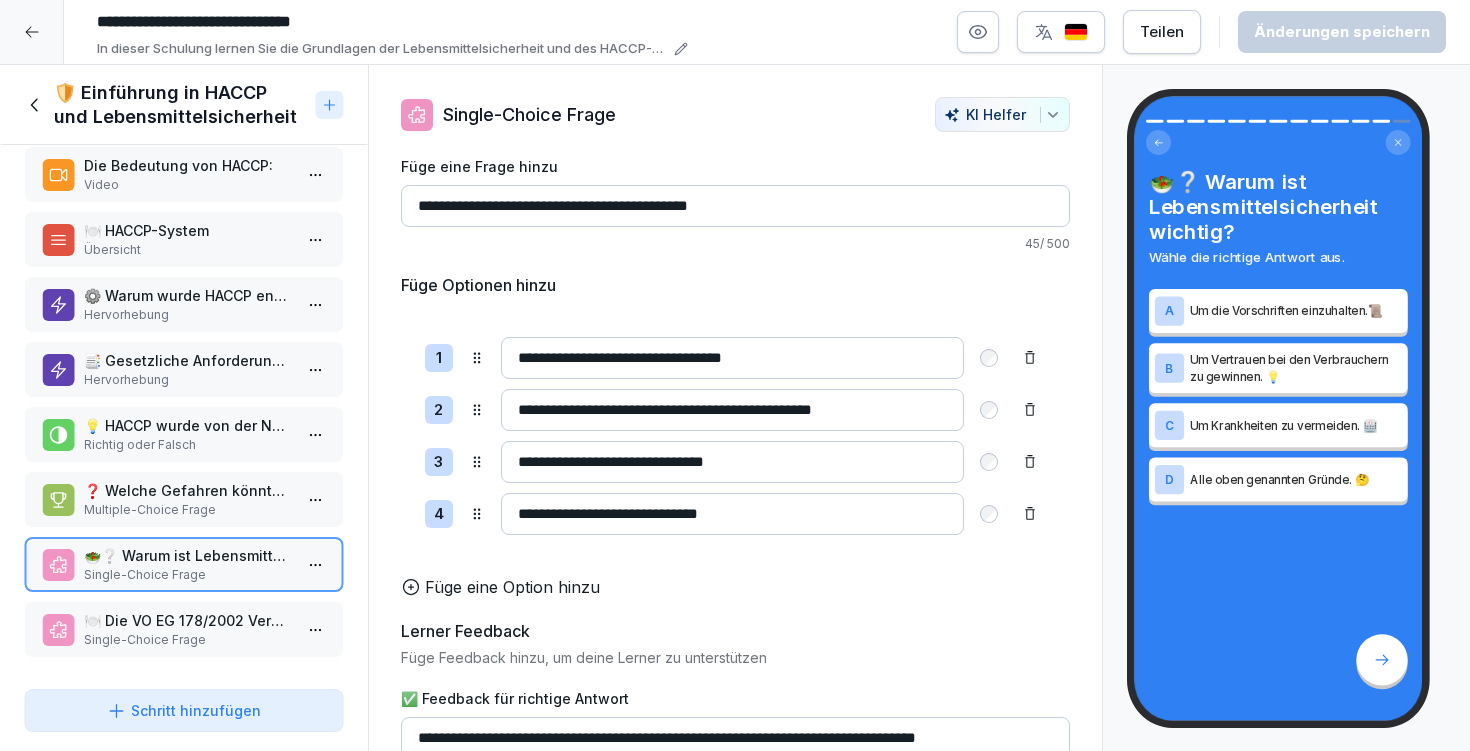 click on "Ziele der Schulung Übersicht 🔍 Einführung in HACCP Video 🍽️ Lebensmittelsicherheit bedeutet... Hervorhebung 🔑 Bedeutung der Lebensmittelsicherheit Liste 📜 Rechtliche Grundlagen Checkliste Die Bedeutung von HACCP:  Video 🍽️ HACCP-System Übersicht ⚙️ Warum wurde HACCP entwickelt? Hervorhebung 📑 Gesetzliche Anforderungen an HACCP Hervorhebung 💡 HACCP wurde von der NASA in den 1960er Jahren entwickelt, um sichere Lebensmittel für Astronauten herzustellen. Richtig oder Falsch ❓ Welche Gefahren könnten die Lebensmittelsicherheit beeinträchtigen? Multiple-Choice Frage 🥗❔ Warum ist Lebensmittelsicherheit wichtig? Single-Choice Frage 🍽️ Die VO EG 178/2002 Verordnung zum Lebensmittelrecht gehört zum:  Single-Choice Frage
To pick up a draggable item, press the space bar.
While dragging, use the arrow keys to move the item.
Press space again to drop the item in its new position, or press escape to cancel." at bounding box center (184, 413) 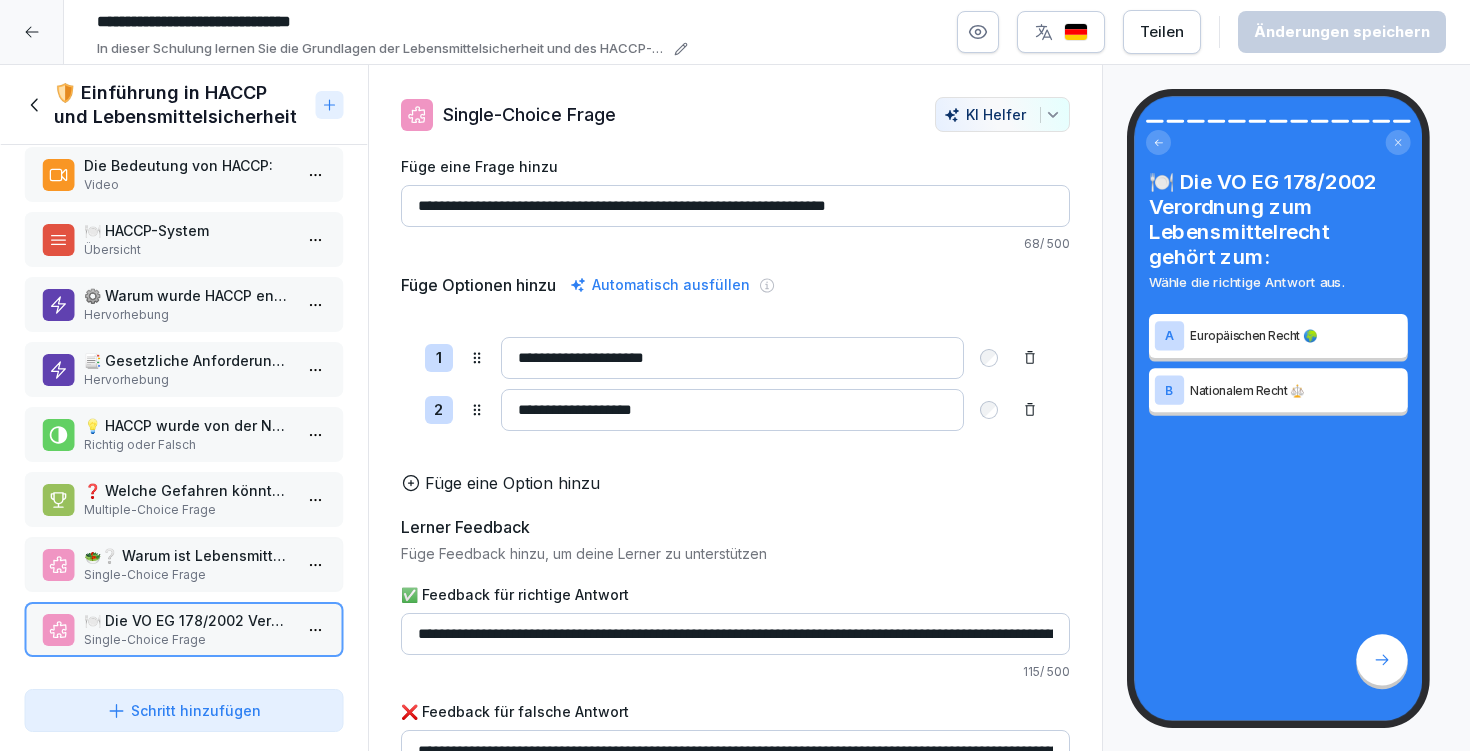 scroll, scrollTop: 362, scrollLeft: 0, axis: vertical 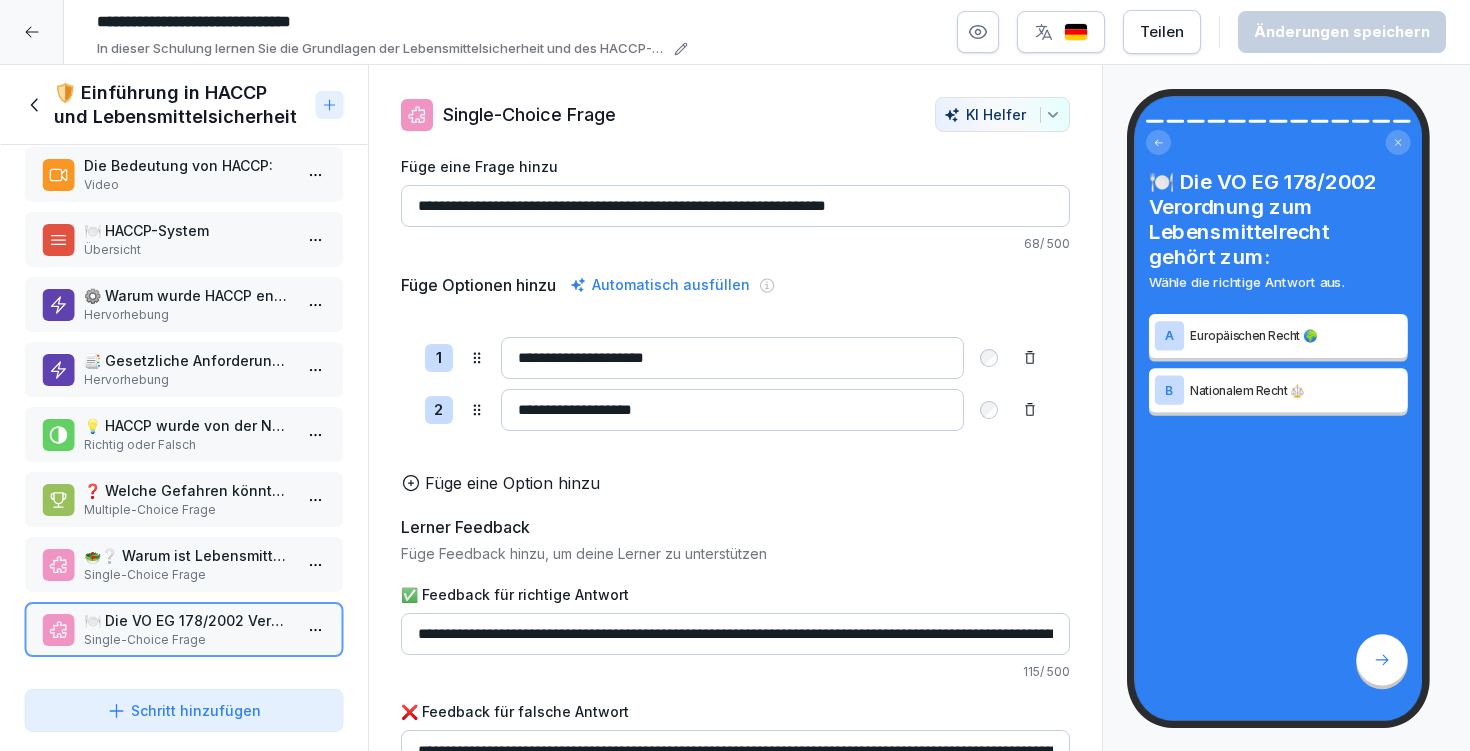 click on "🛡️ Einführung in HACCP und Lebensmittelsicherheit" at bounding box center (181, 105) 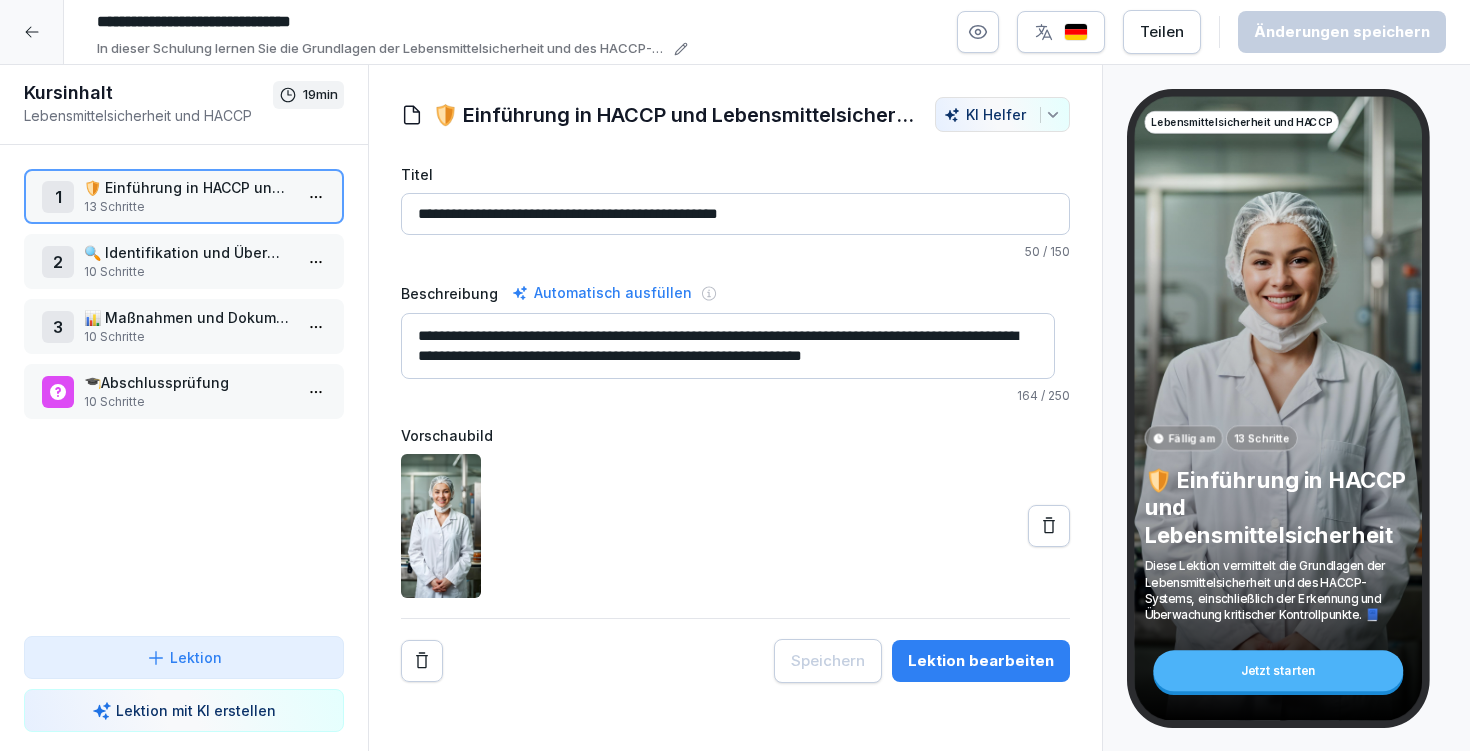 click on "10 Schritte" at bounding box center [188, 272] 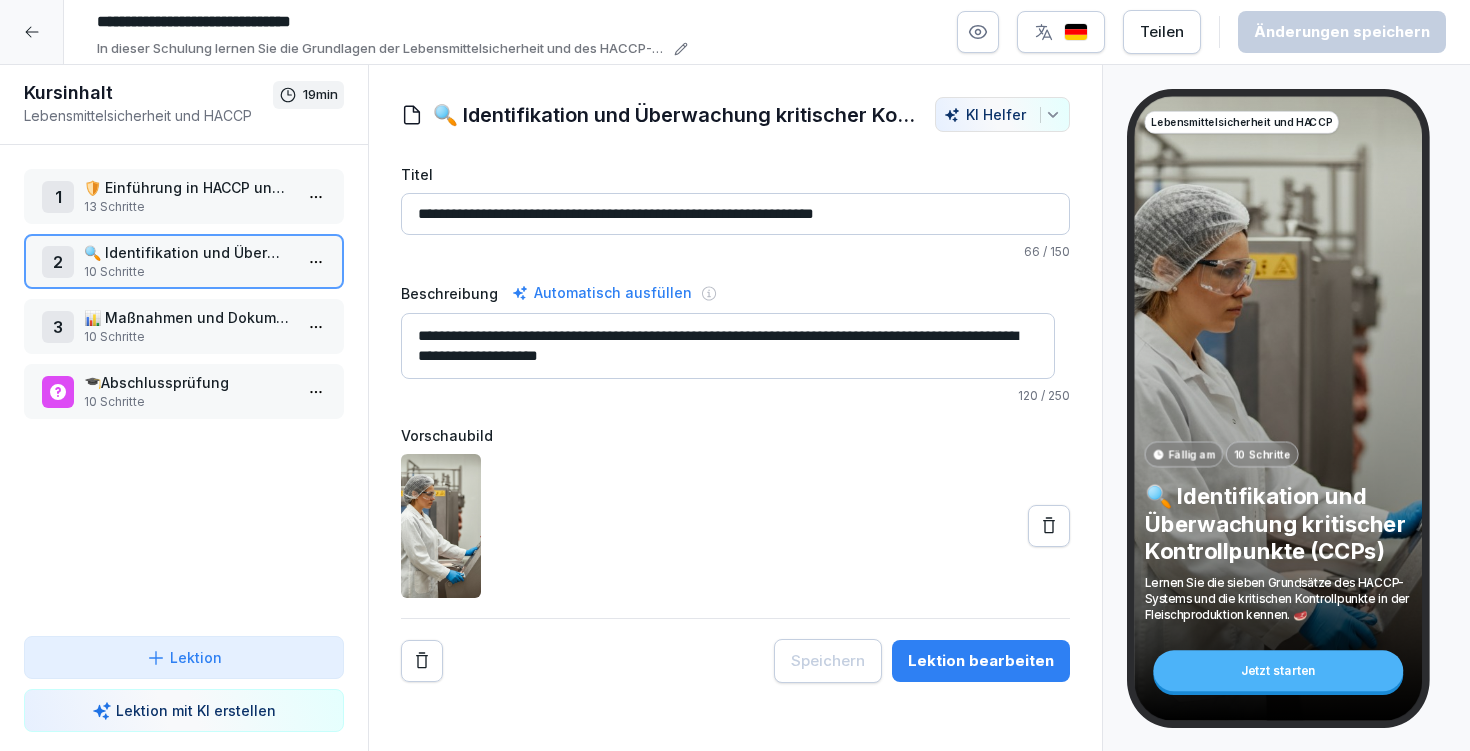 click on "Lektion bearbeiten" at bounding box center [981, 661] 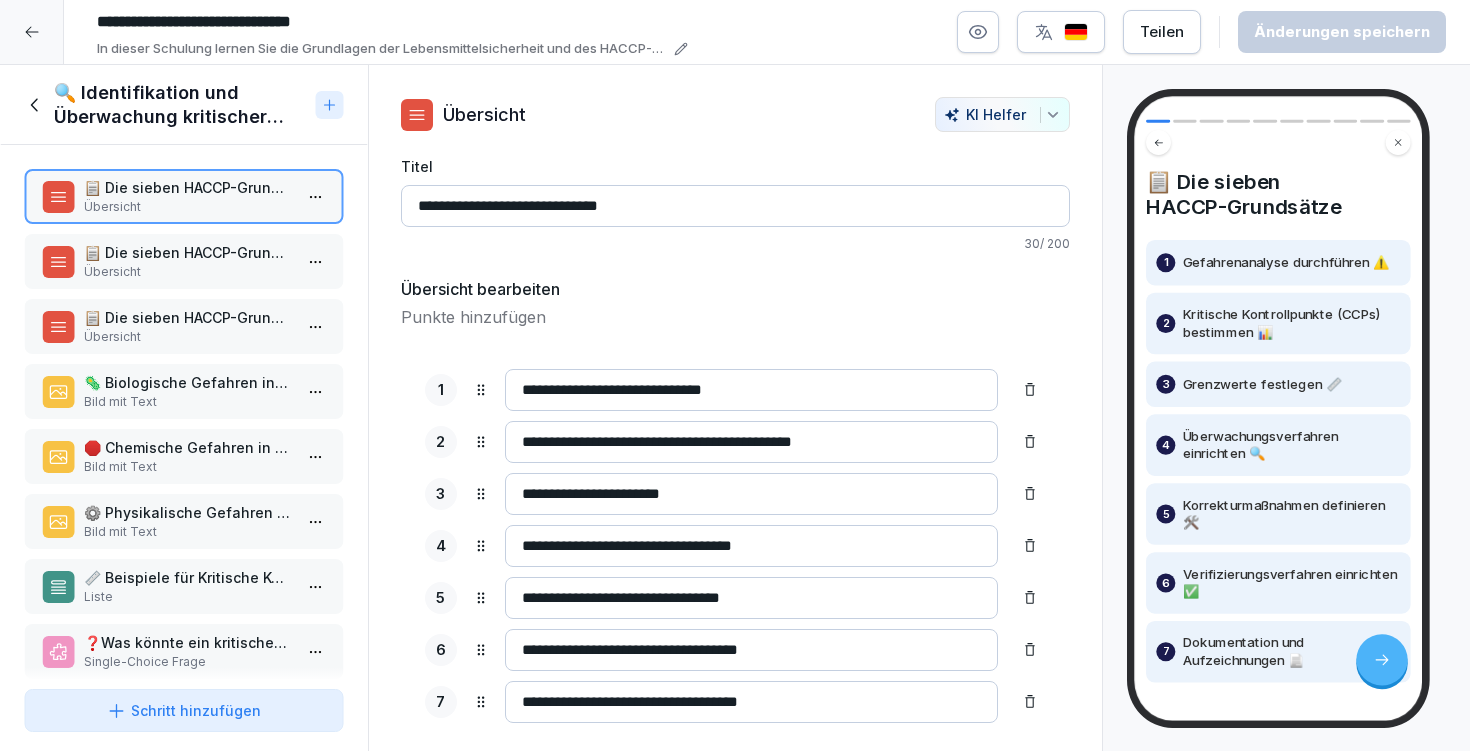 click on "📋 Die sieben HACCP-Grundsätze" at bounding box center (188, 252) 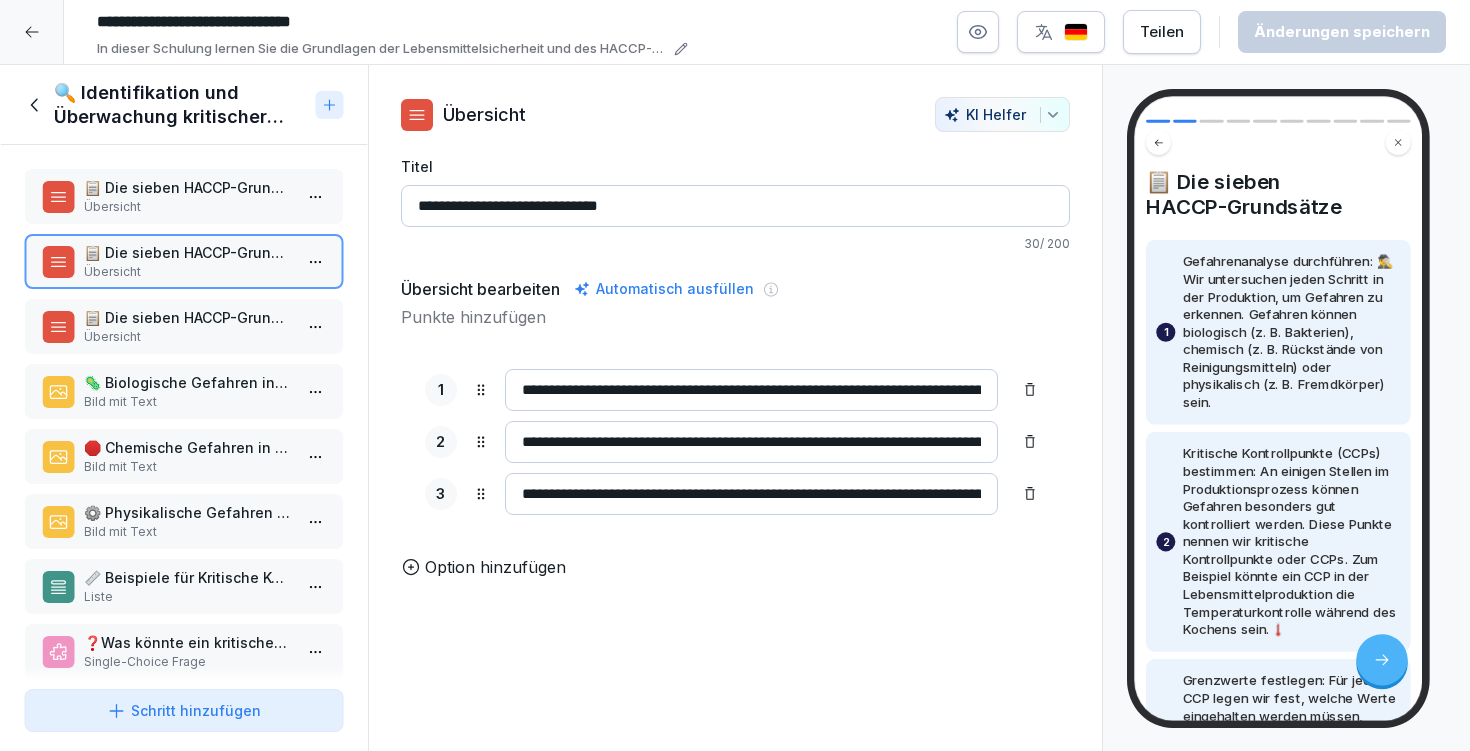 click on "Übersicht" at bounding box center [188, 207] 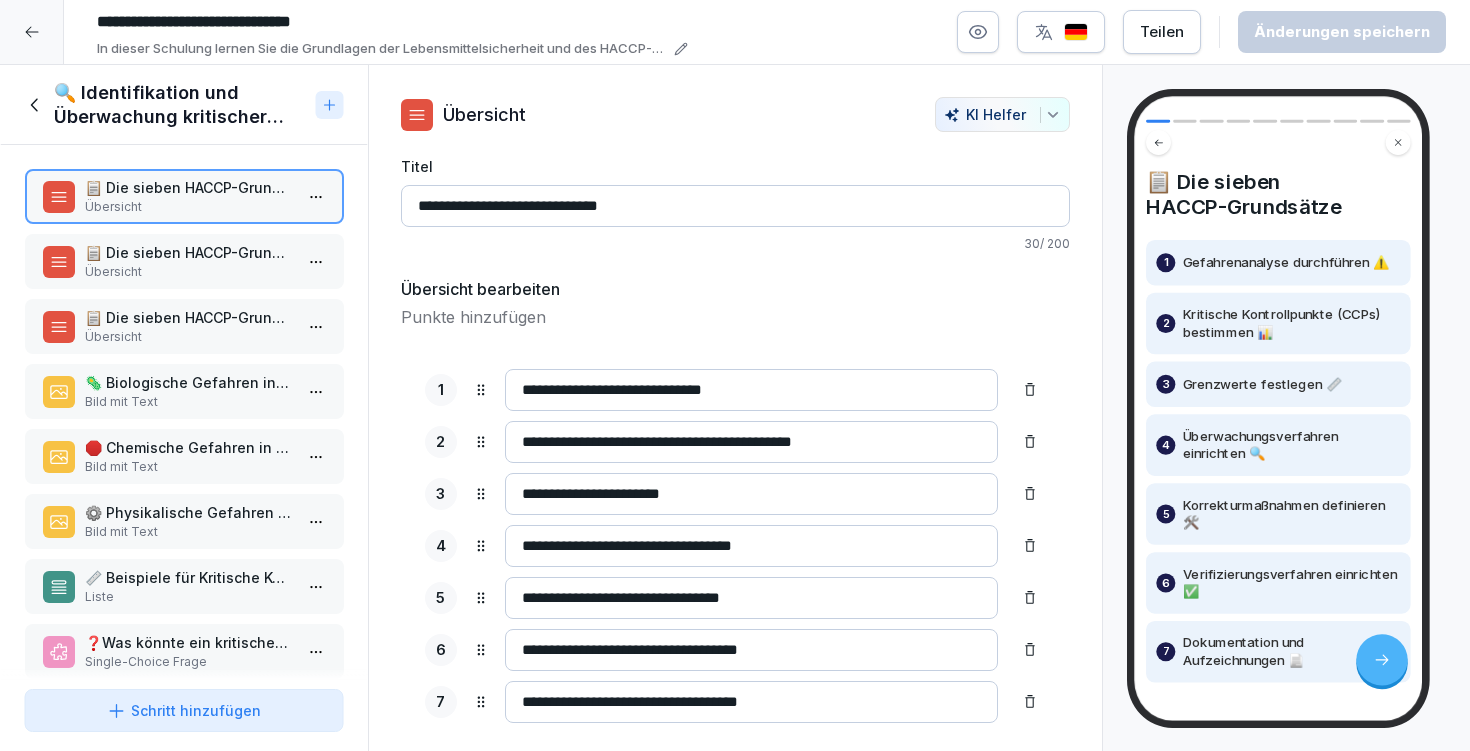click on "📋 Die sieben HACCP-Grundsätze" at bounding box center [188, 317] 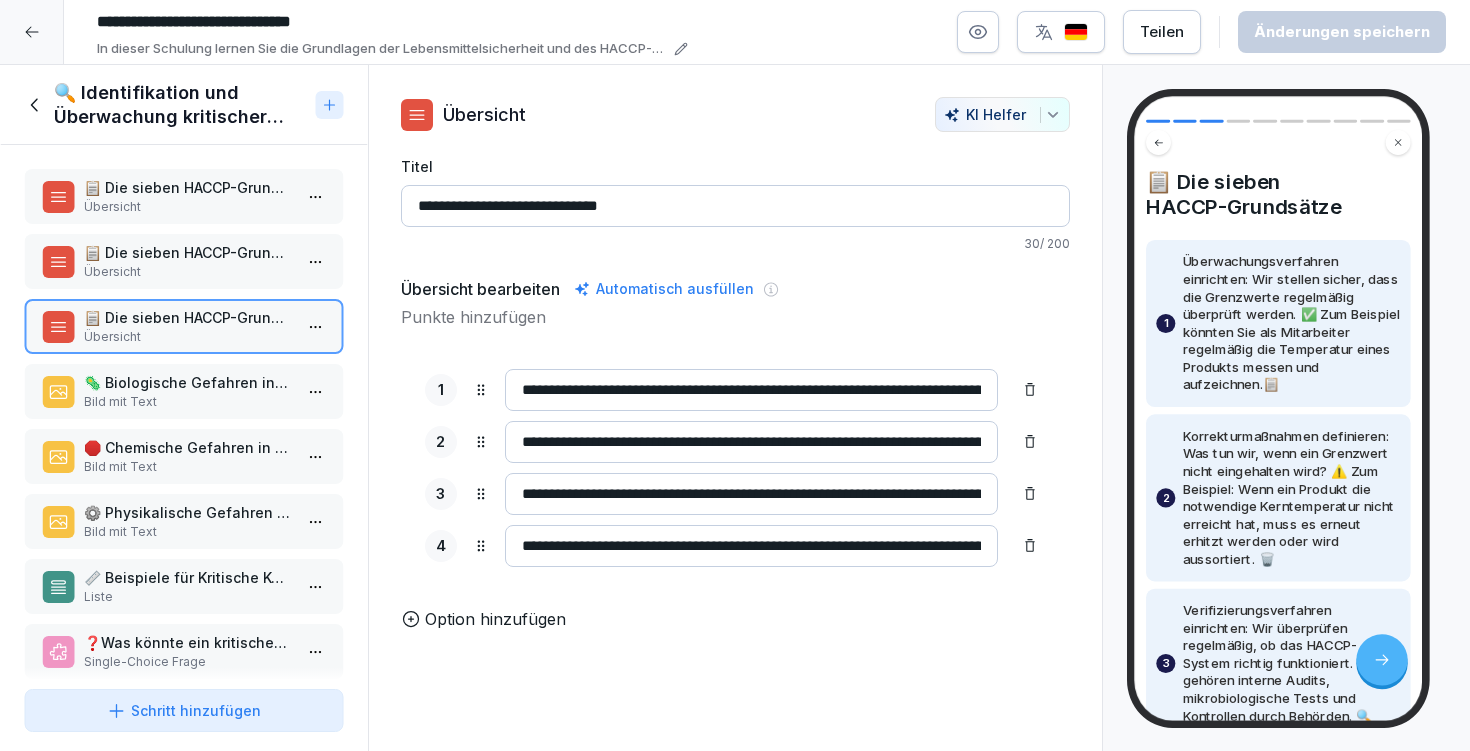 click on "🦠 Biologische Gefahren in der Produktion" at bounding box center (188, 382) 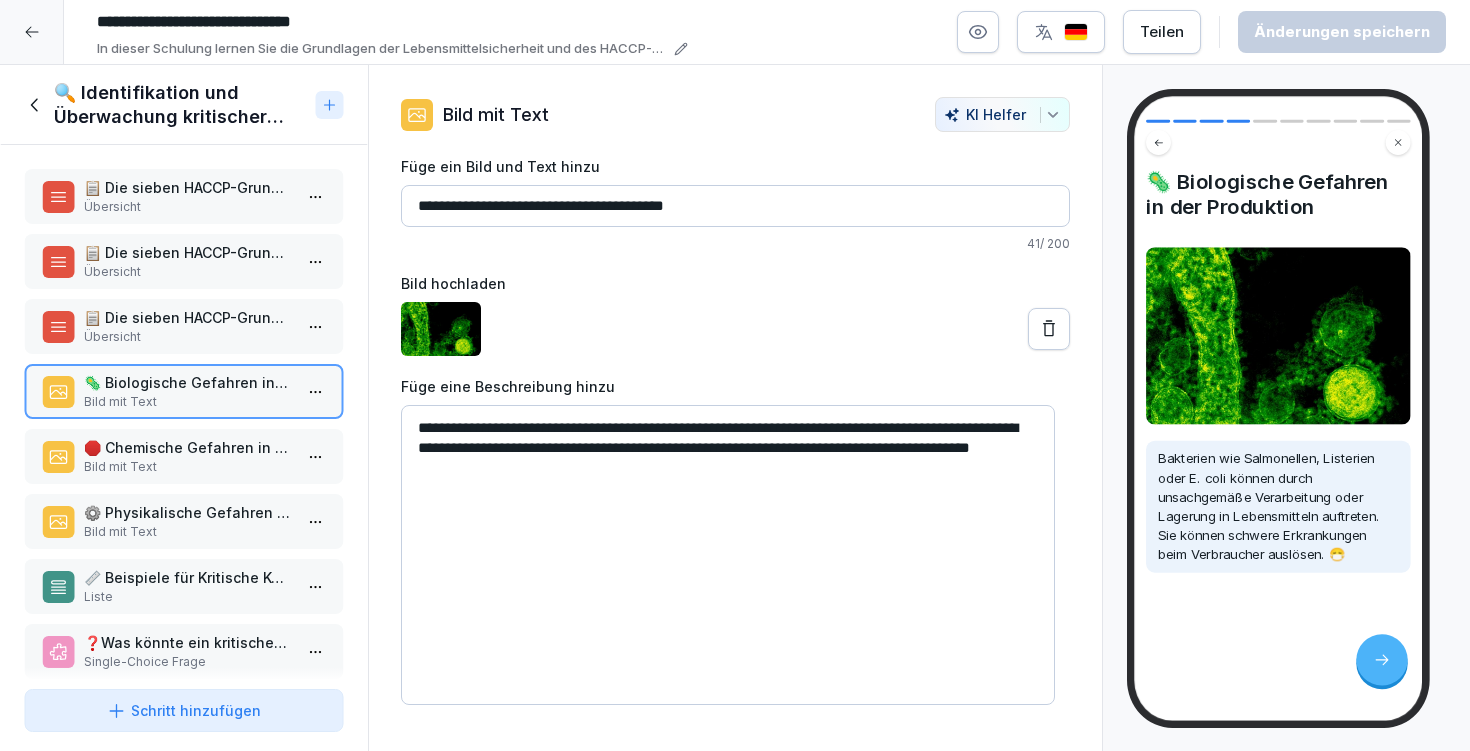 click on "Bild mit Text" at bounding box center (188, 467) 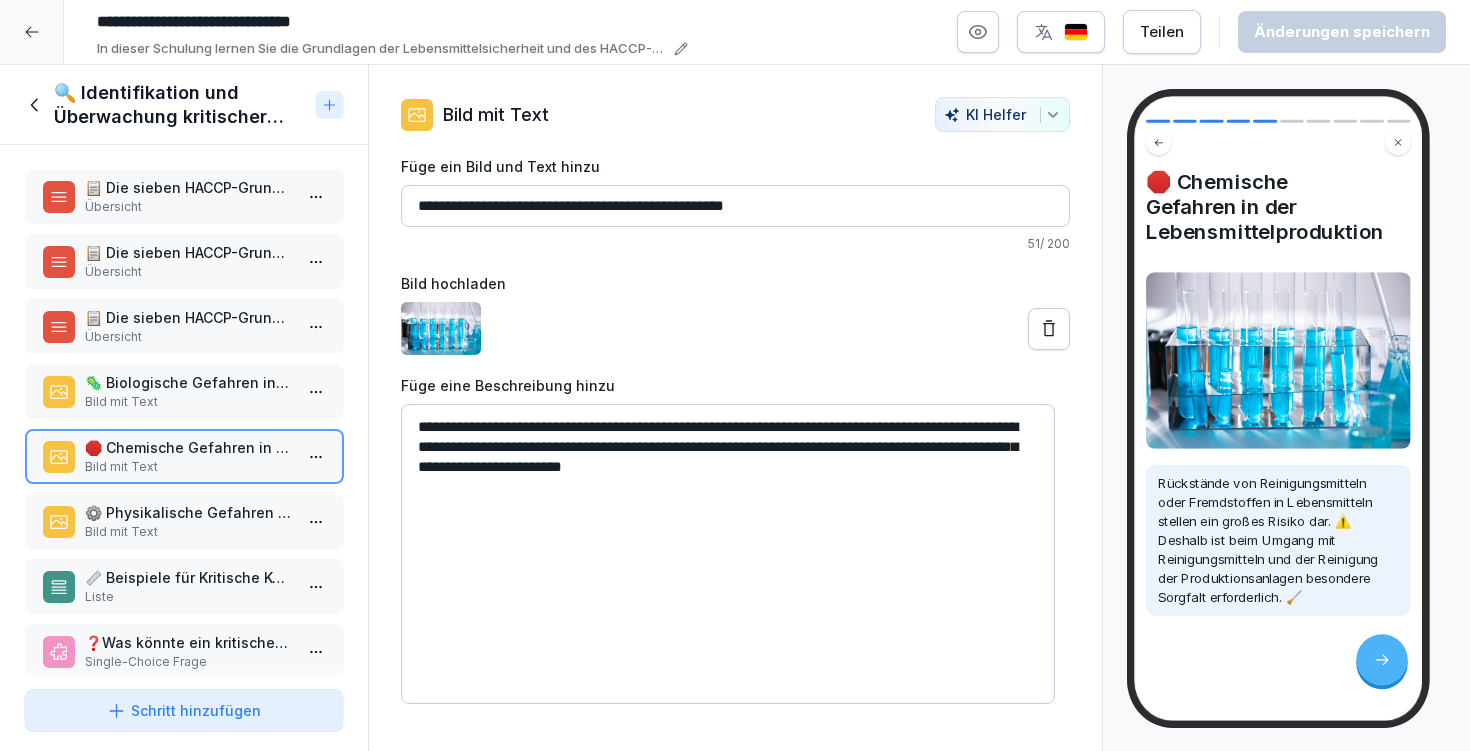 click on "⚙️ Physikalische Gefahren in der Lebensmittelproduktion" at bounding box center [188, 512] 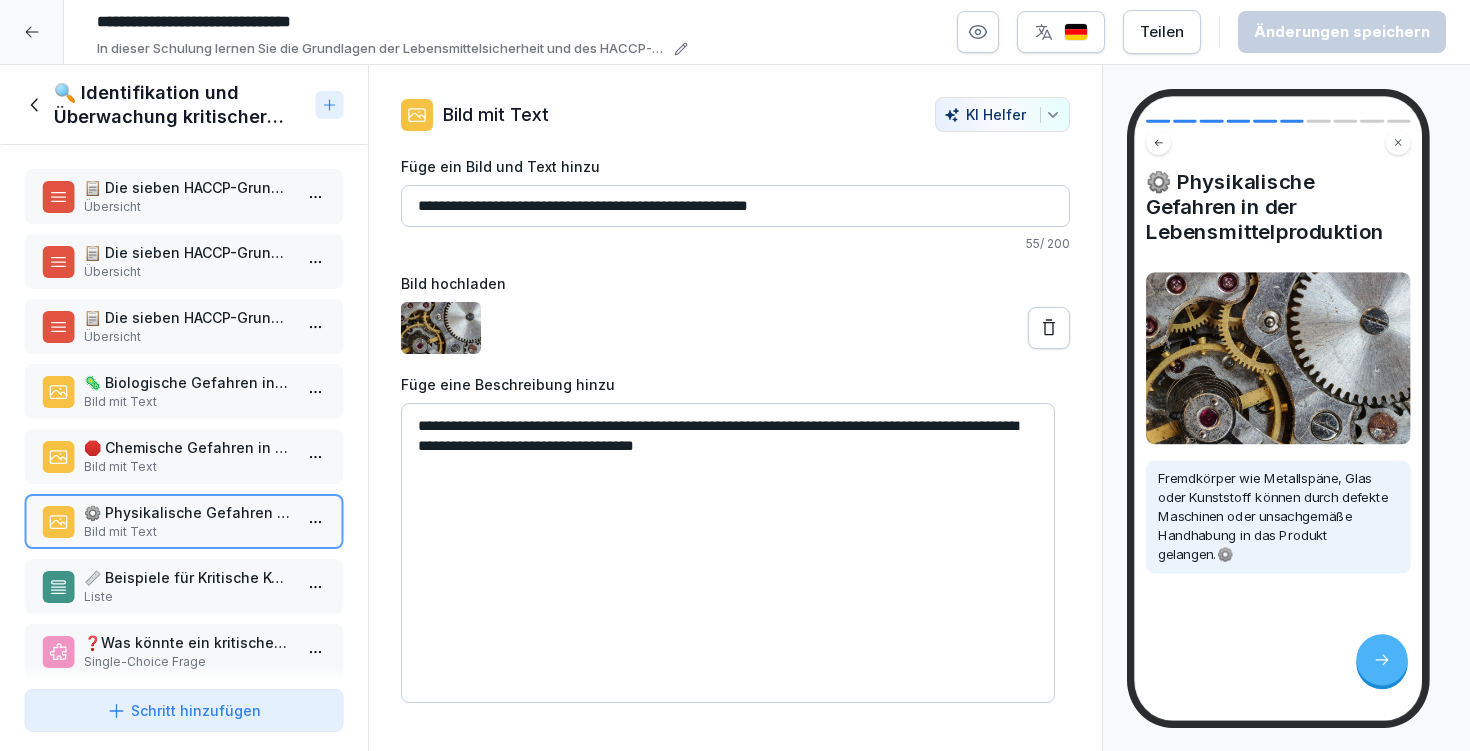 click on "📏 Beispiele für Kritische Kontrollpunkte (CCPs) in der Lebensmittelproduktion" at bounding box center (188, 577) 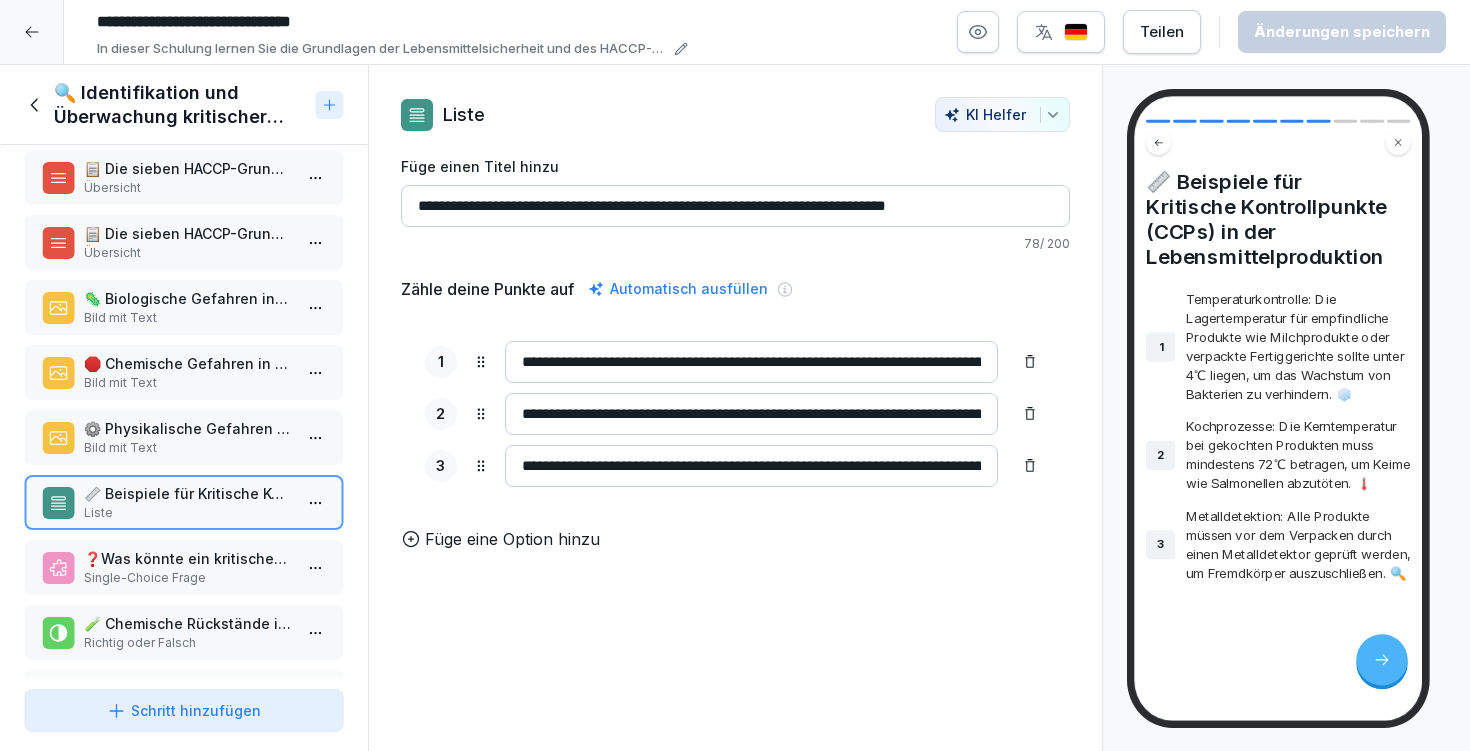 scroll, scrollTop: 167, scrollLeft: 0, axis: vertical 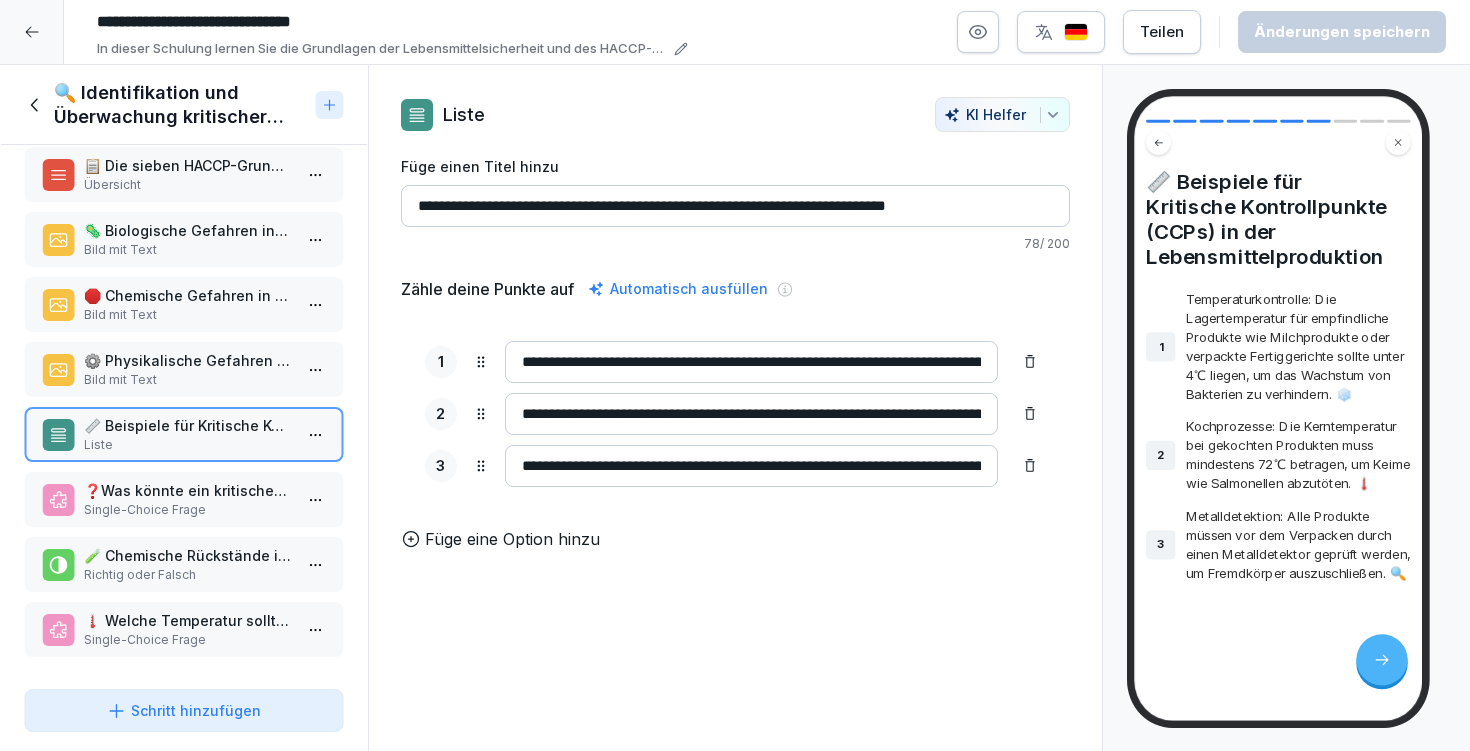 click 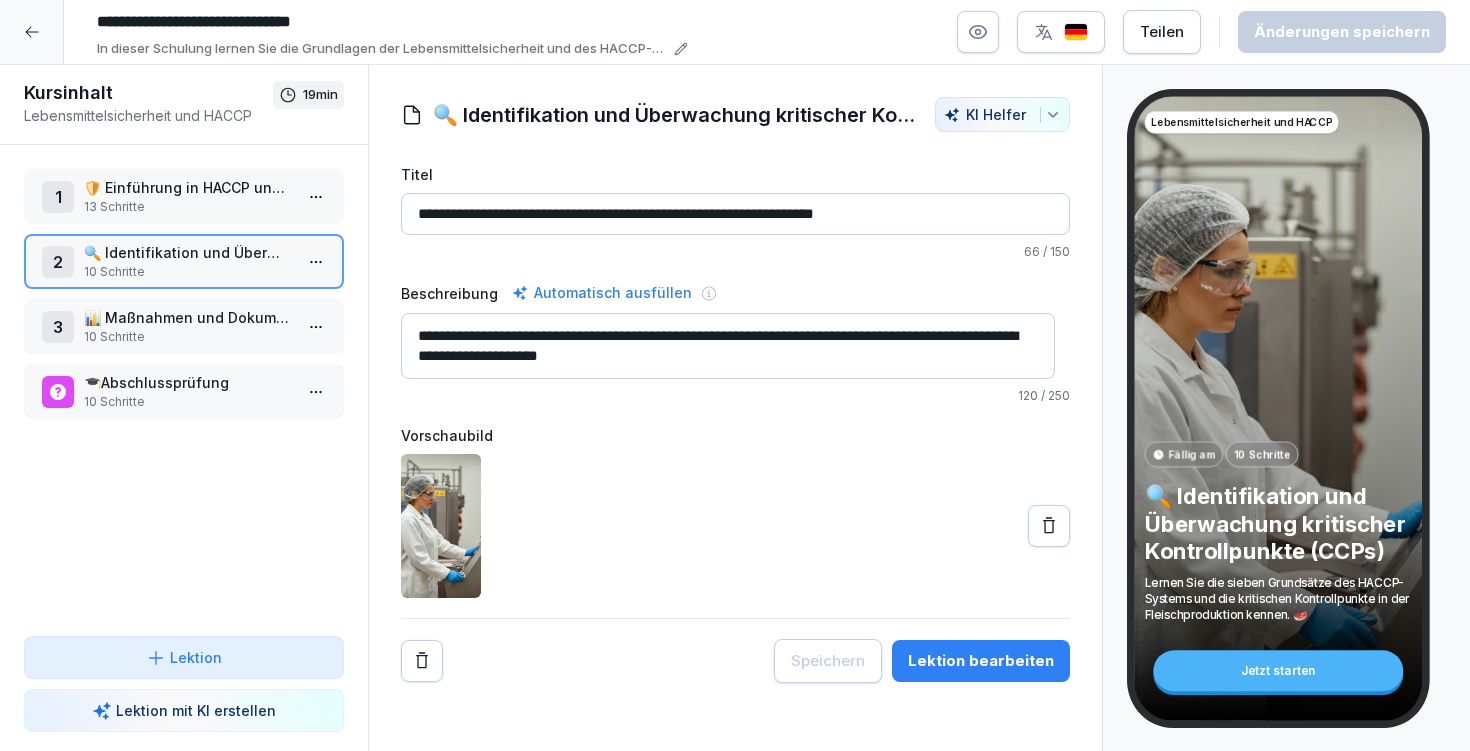 click on "📊 Maßnahmen und Dokumentation bei Abweichungen" at bounding box center (188, 317) 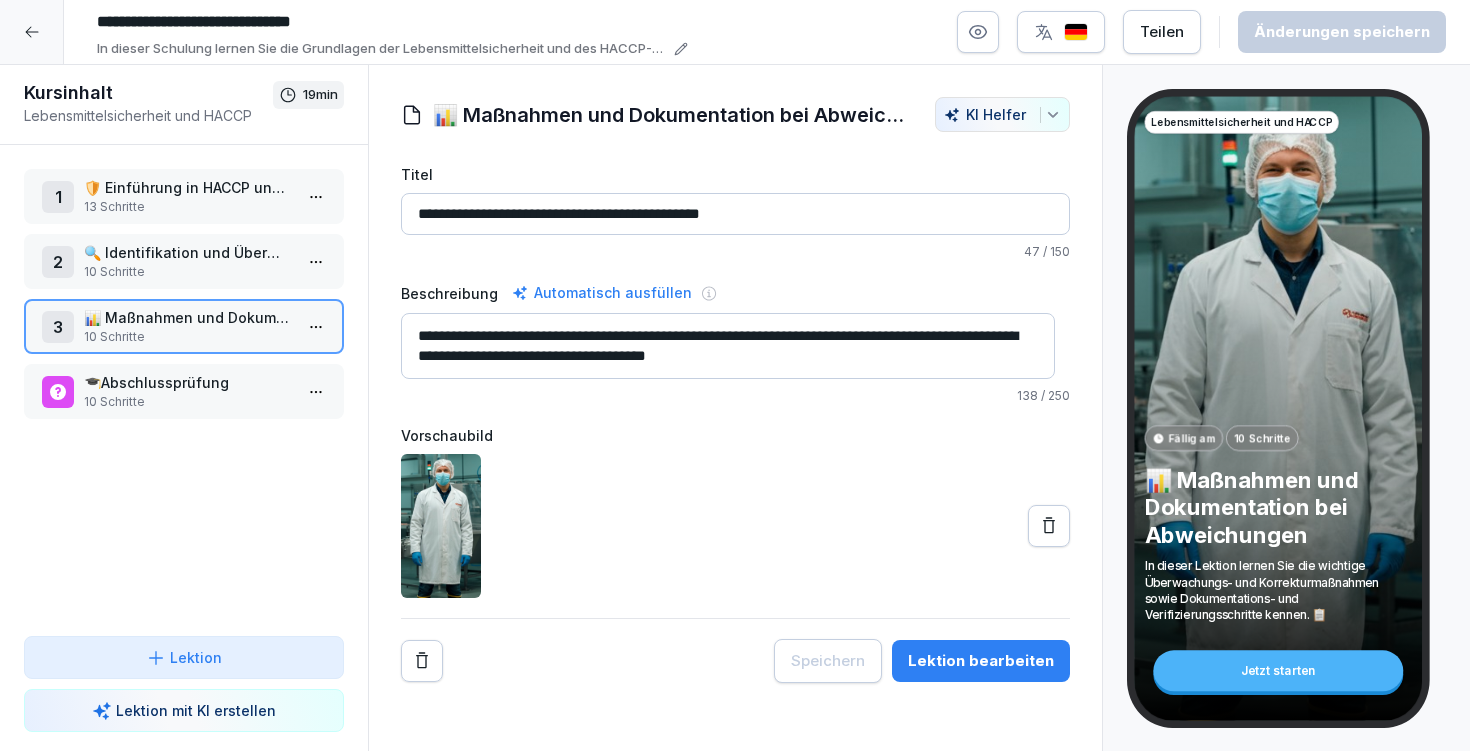 click on "Lektion bearbeiten" at bounding box center (981, 661) 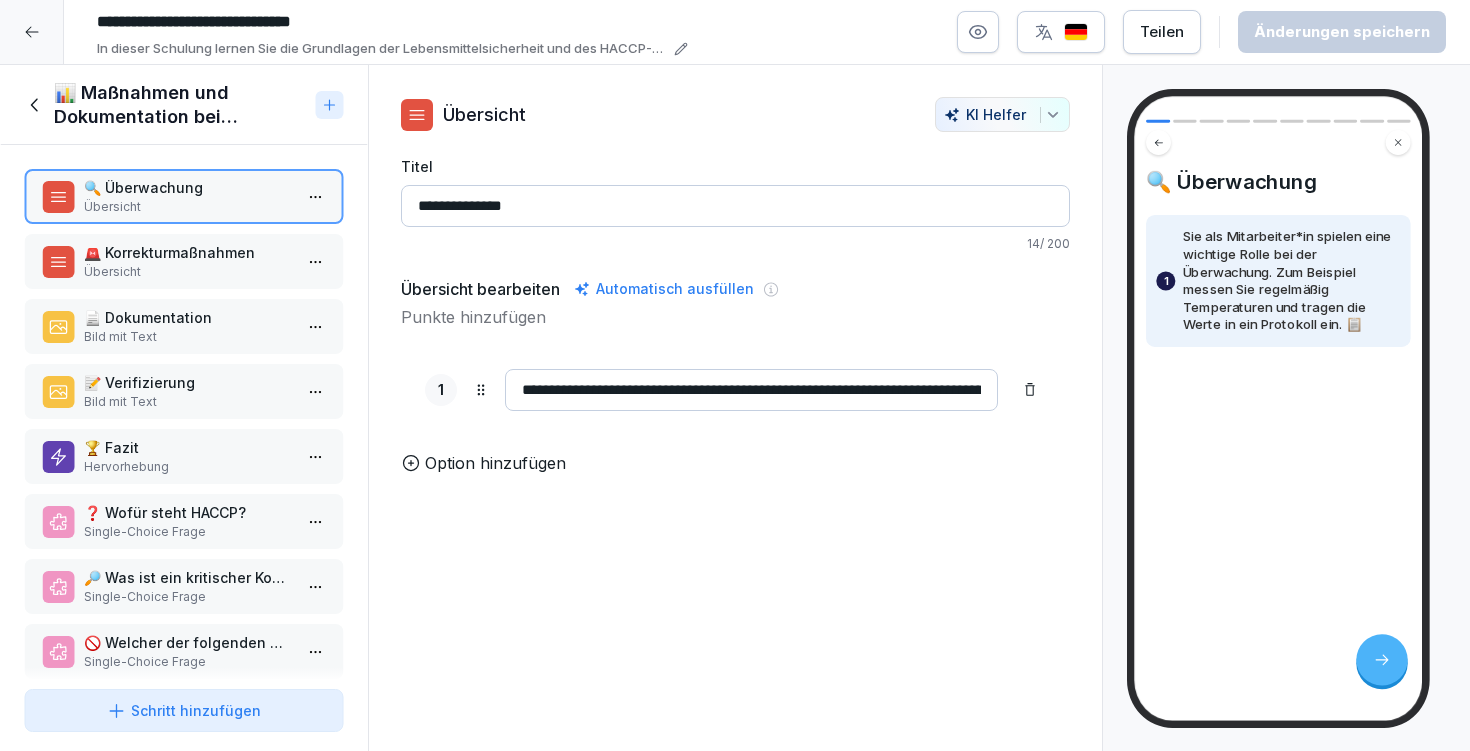 click on "🚨 Korrekturmaßnahmen" at bounding box center (188, 252) 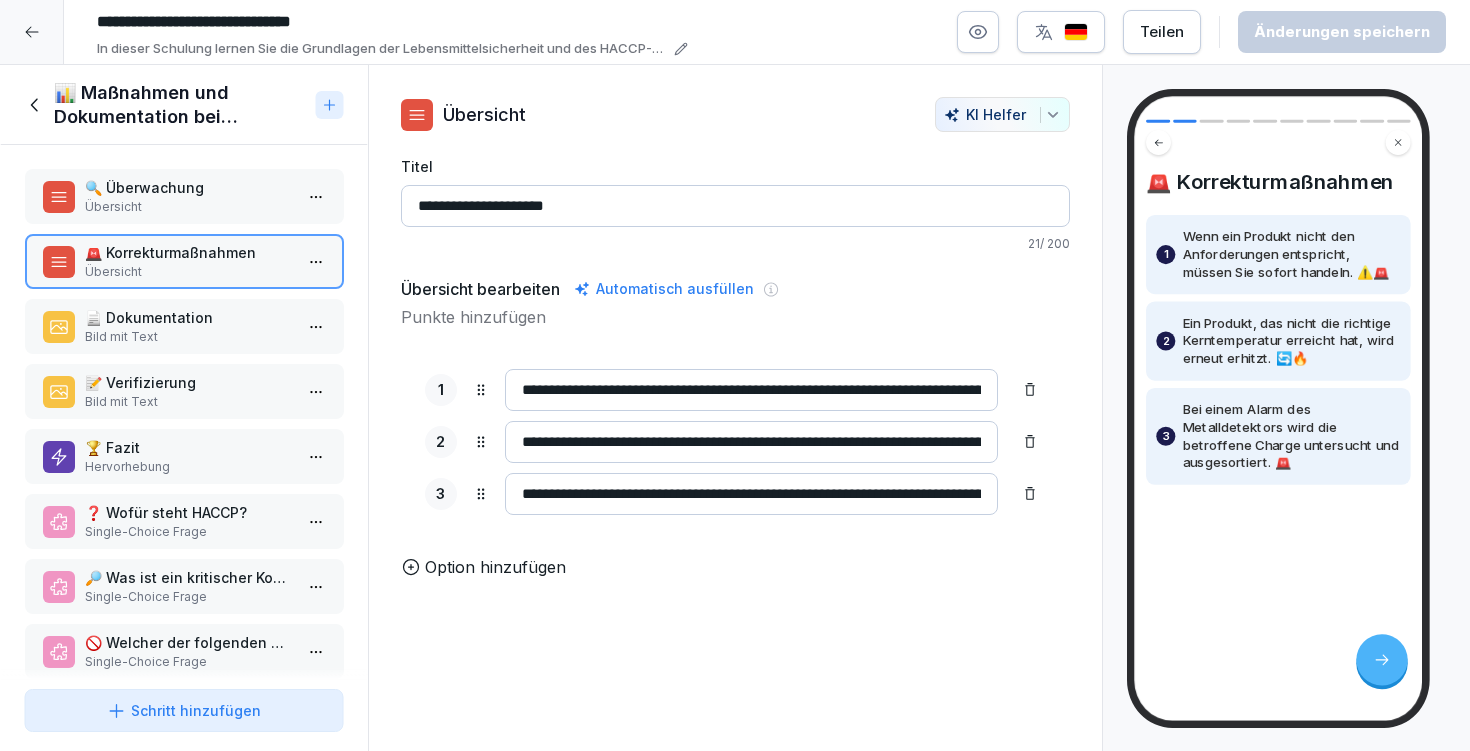 click on "📄 Dokumentation" at bounding box center (188, 317) 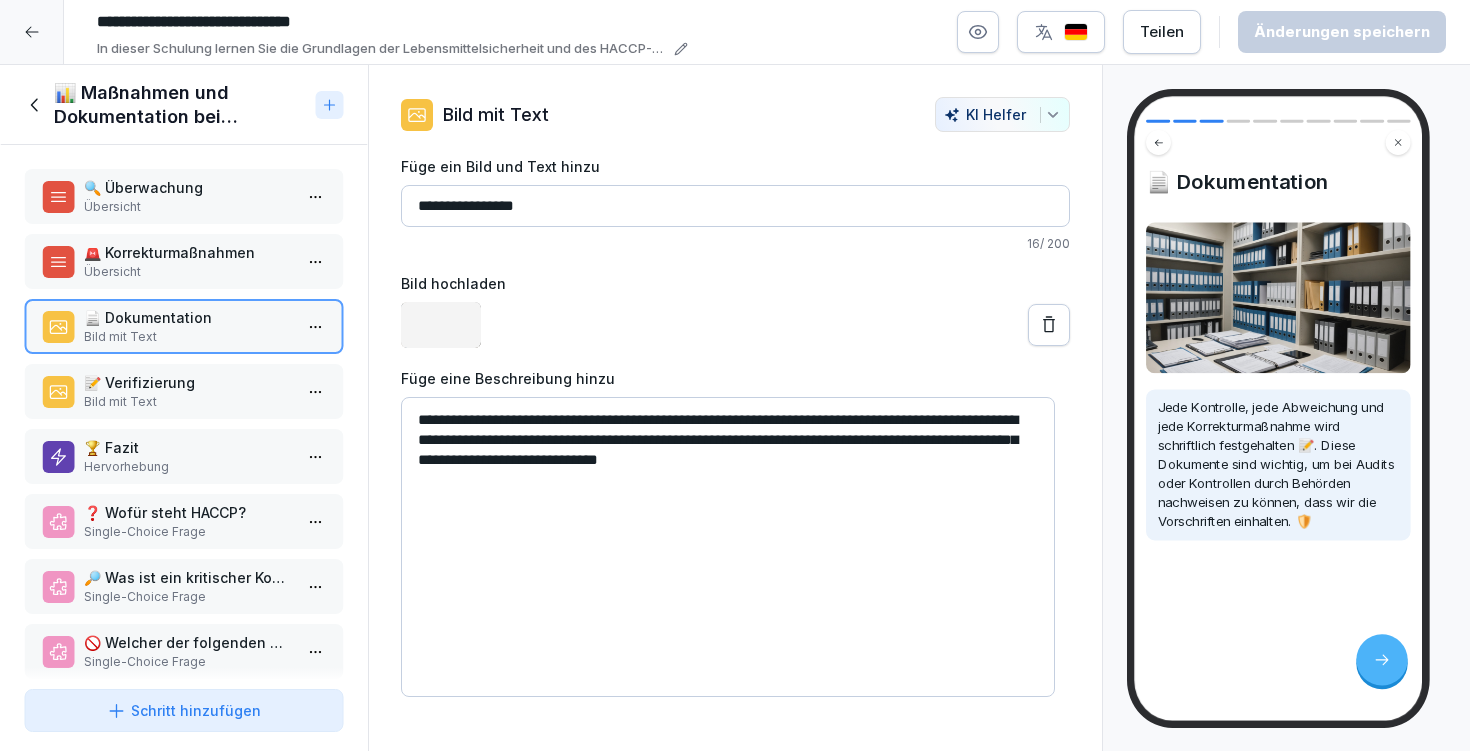 click on "Bild mit Text" at bounding box center [188, 402] 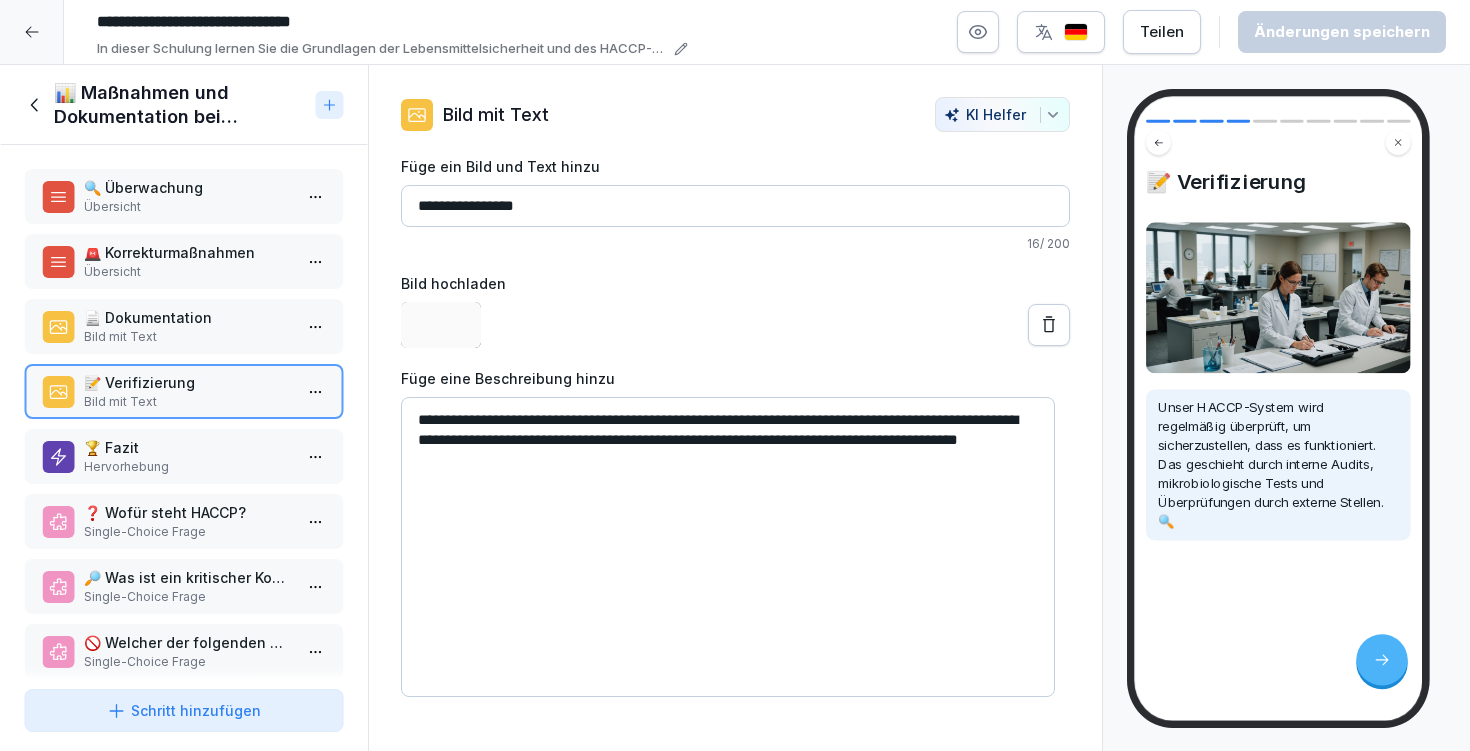 click on "Hervorhebung" at bounding box center [188, 467] 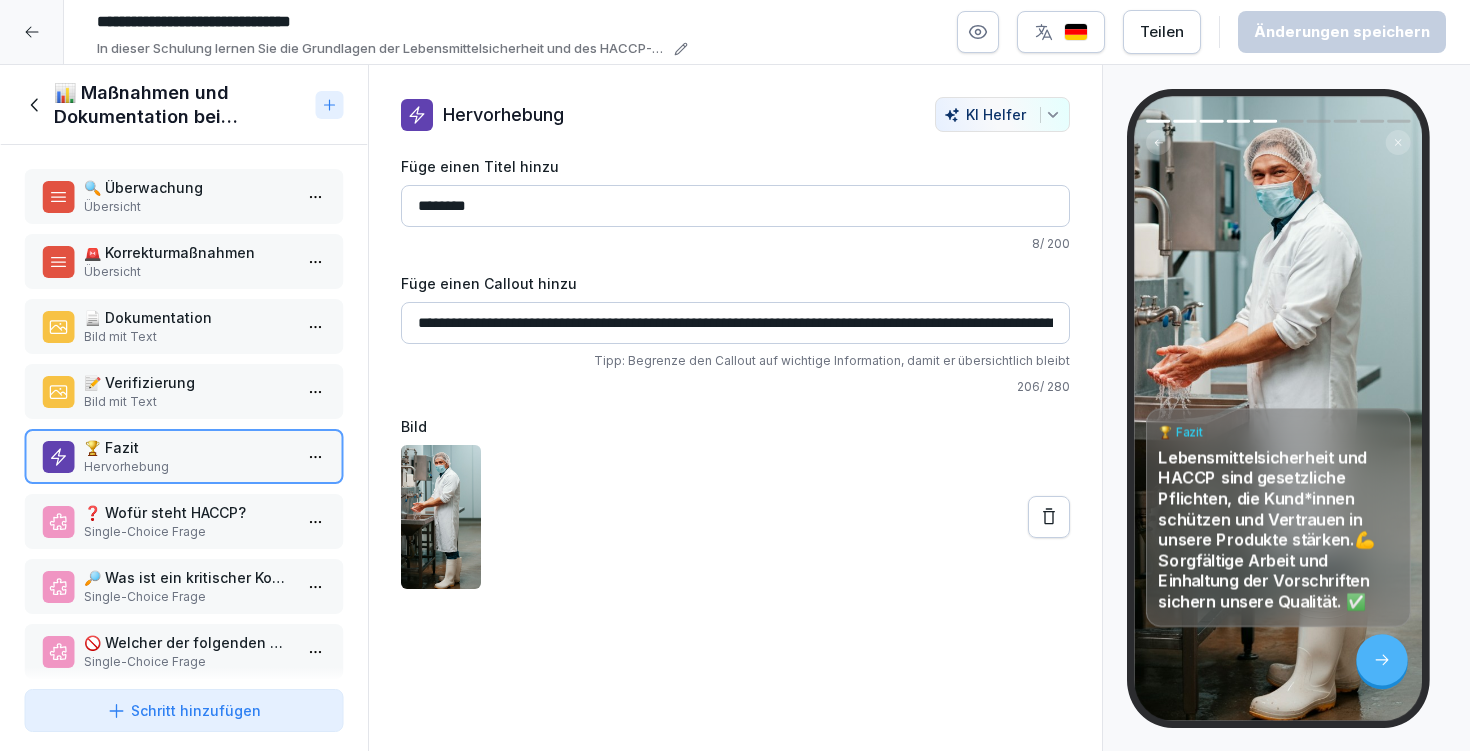 scroll, scrollTop: 167, scrollLeft: 0, axis: vertical 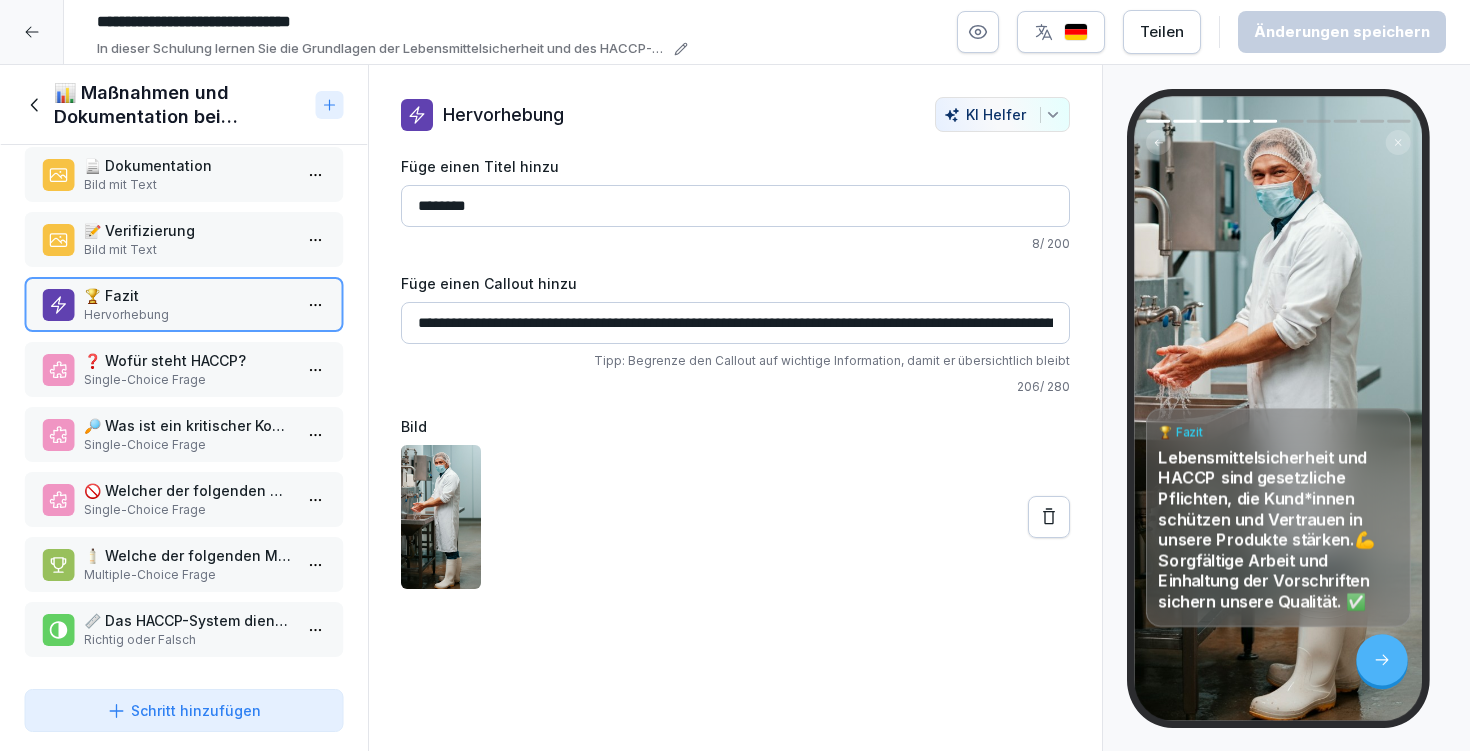 click on "📊 Maßnahmen und Dokumentation bei Abweichungen" at bounding box center (181, 105) 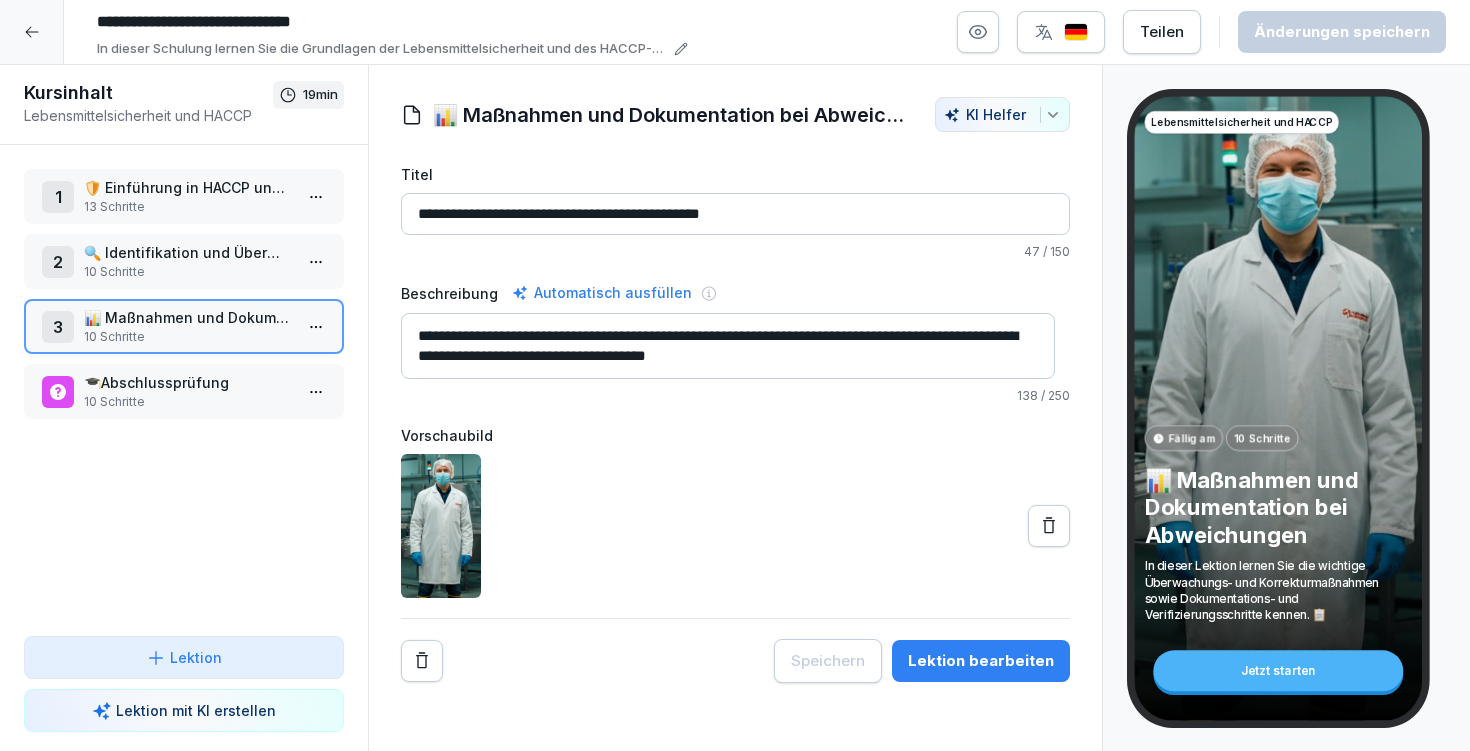 click at bounding box center (32, 32) 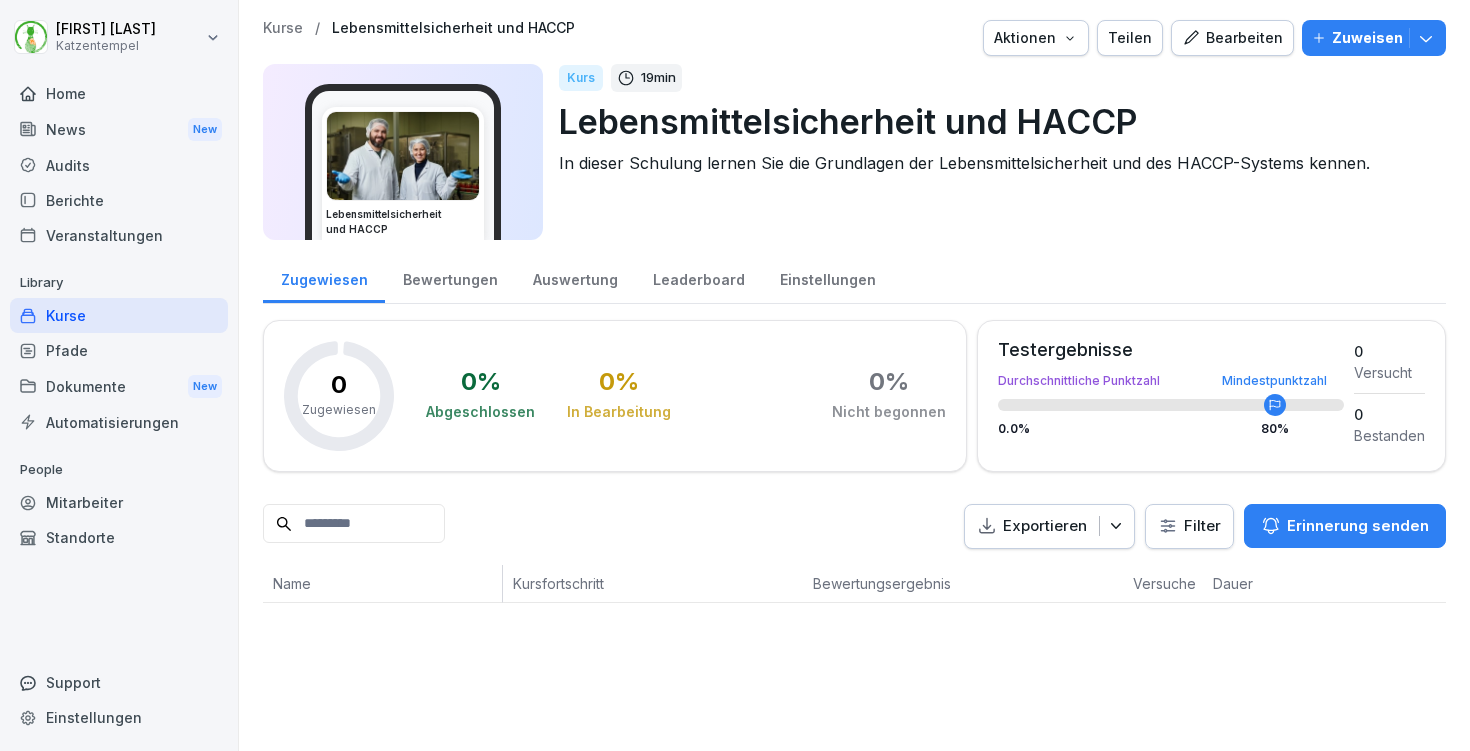 click on "Kurse" at bounding box center [283, 28] 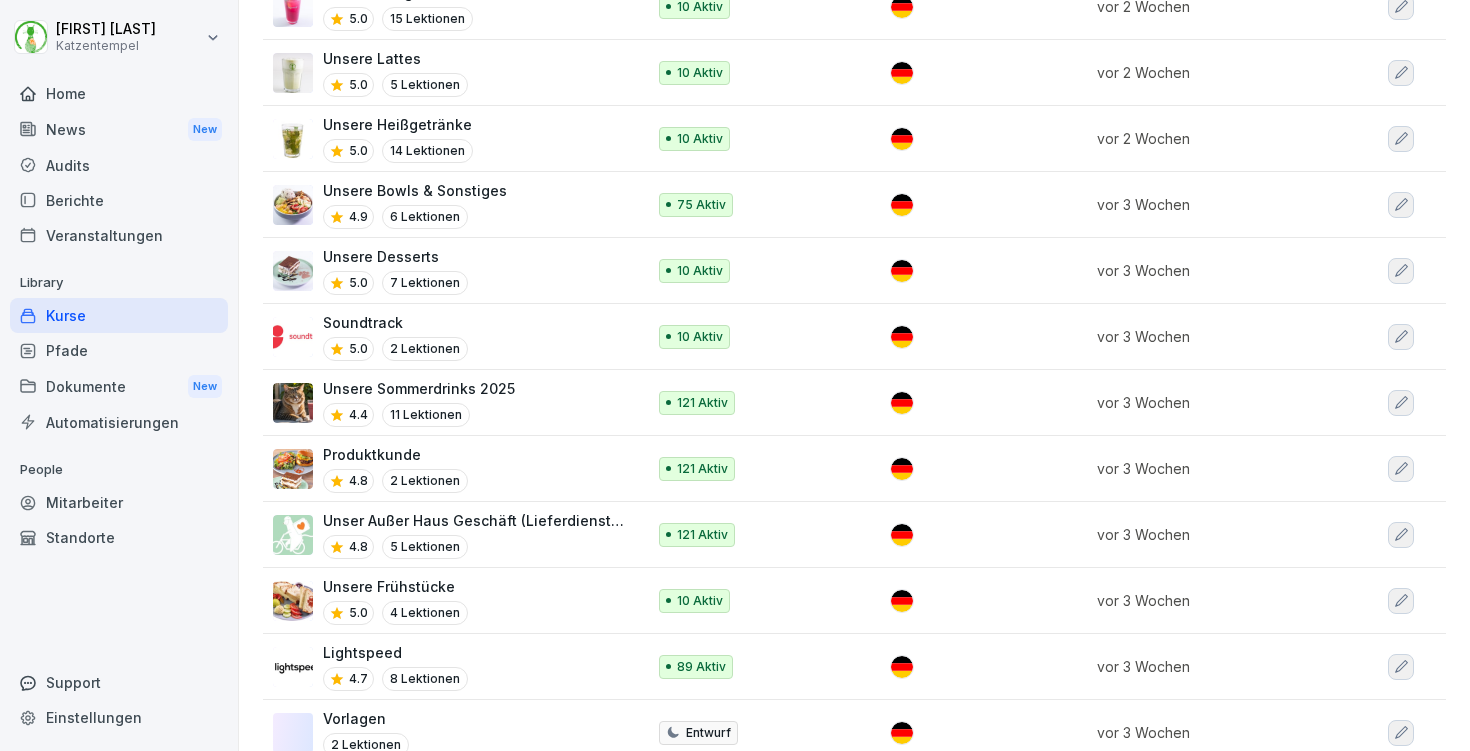 scroll, scrollTop: 796, scrollLeft: 0, axis: vertical 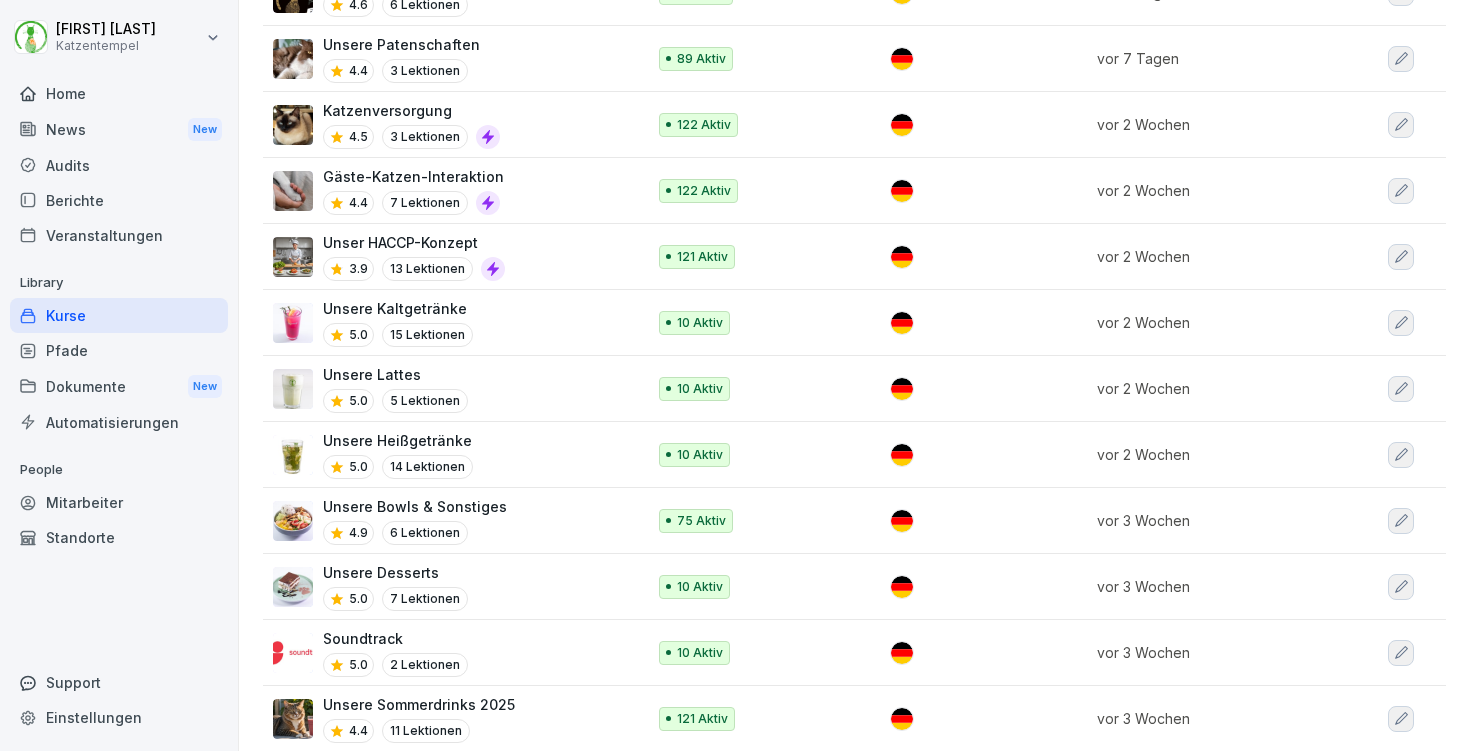 click on "Unser HACCP-Konzept" at bounding box center [414, 242] 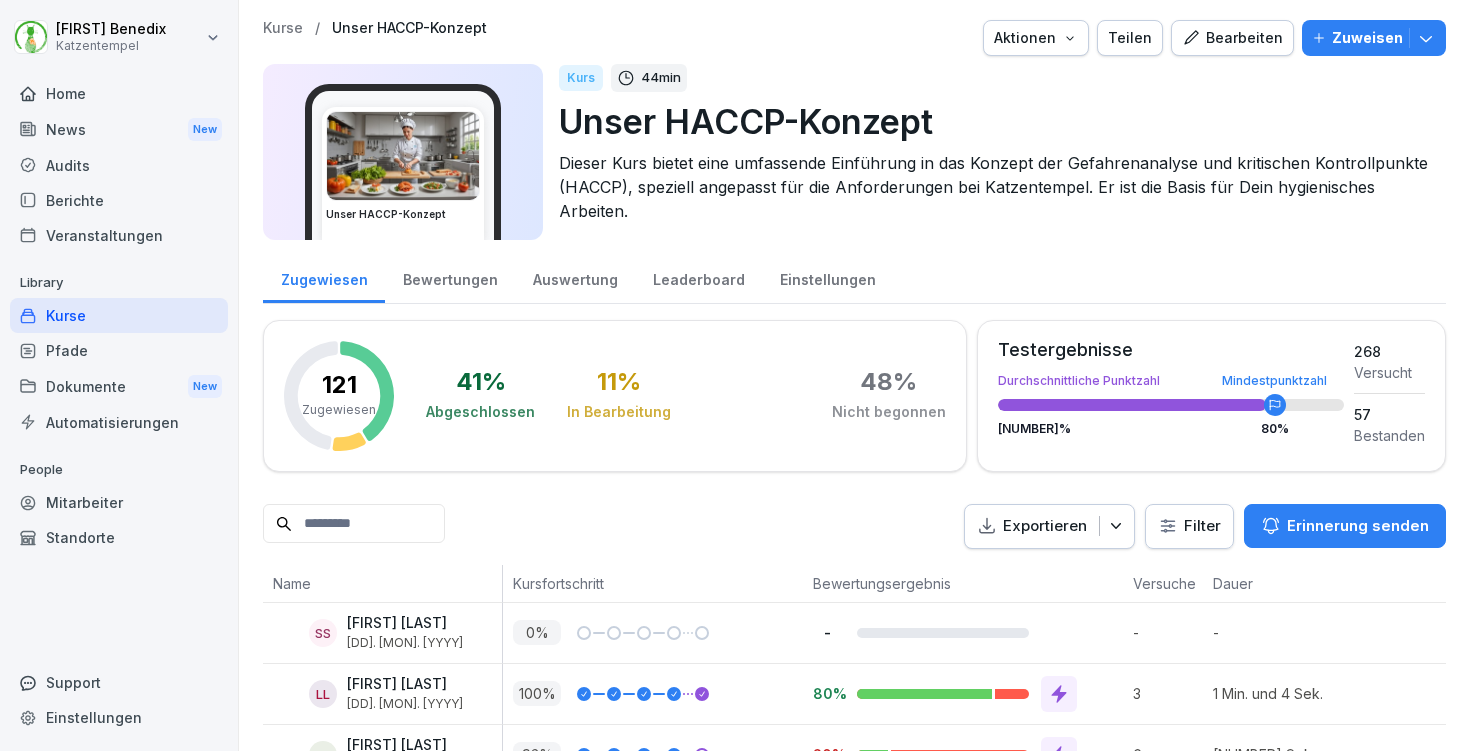 scroll, scrollTop: 0, scrollLeft: 0, axis: both 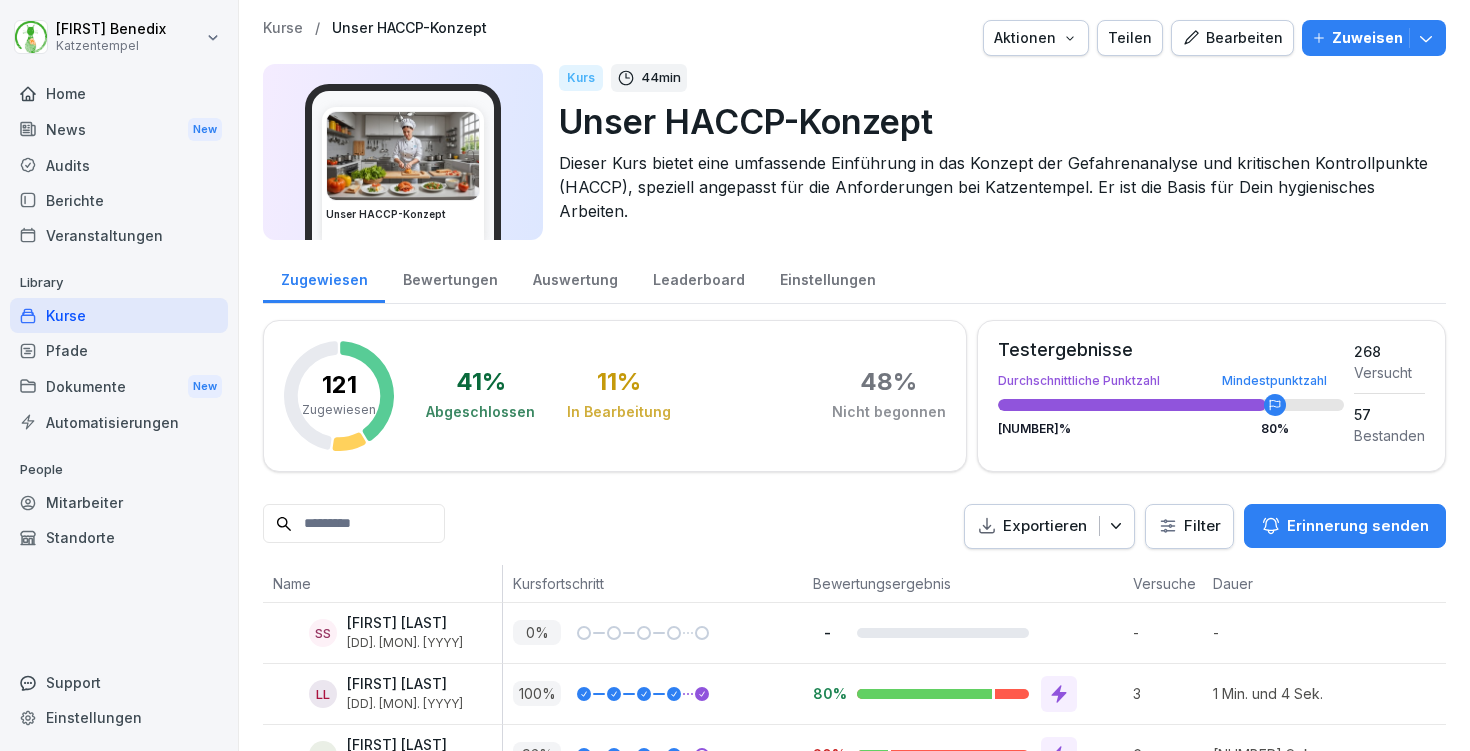 click on "Kurse" at bounding box center (283, 28) 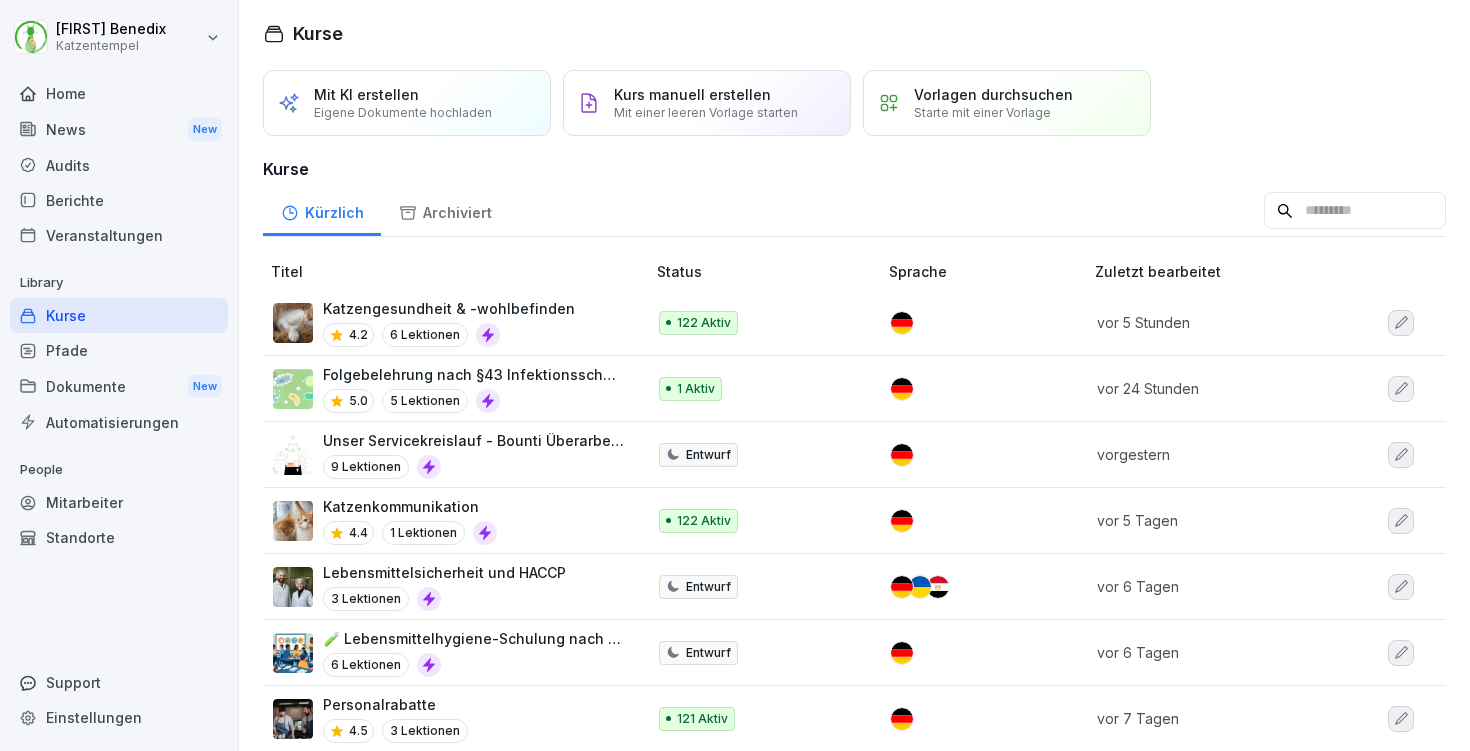 scroll, scrollTop: 36, scrollLeft: 0, axis: vertical 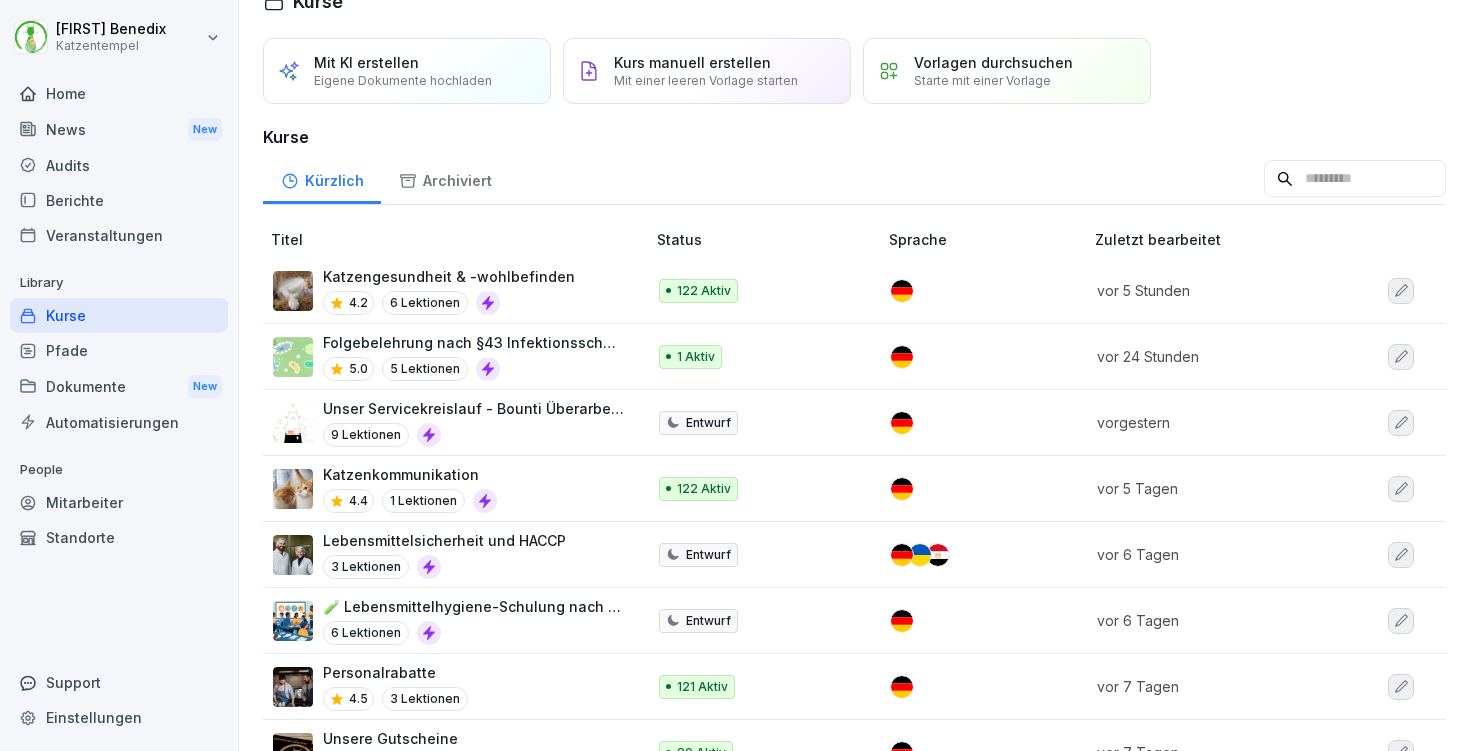 click on "🧪 Lebensmittelhygiene-Schulung nach LMHV 6 Lektionen" at bounding box center [456, 621] 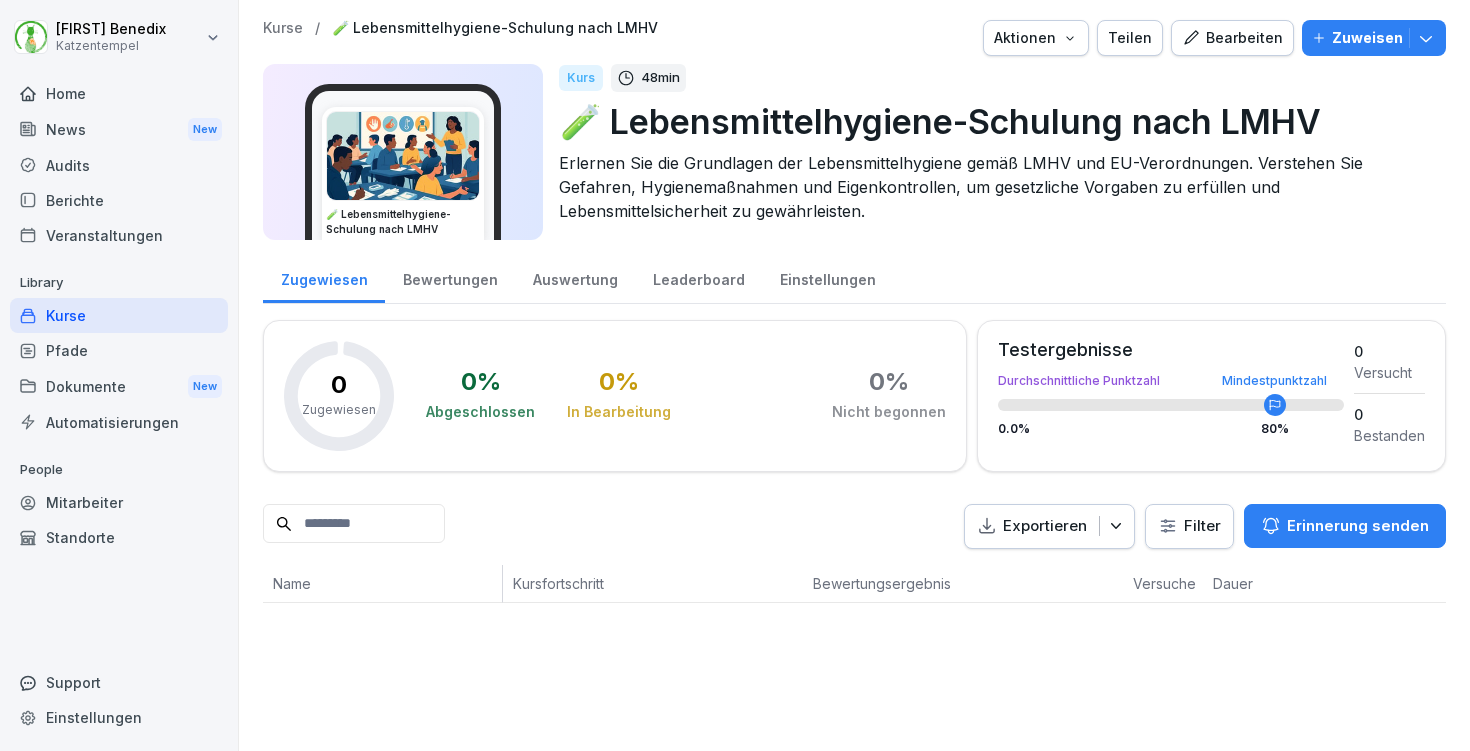 scroll, scrollTop: 0, scrollLeft: 0, axis: both 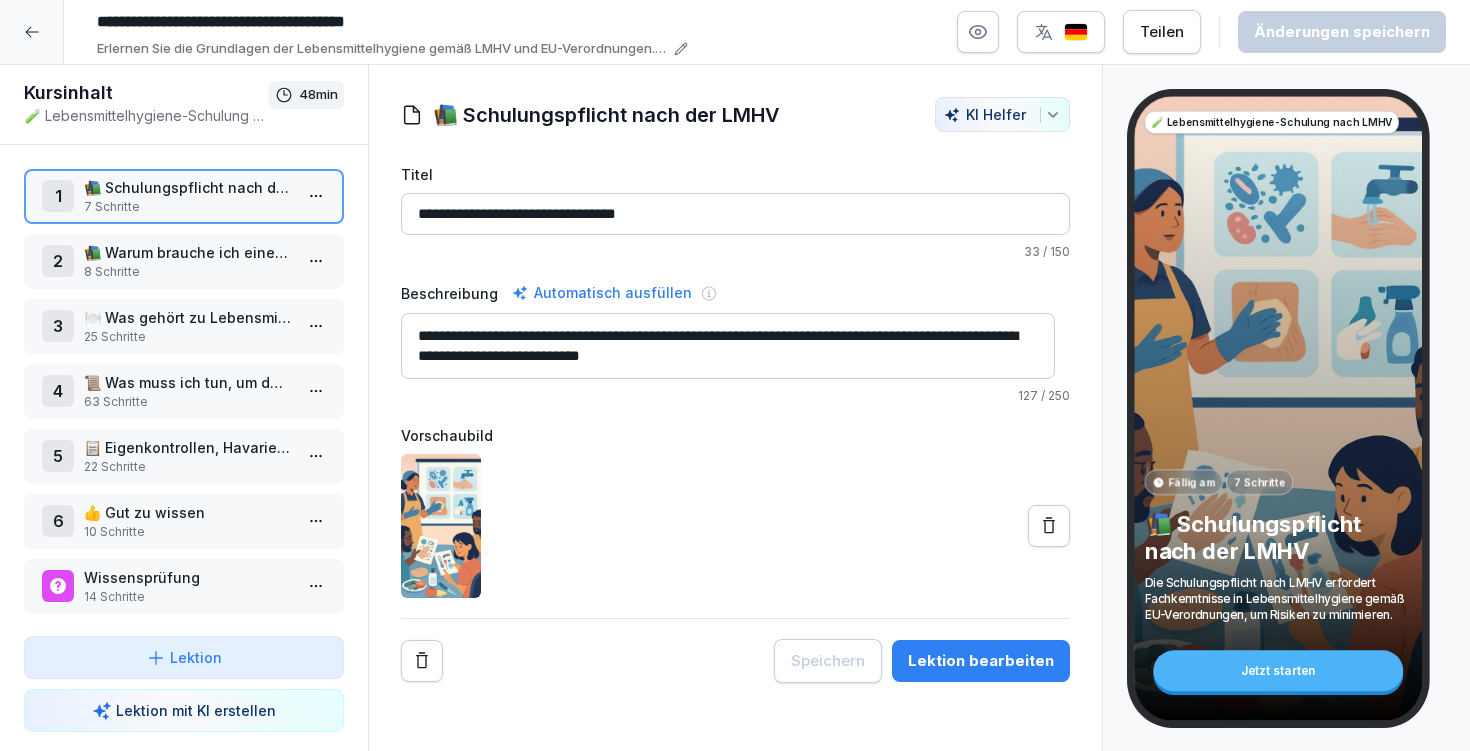click on "8 Schritte" at bounding box center [188, 272] 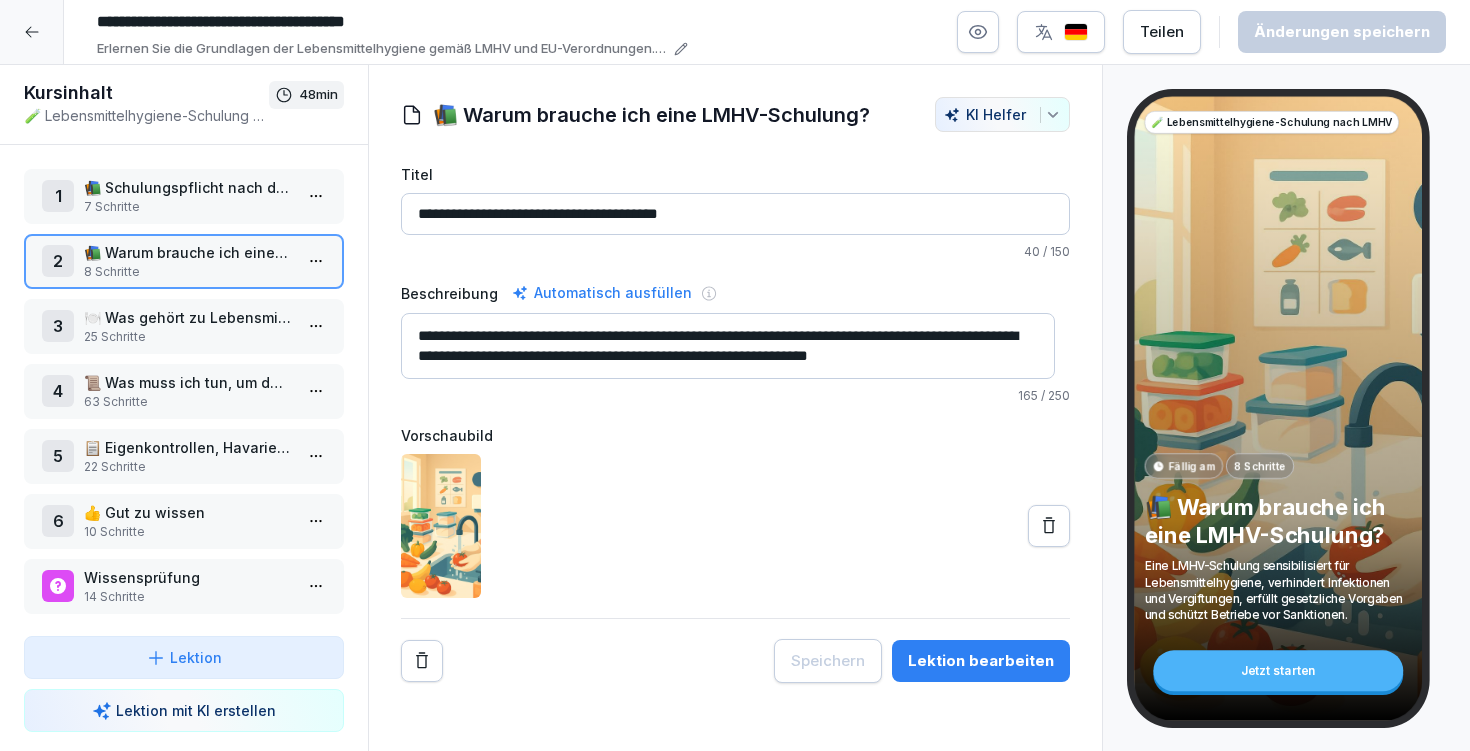 click on "🍽️ Was gehört zu Lebensmittelhygiene?" at bounding box center [188, 317] 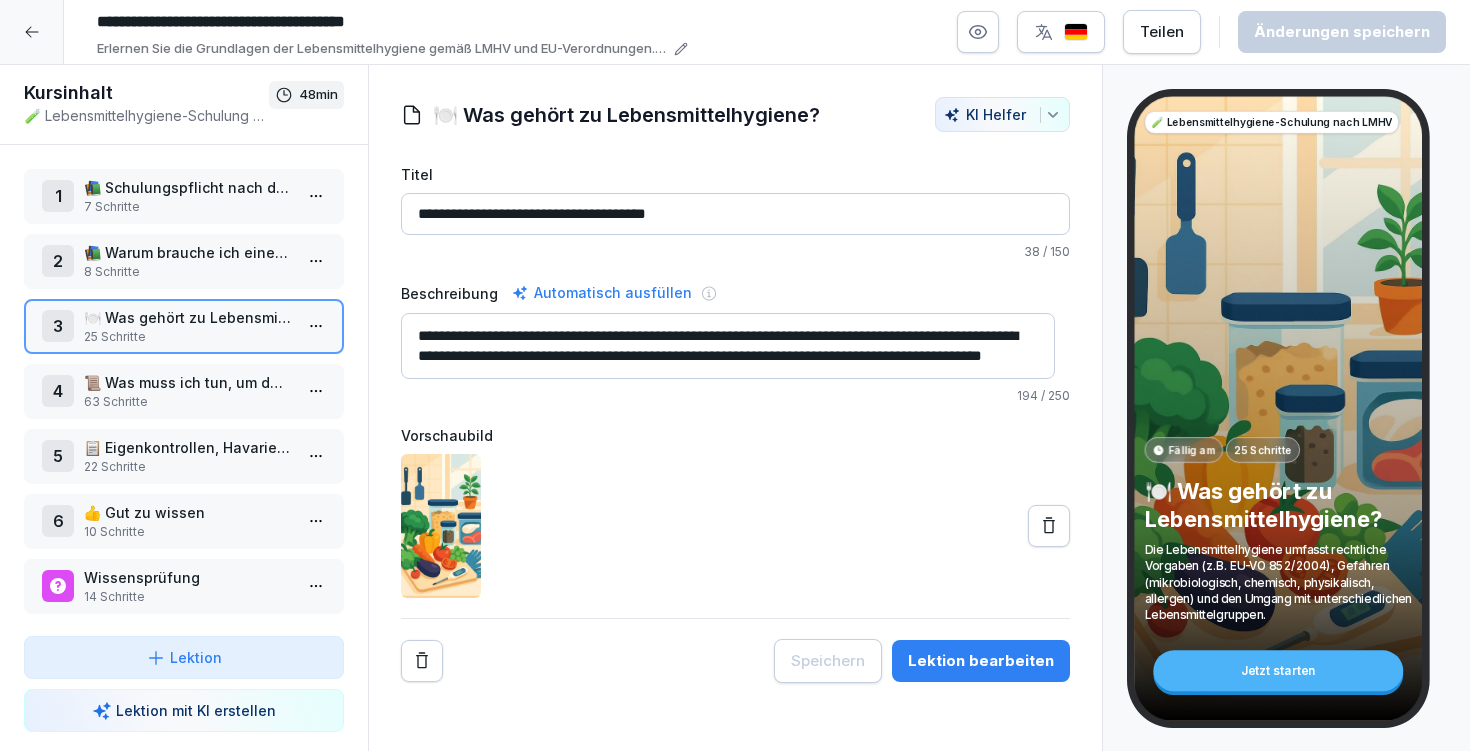 scroll, scrollTop: 15, scrollLeft: 0, axis: vertical 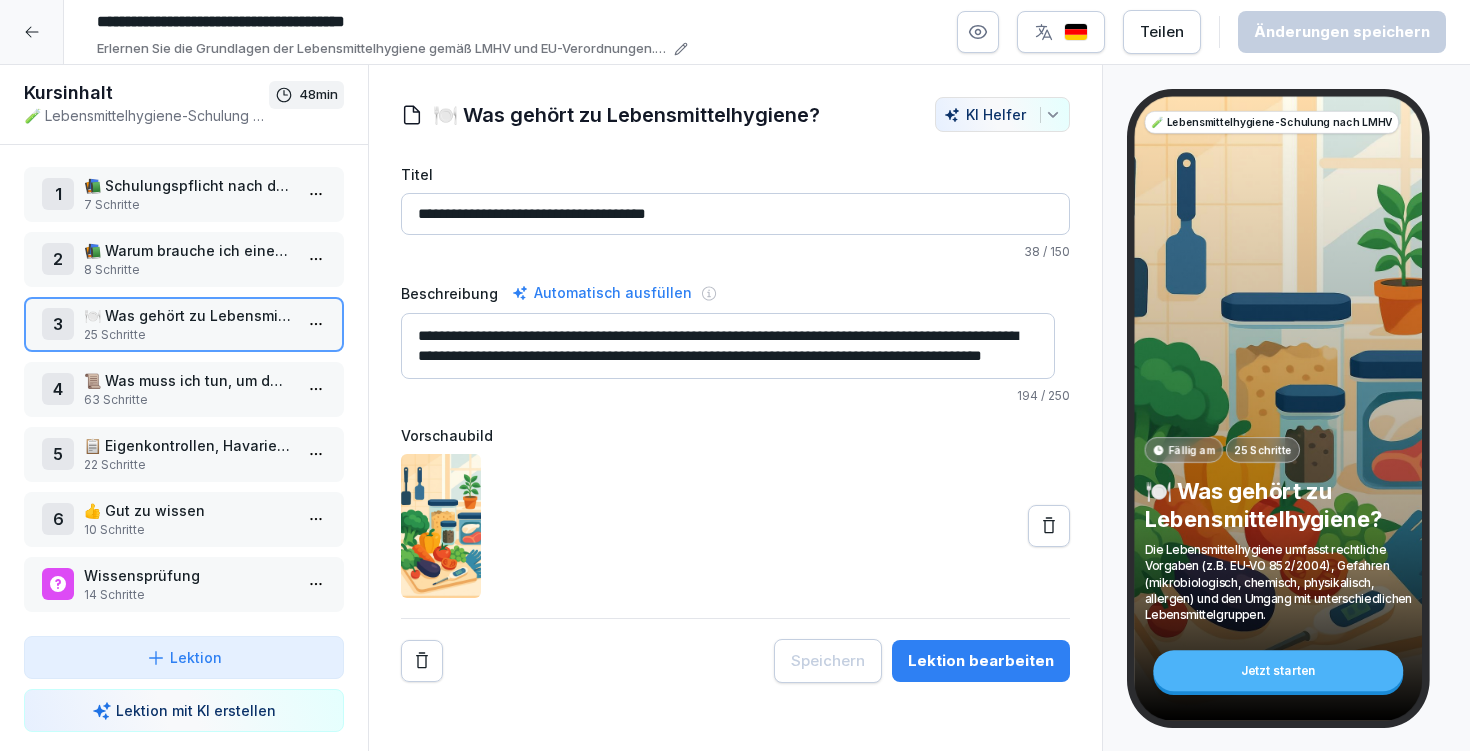 click on "63 Schritte" at bounding box center (188, 400) 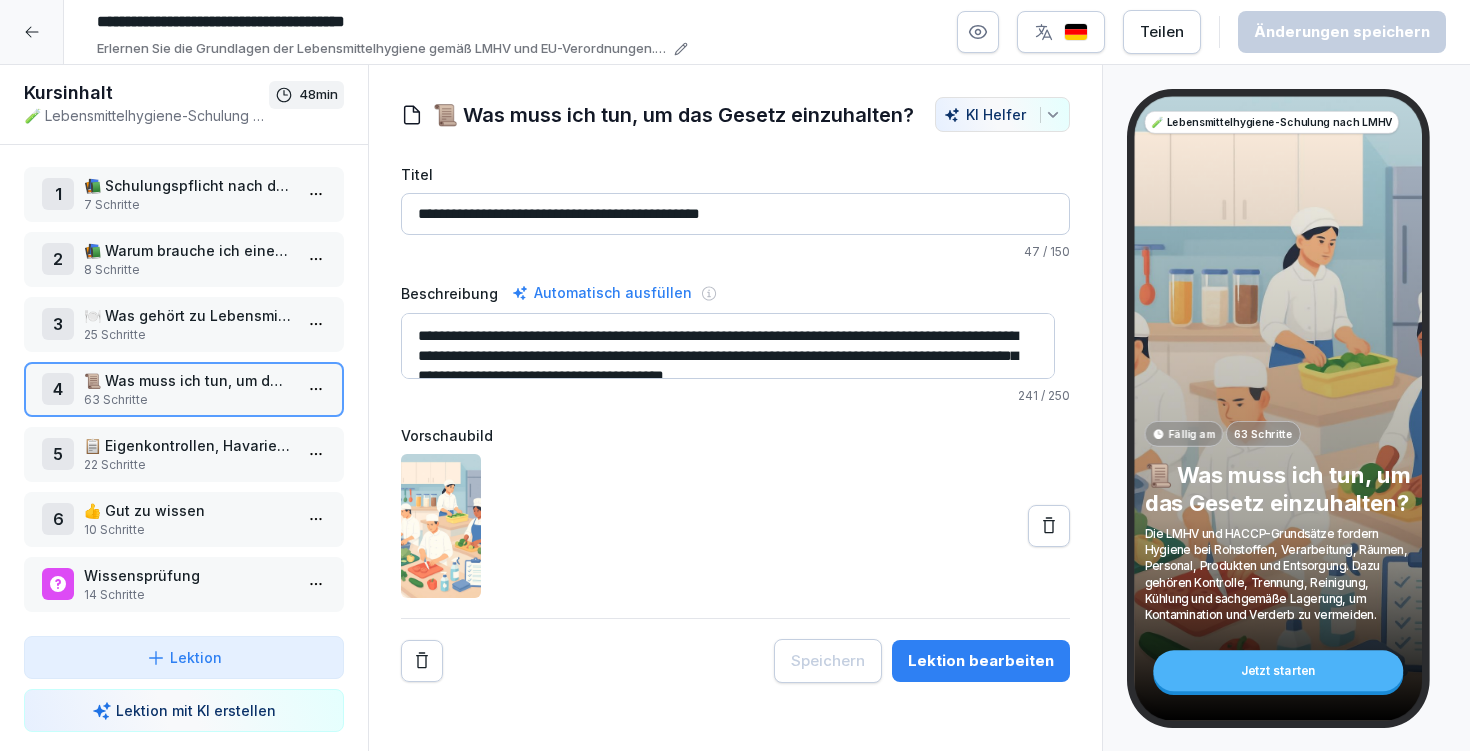 click on "Lektion bearbeiten" at bounding box center (981, 661) 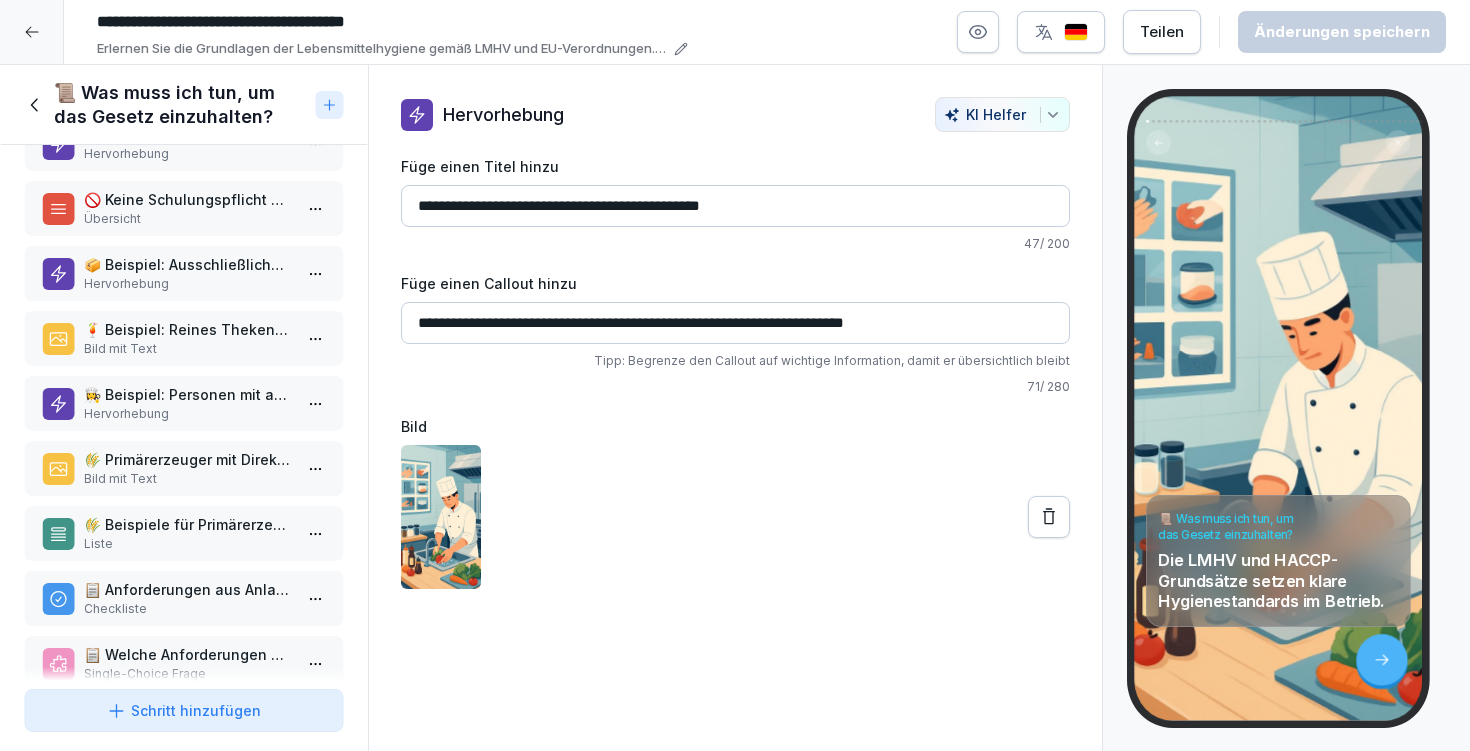 scroll, scrollTop: 2085, scrollLeft: 0, axis: vertical 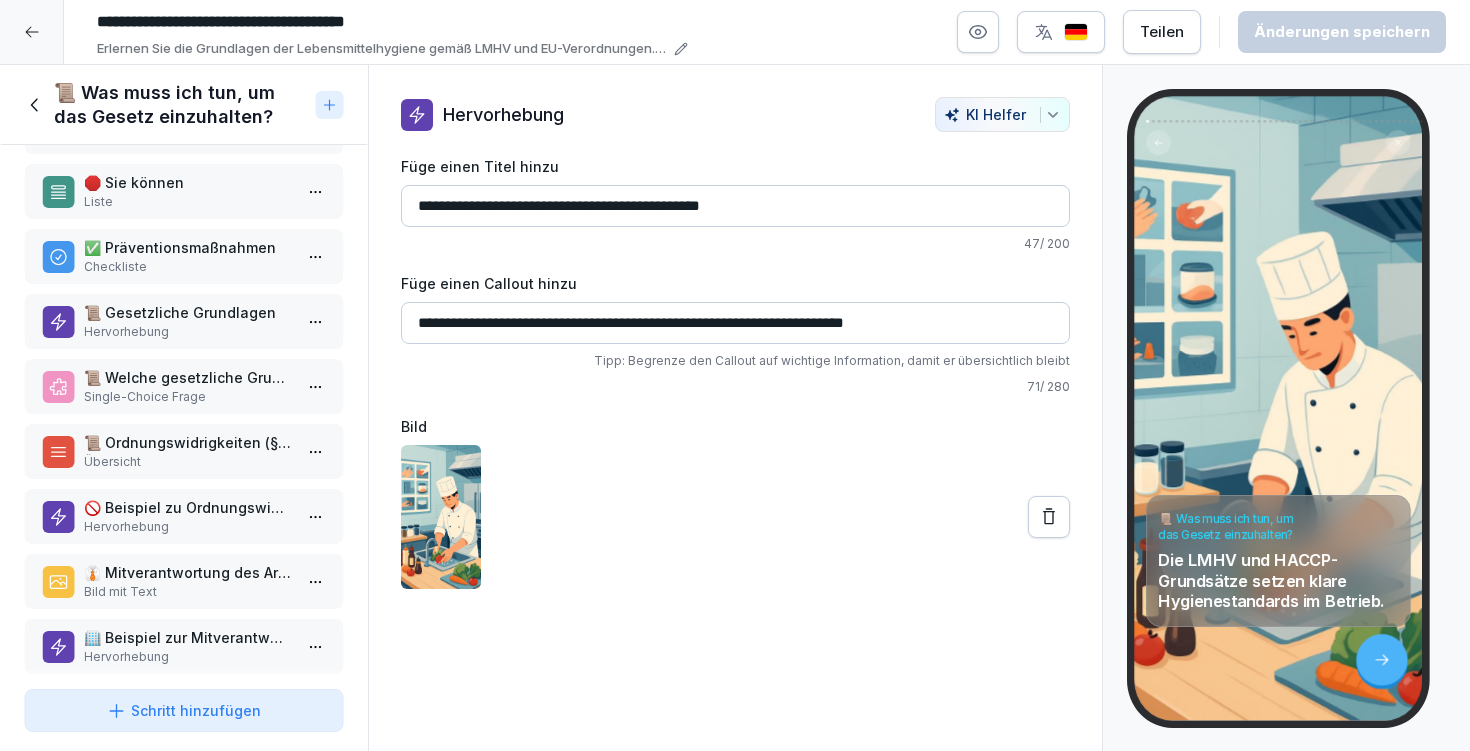 click on "Hervorhebung" at bounding box center [188, 332] 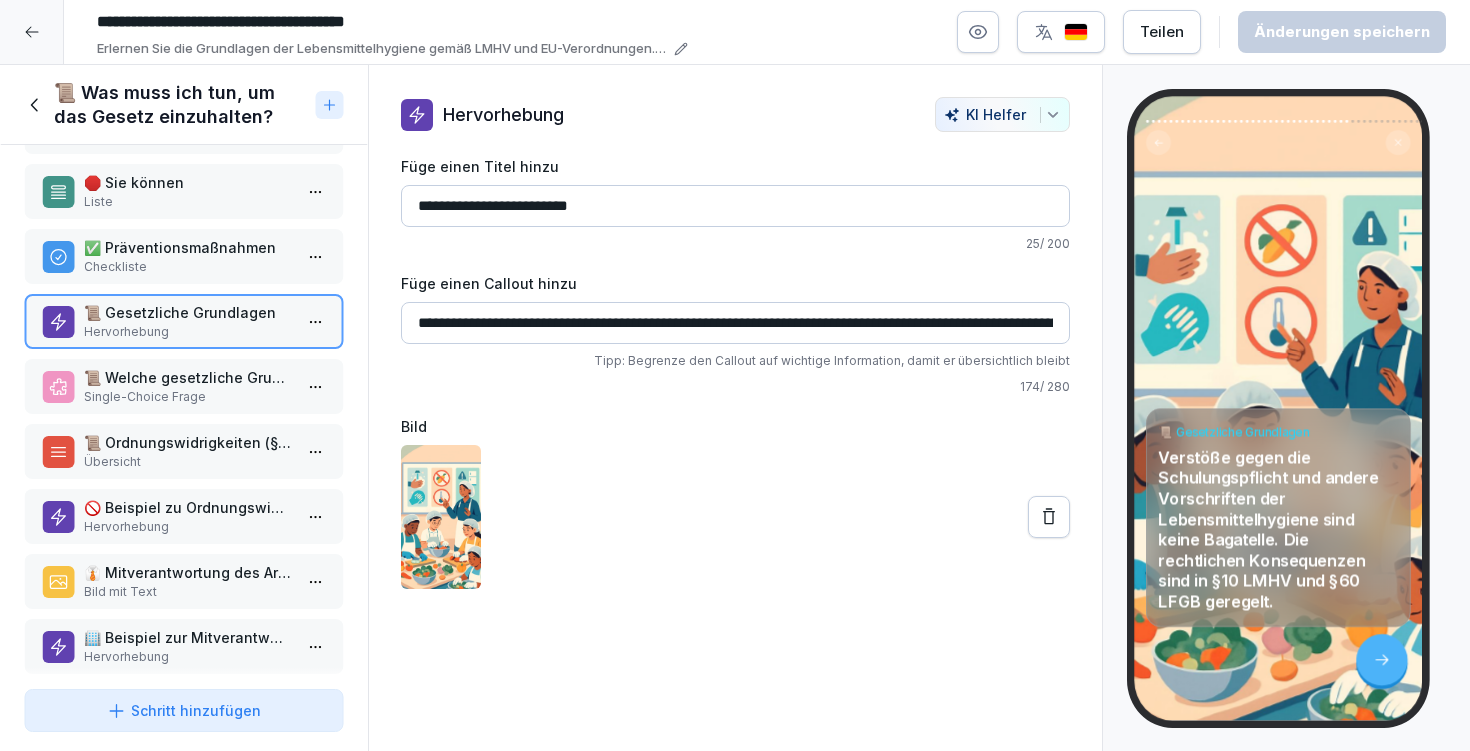 click on "📜 Was muss ich tun, um das Gesetz einzuhalten?" at bounding box center [181, 105] 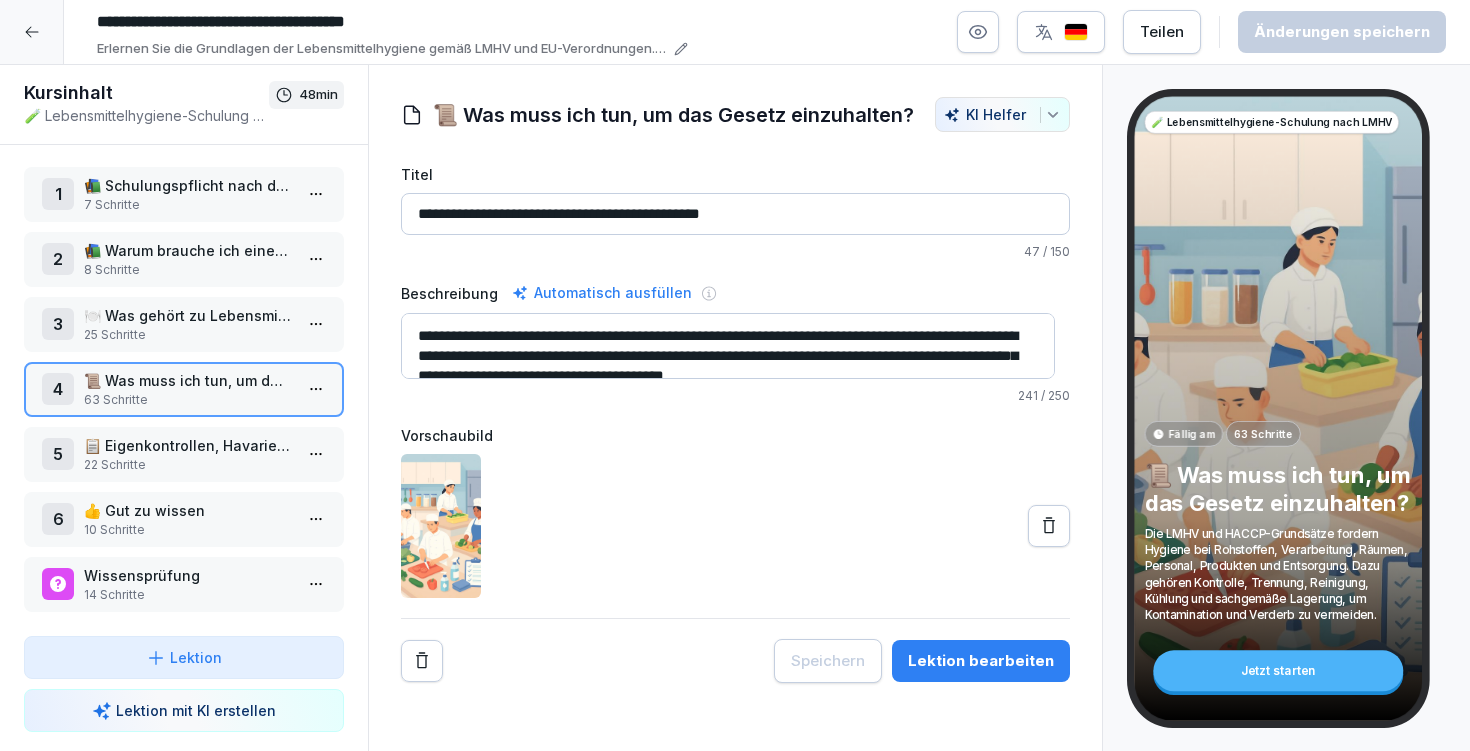 click on "📚 Schulungspflicht nach der LMHV" at bounding box center (188, 185) 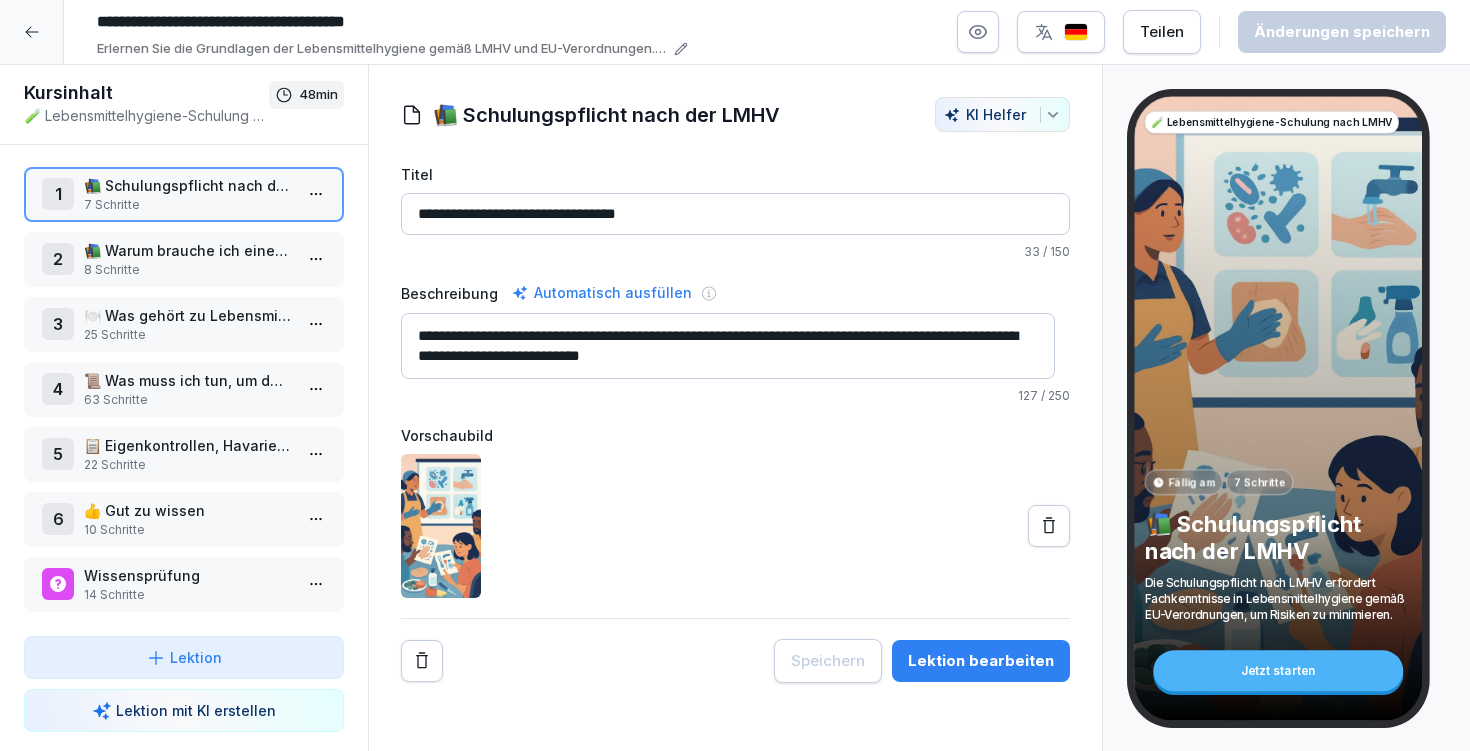 click on "Lektion bearbeiten" at bounding box center (981, 661) 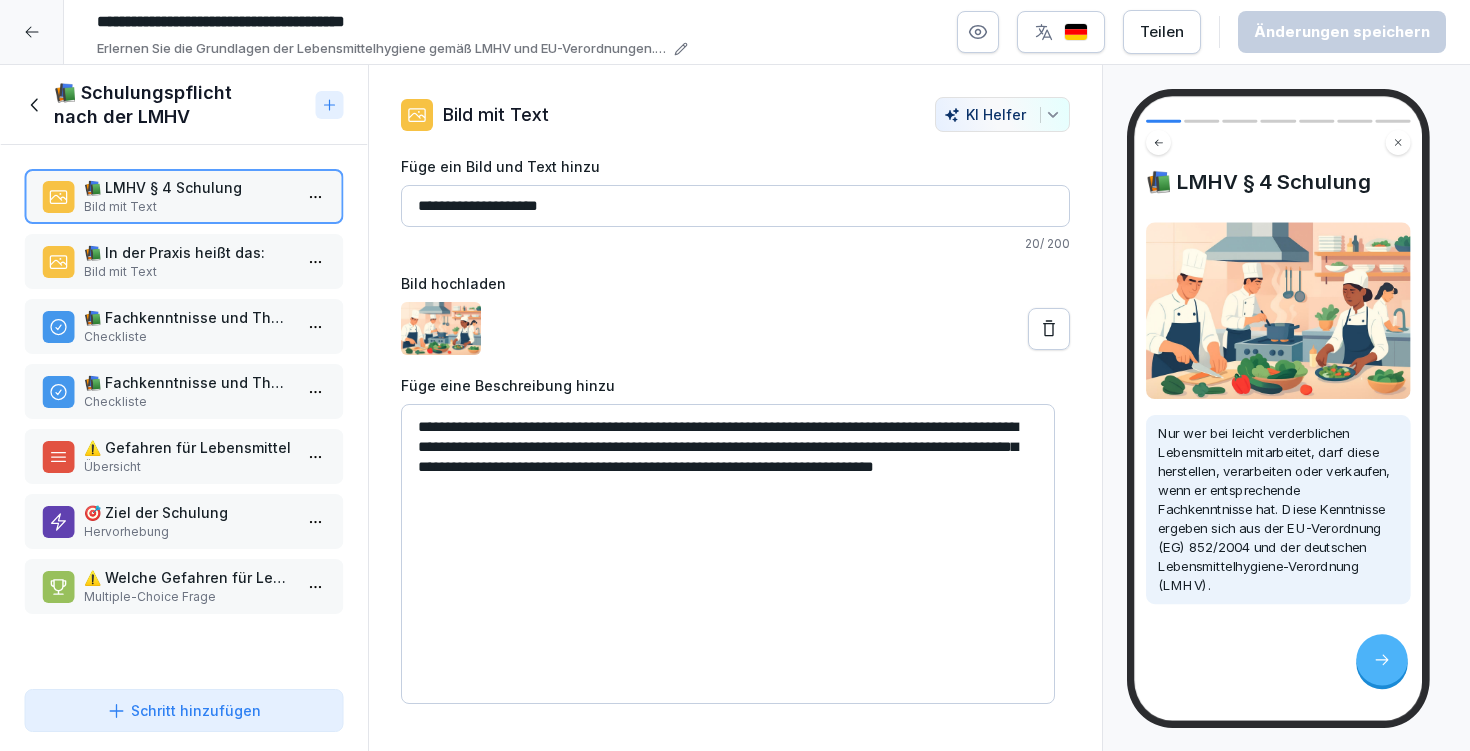 click on "Bild mit Text" at bounding box center (188, 272) 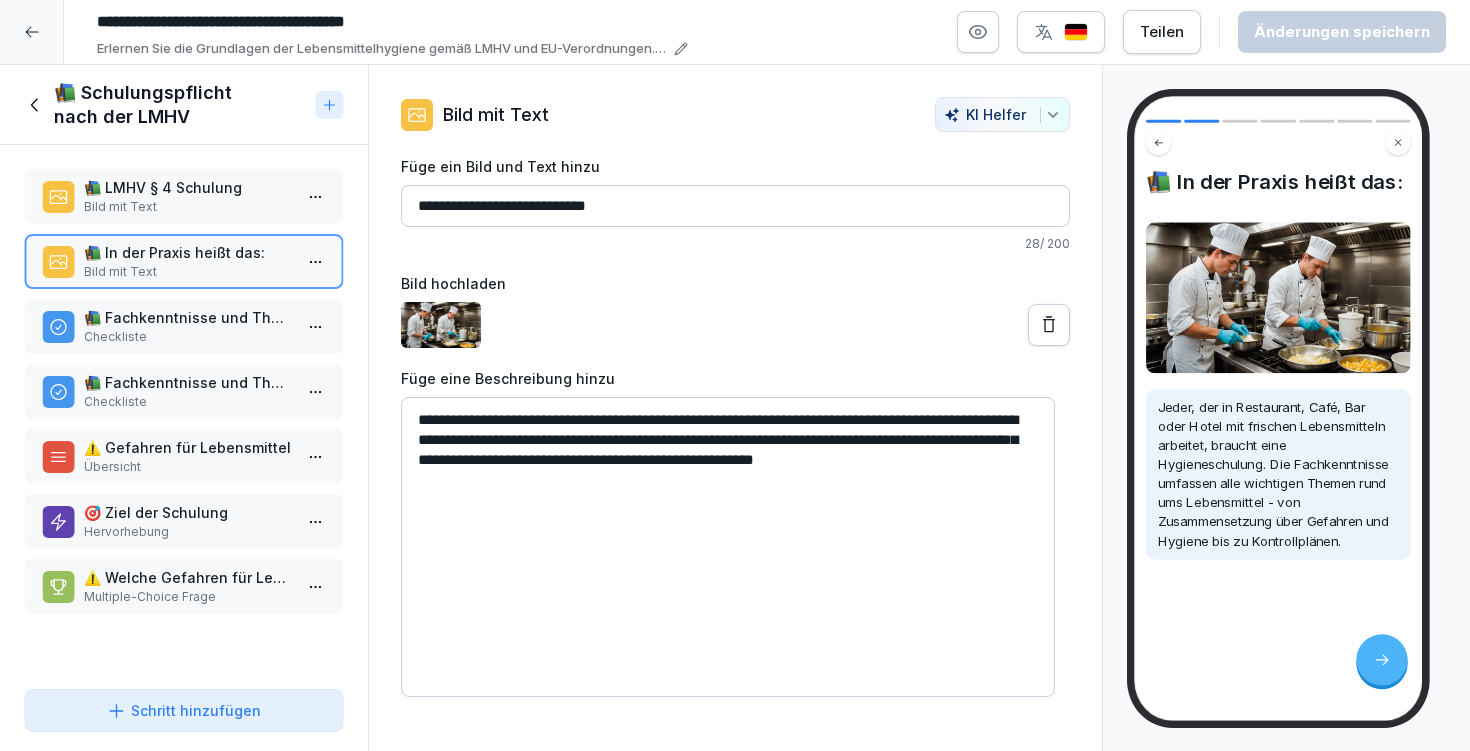 click on "📚 Fachkenntnisse und Themen der Schulung (Teil 1) Checkliste" at bounding box center [184, 326] 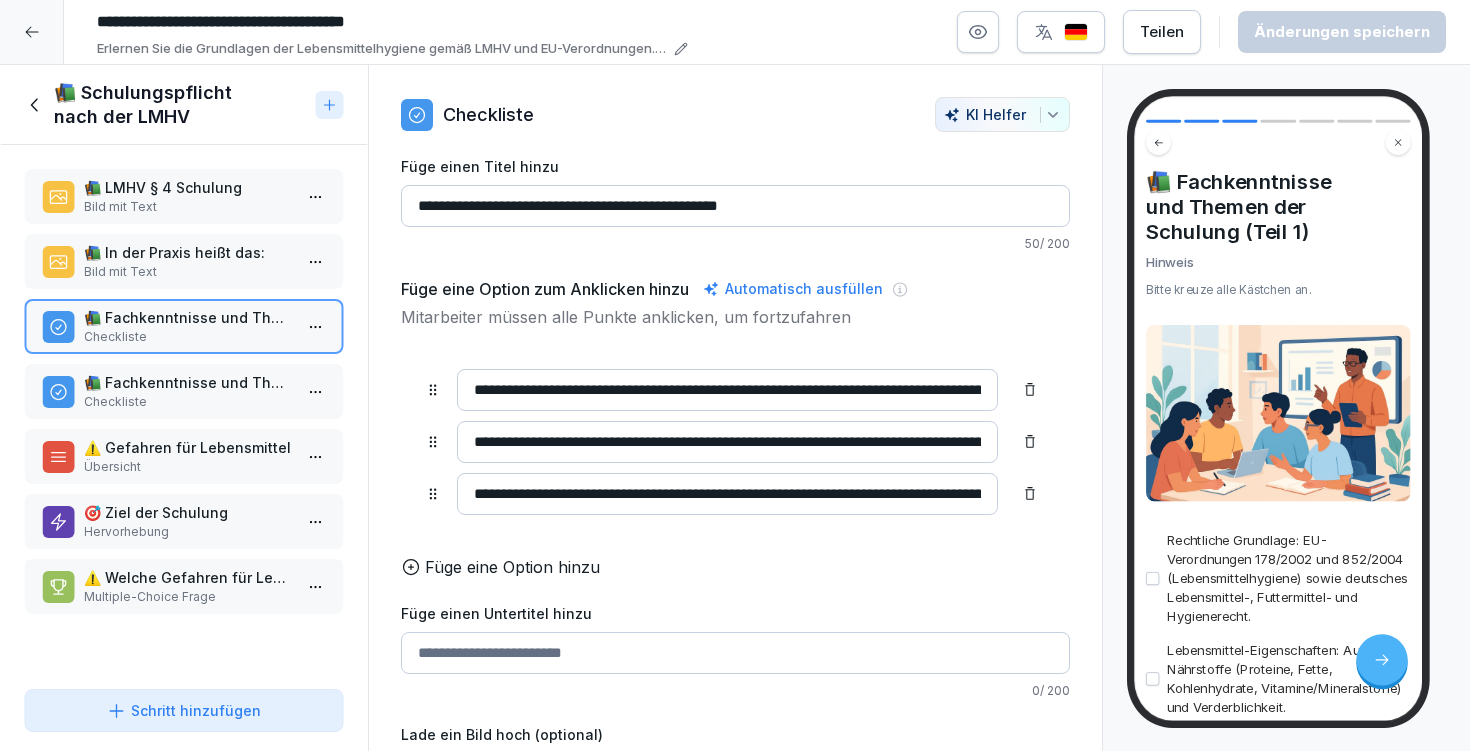 click on "📚 Fachkenntnisse und Themen der Schulung (Teil 2)" at bounding box center (188, 382) 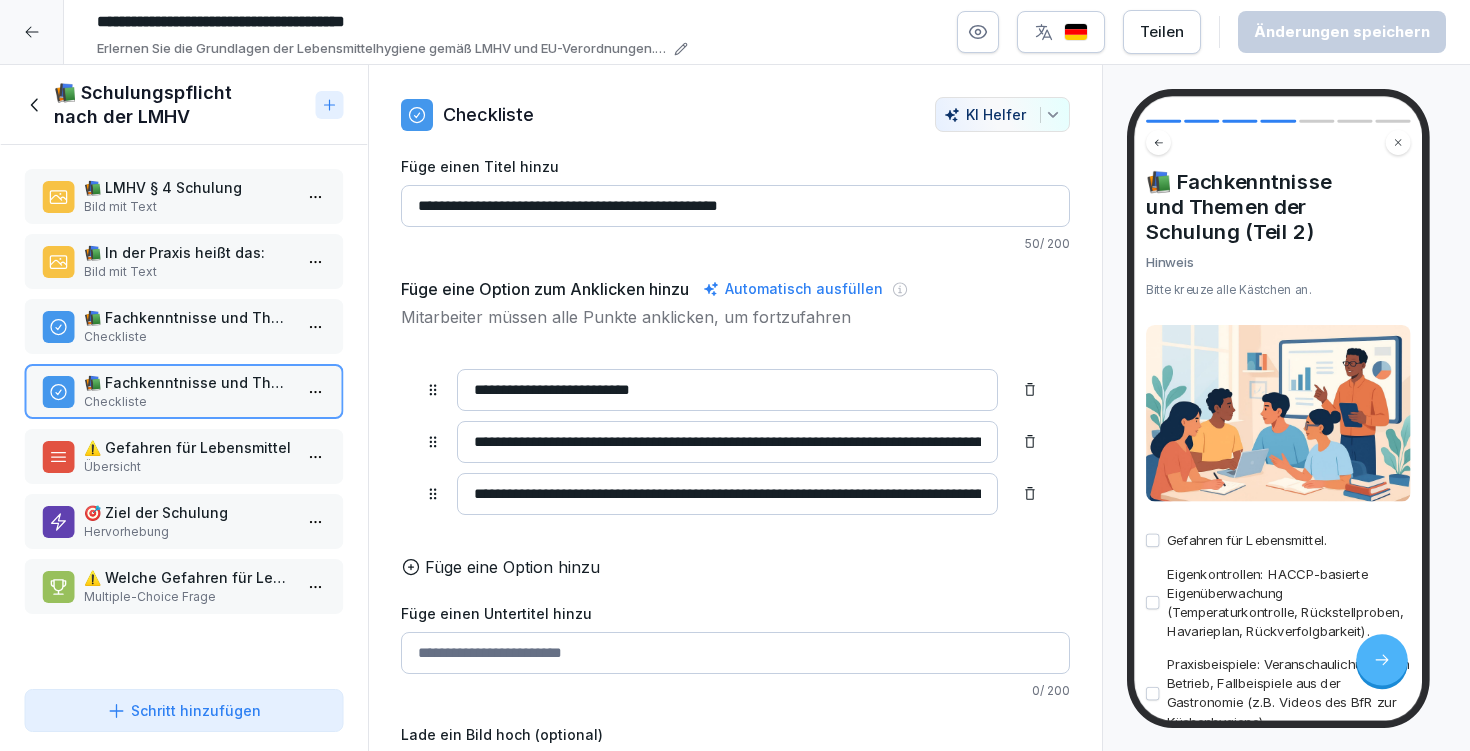 click on "📚 Fachkenntnisse und Themen der Schulung (Teil 1) Checkliste" at bounding box center [184, 326] 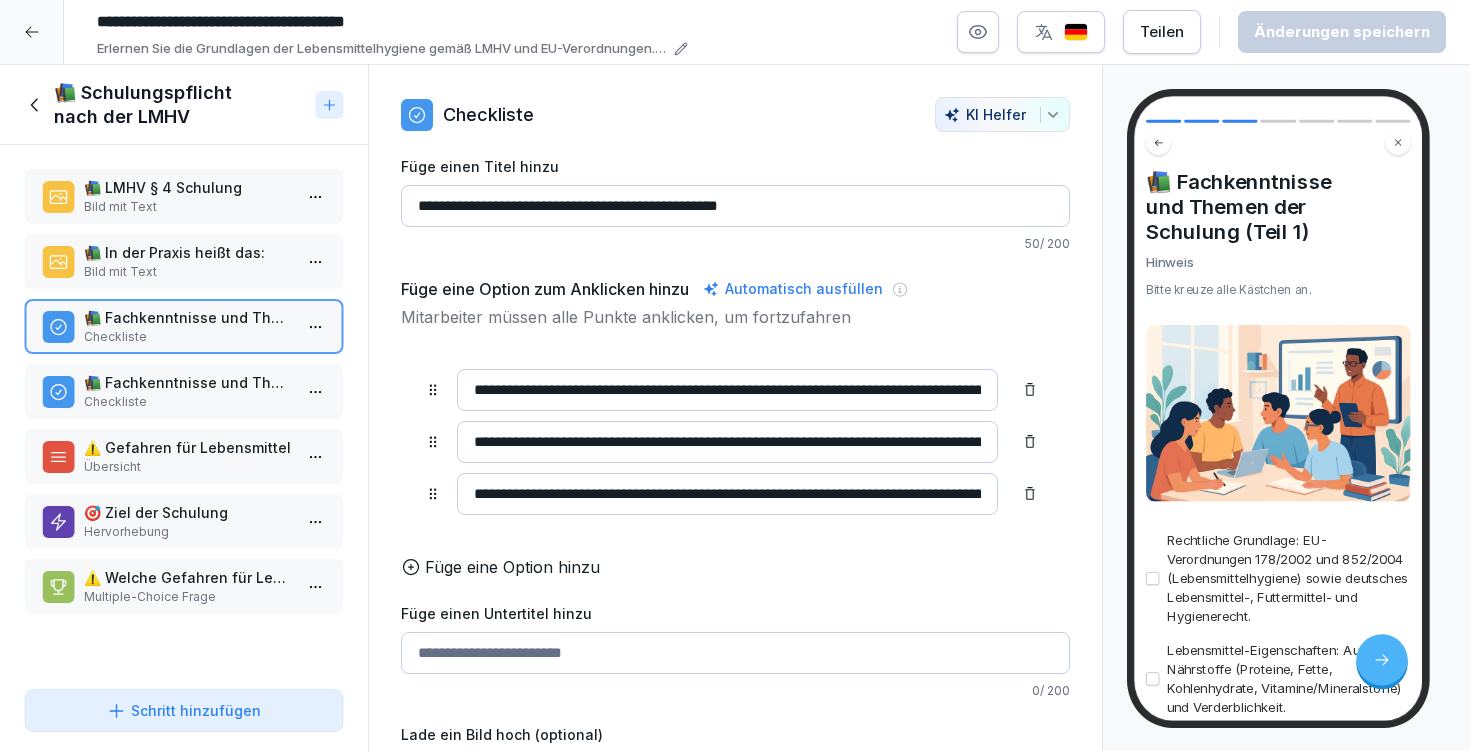 scroll, scrollTop: 247, scrollLeft: 0, axis: vertical 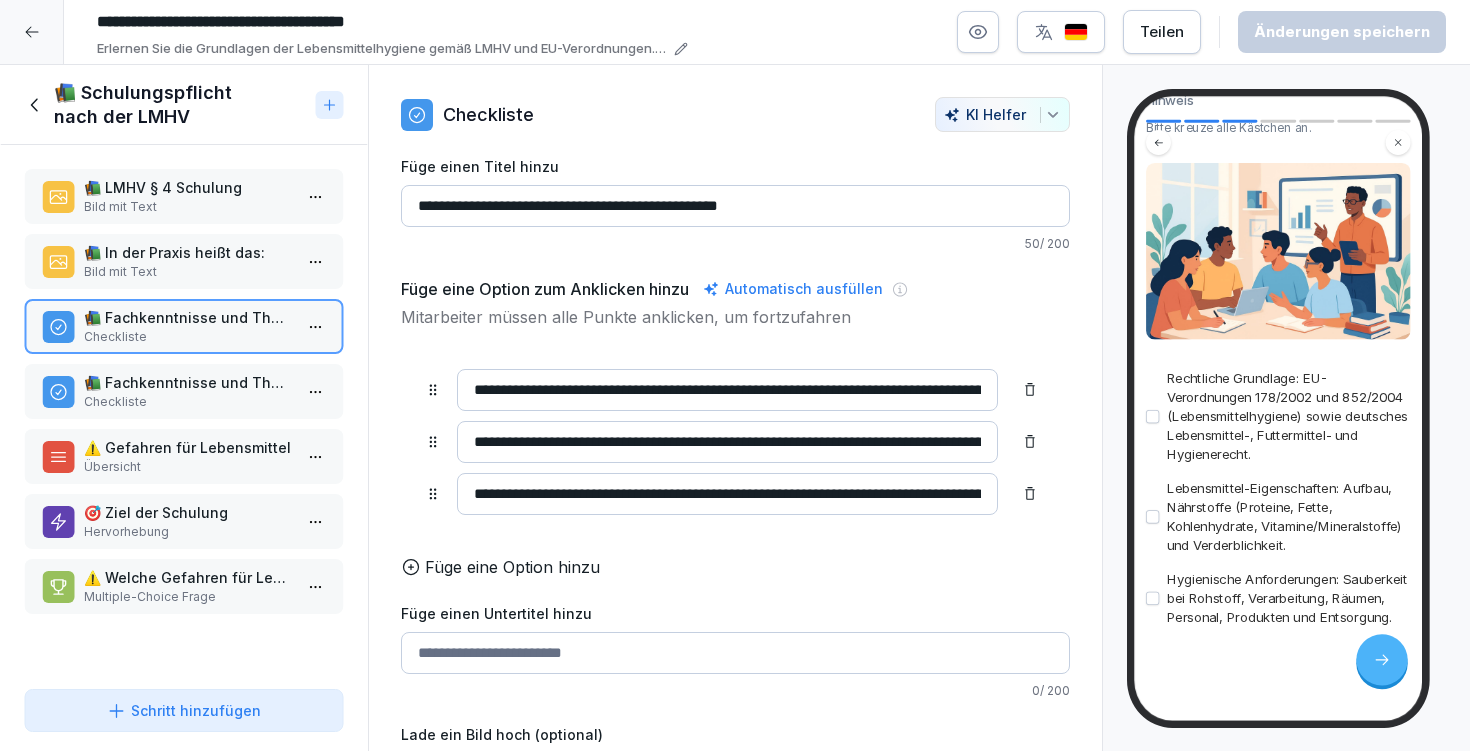 click on "Checkliste" at bounding box center (188, 402) 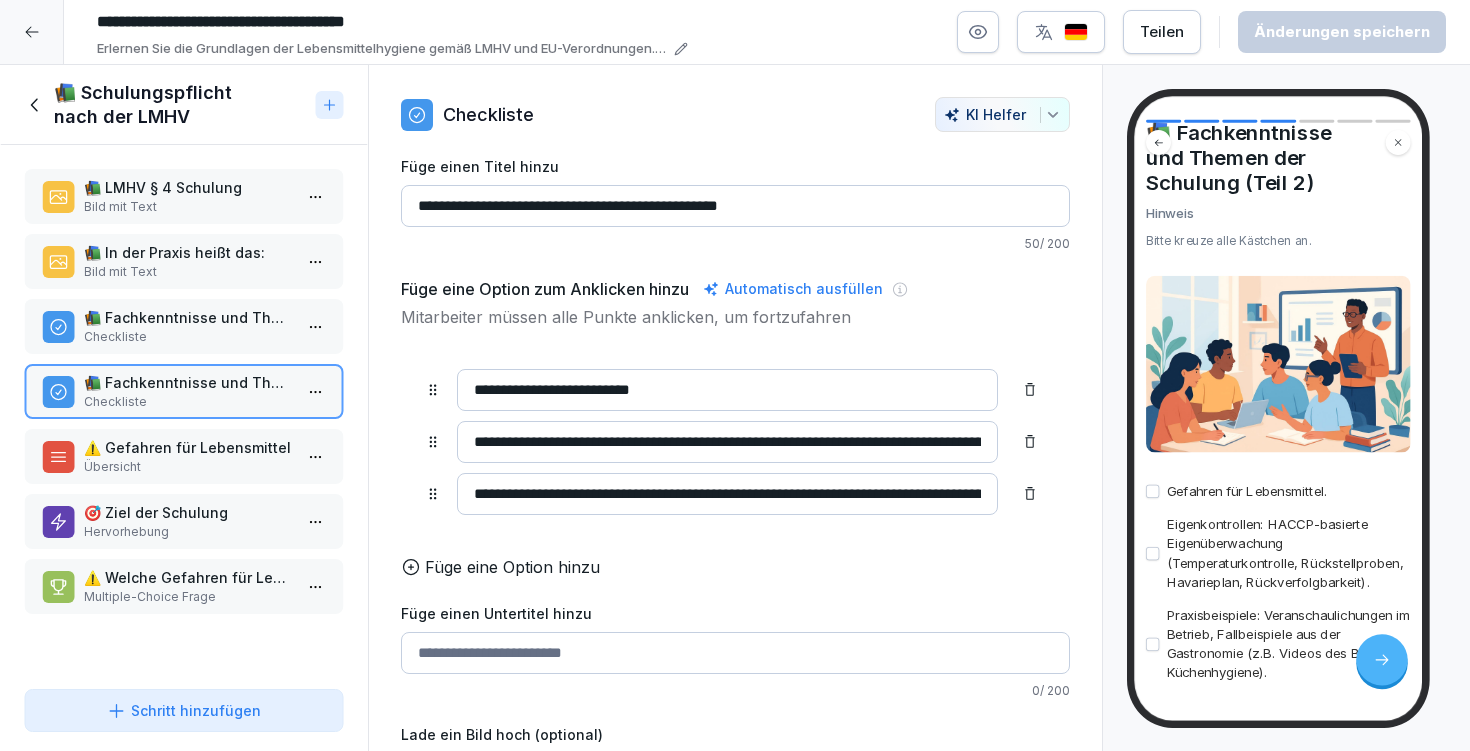 scroll, scrollTop: 71, scrollLeft: 0, axis: vertical 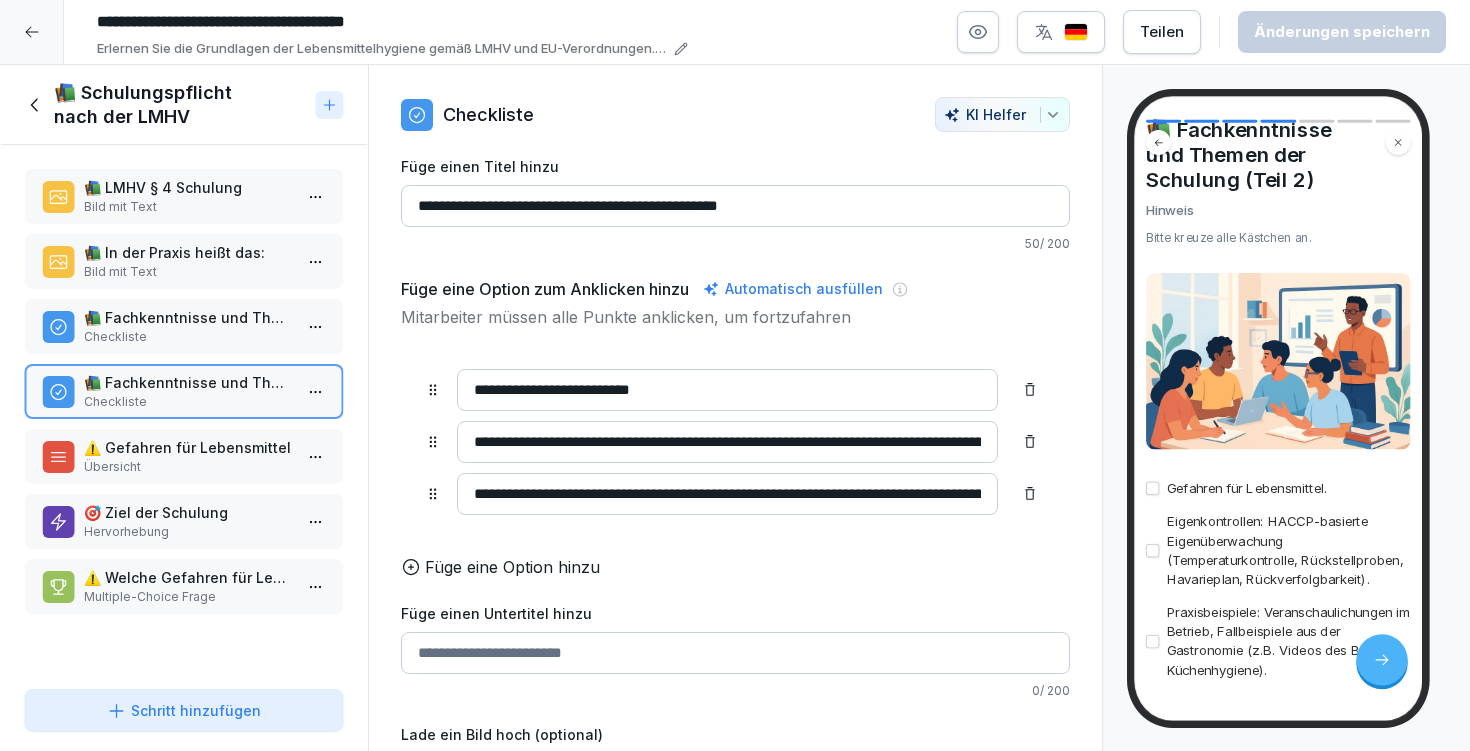 click on "⚠️ Gefahren für Lebensmittel Übersicht" at bounding box center (184, 456) 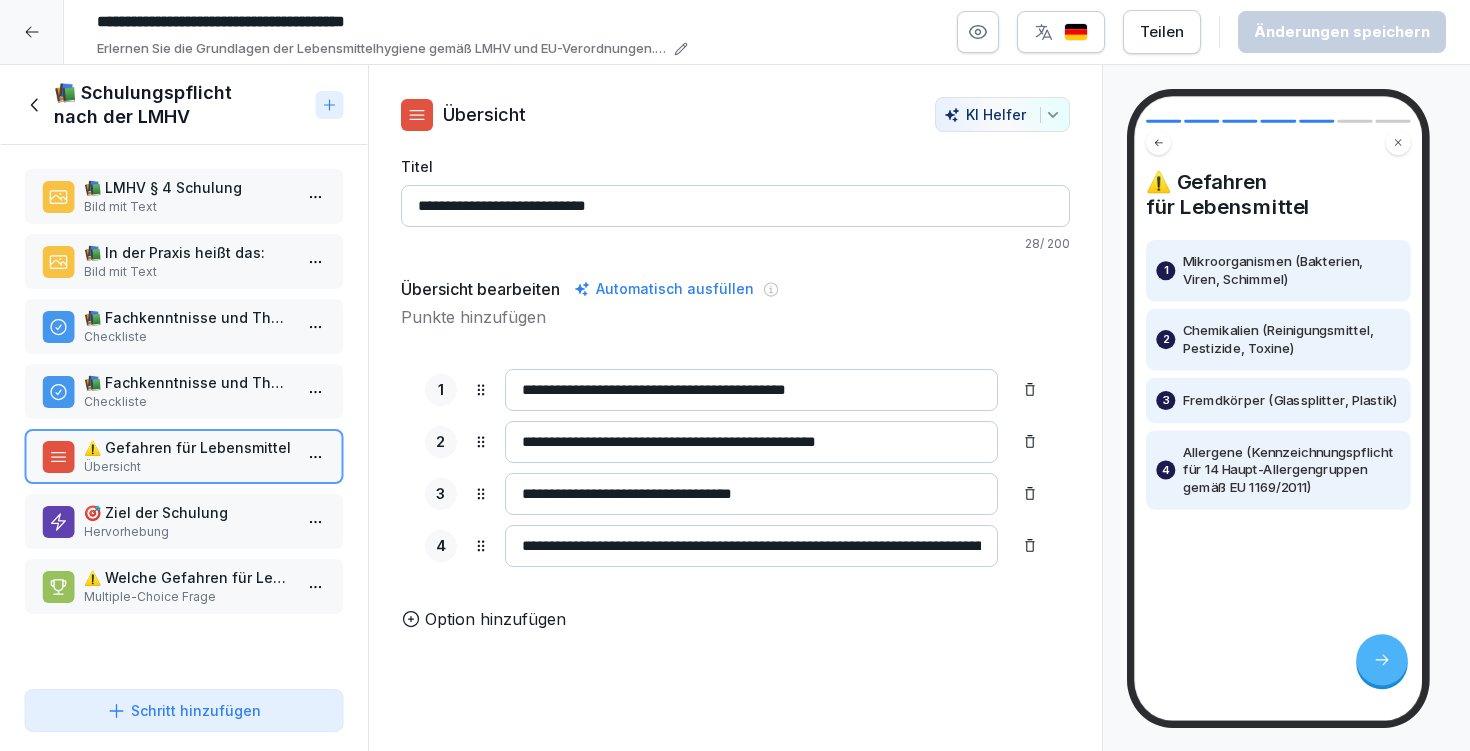 click on "🎯 Ziel der Schulung" at bounding box center (188, 512) 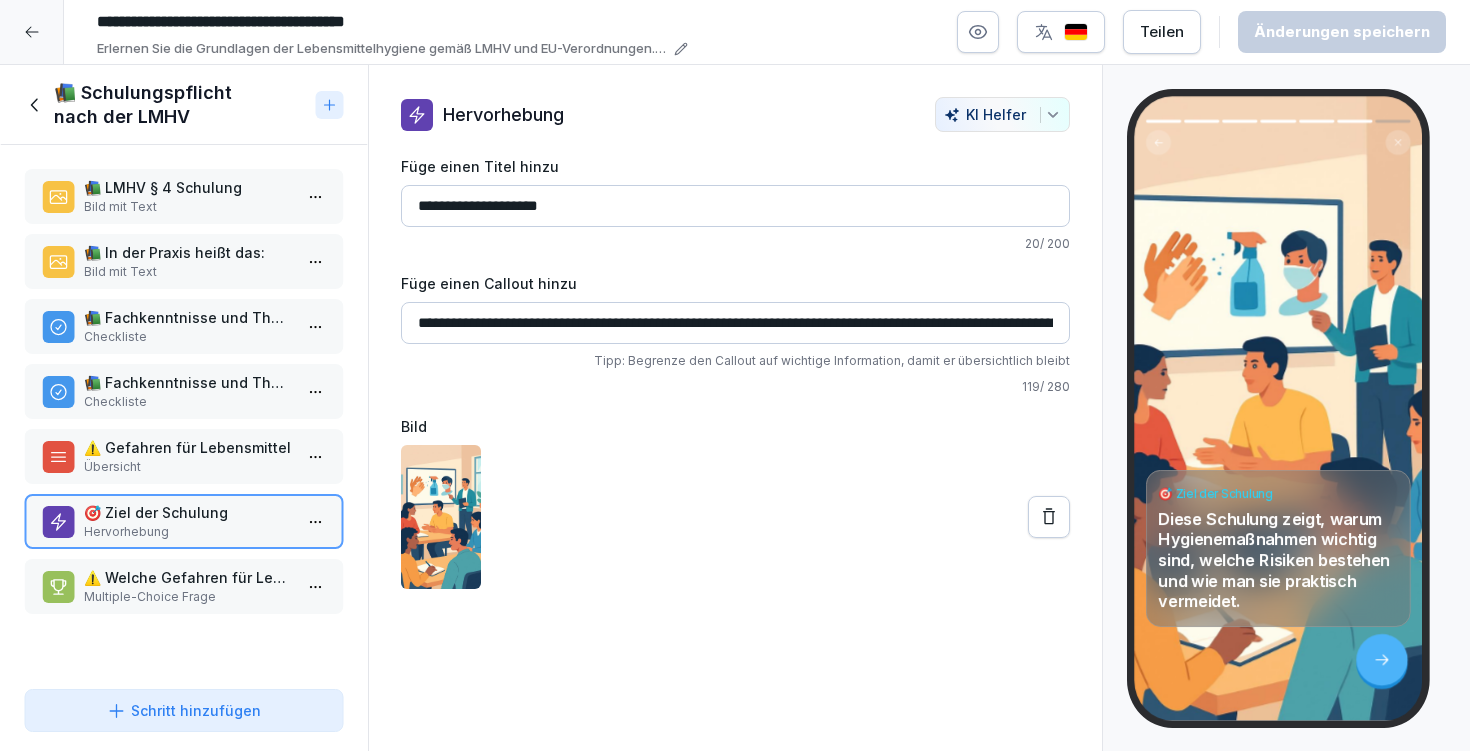 click on "📚 Schulungspflicht nach der LMHV" at bounding box center (181, 105) 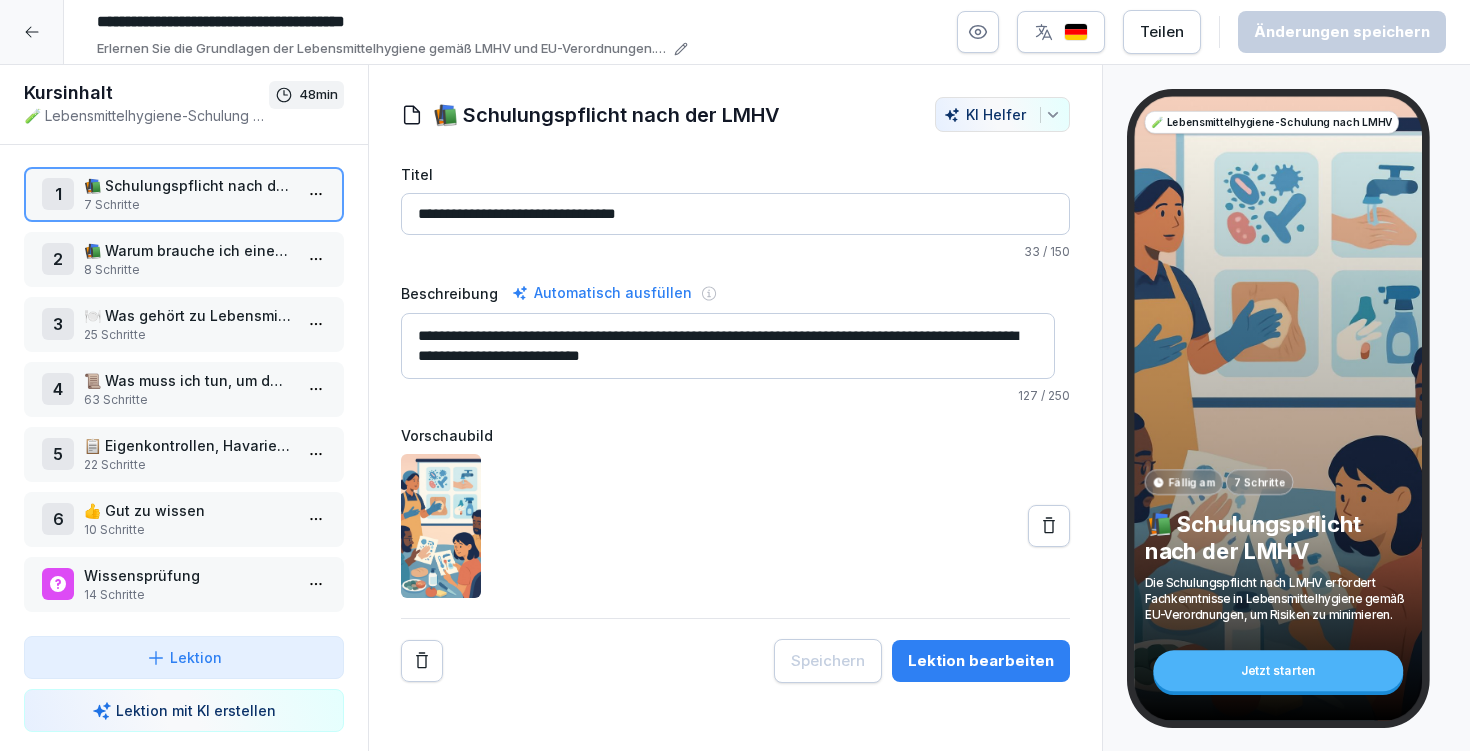 click on "8 Schritte" at bounding box center [188, 270] 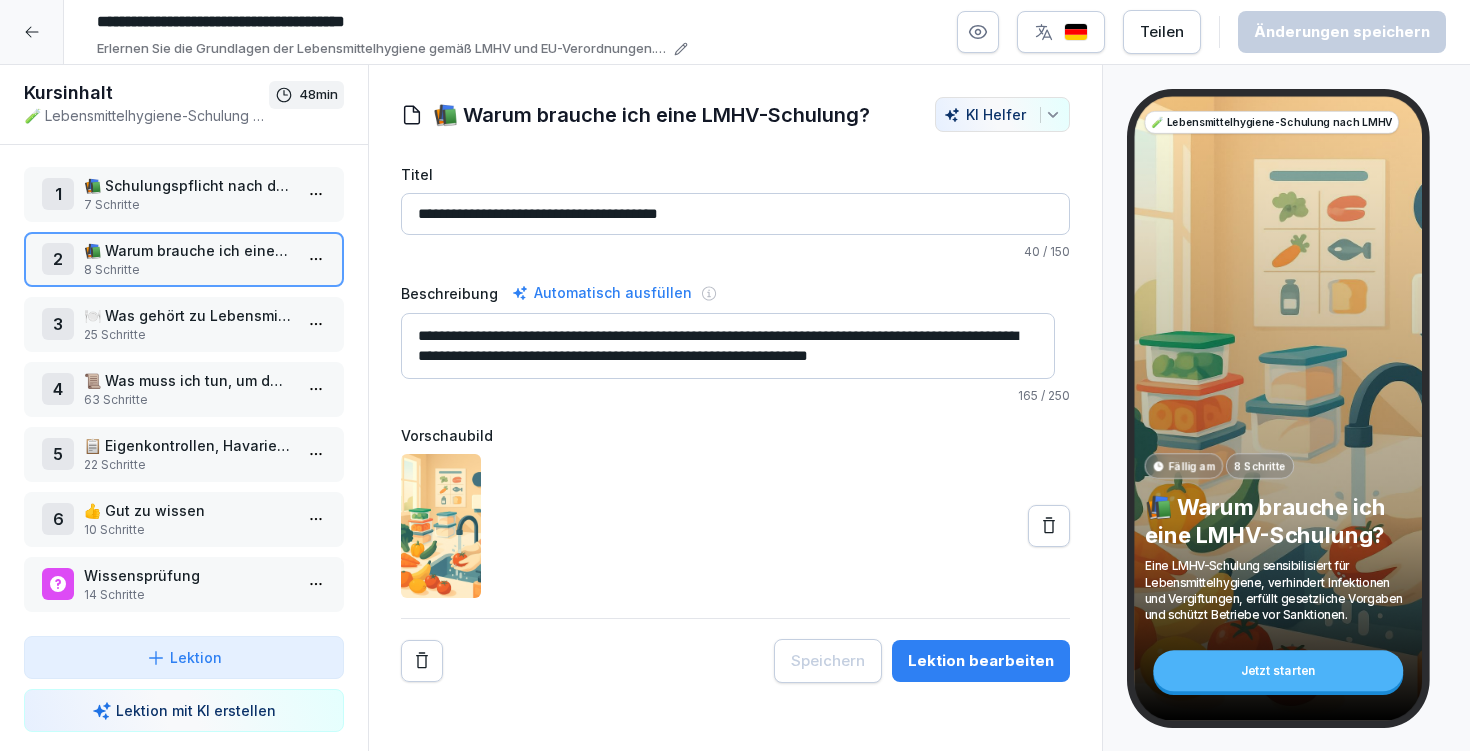 click on "Lektion bearbeiten" at bounding box center [981, 661] 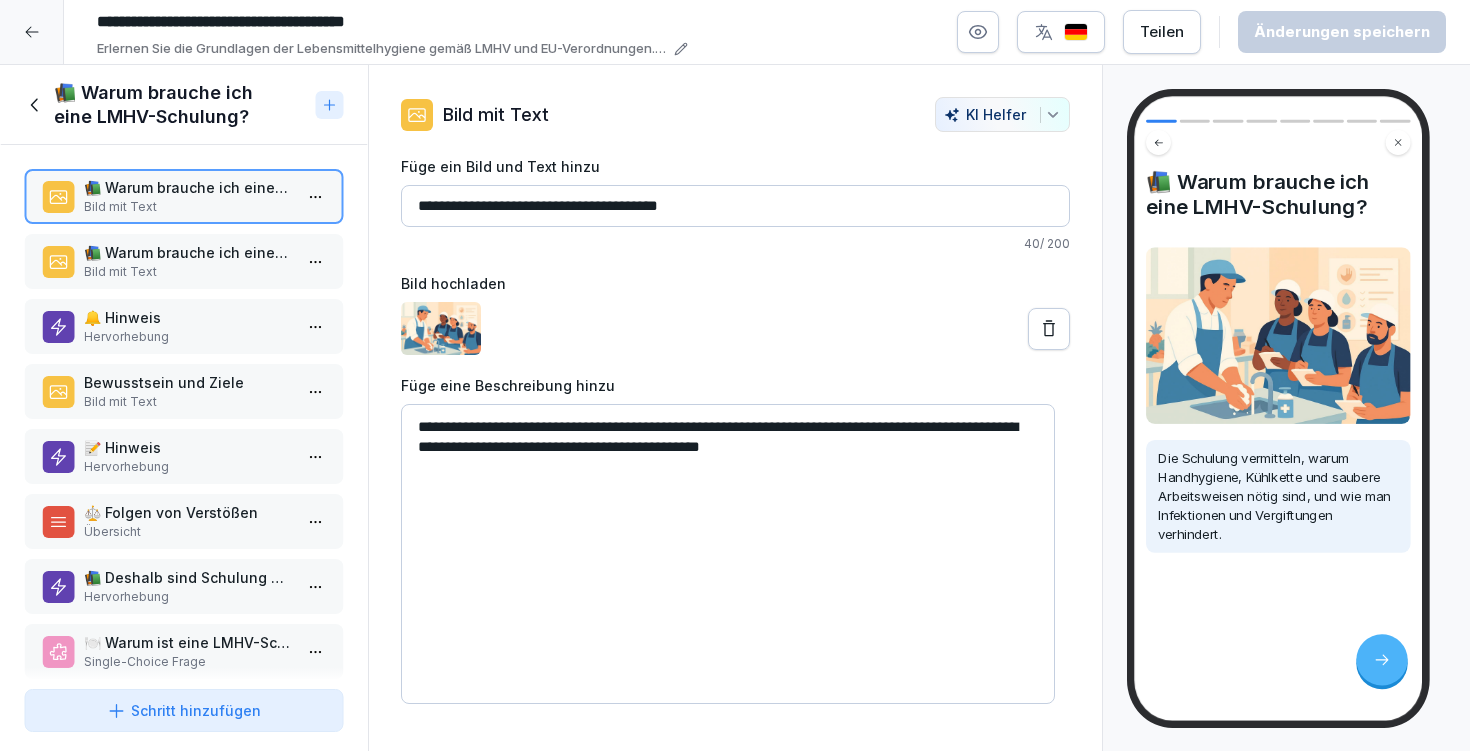 click on "**********" at bounding box center [728, 554] 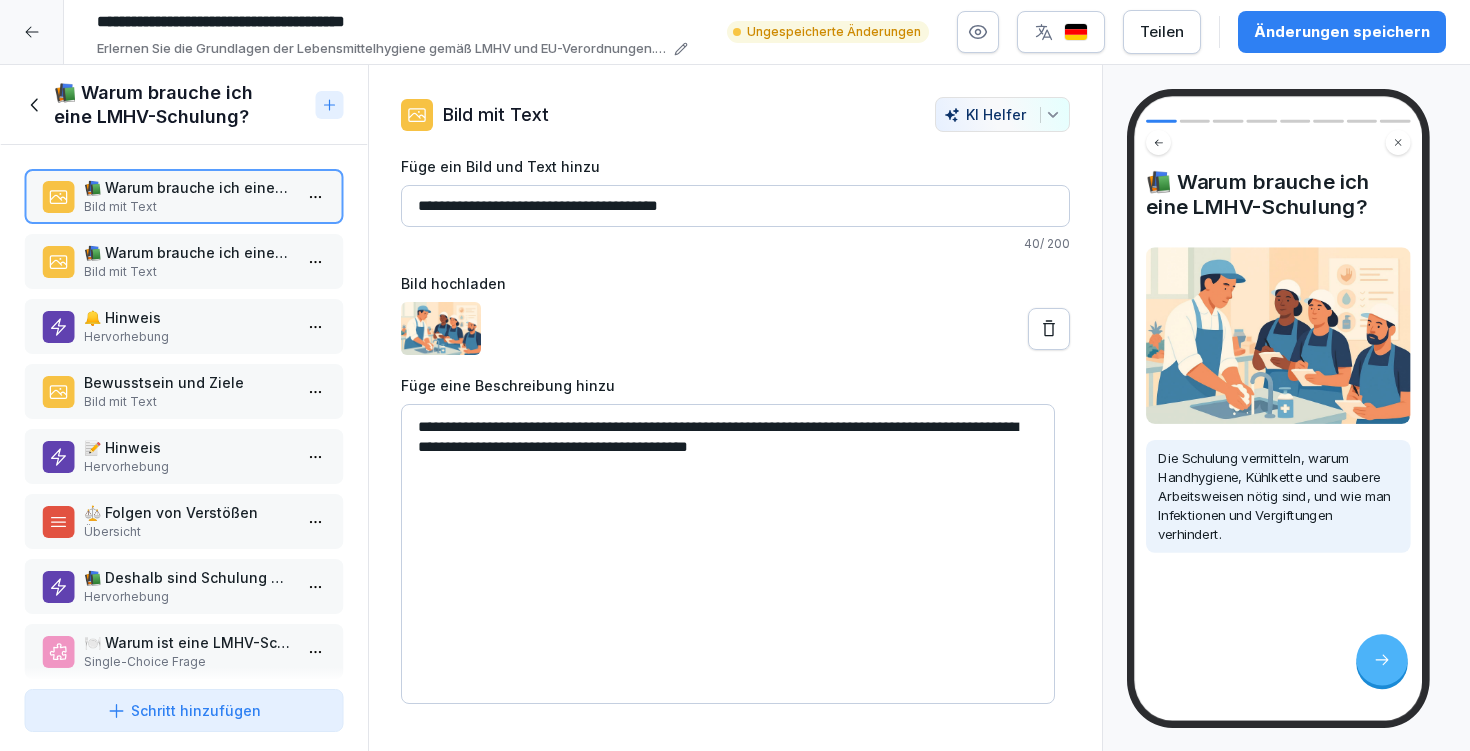 type on "**********" 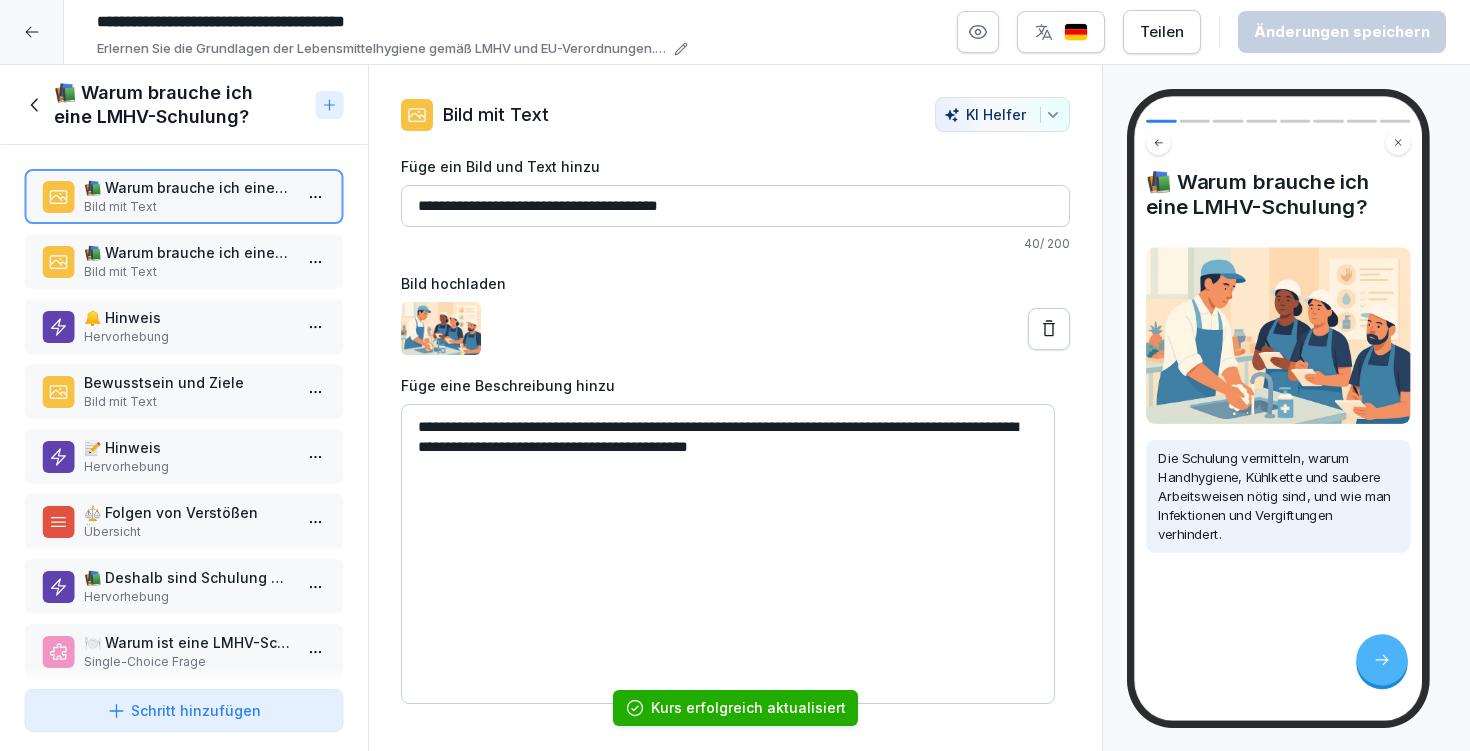 click on "📚 Warum brauche ich eine LMHV-Schulung? Bild mit Text" at bounding box center [184, 261] 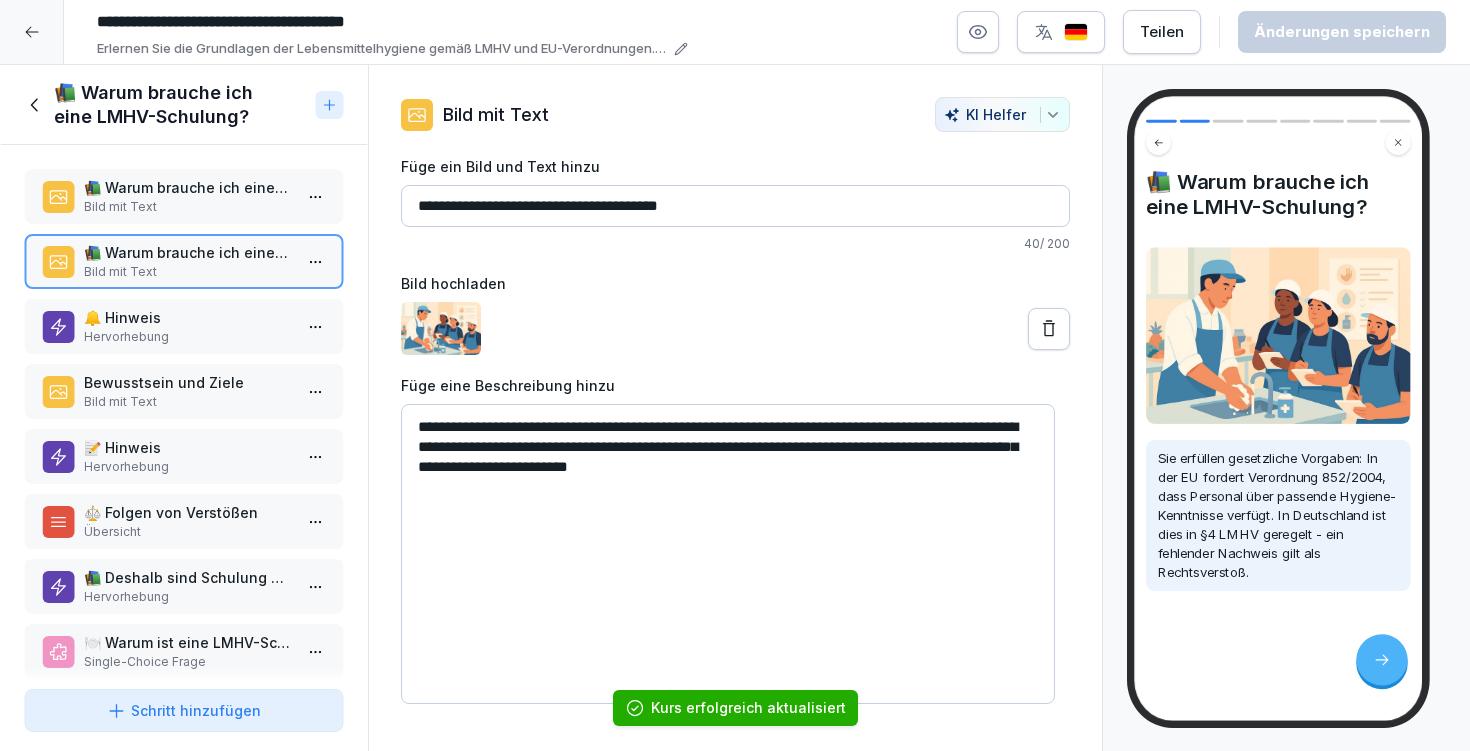 click on "🔔 Hinweis" at bounding box center [188, 317] 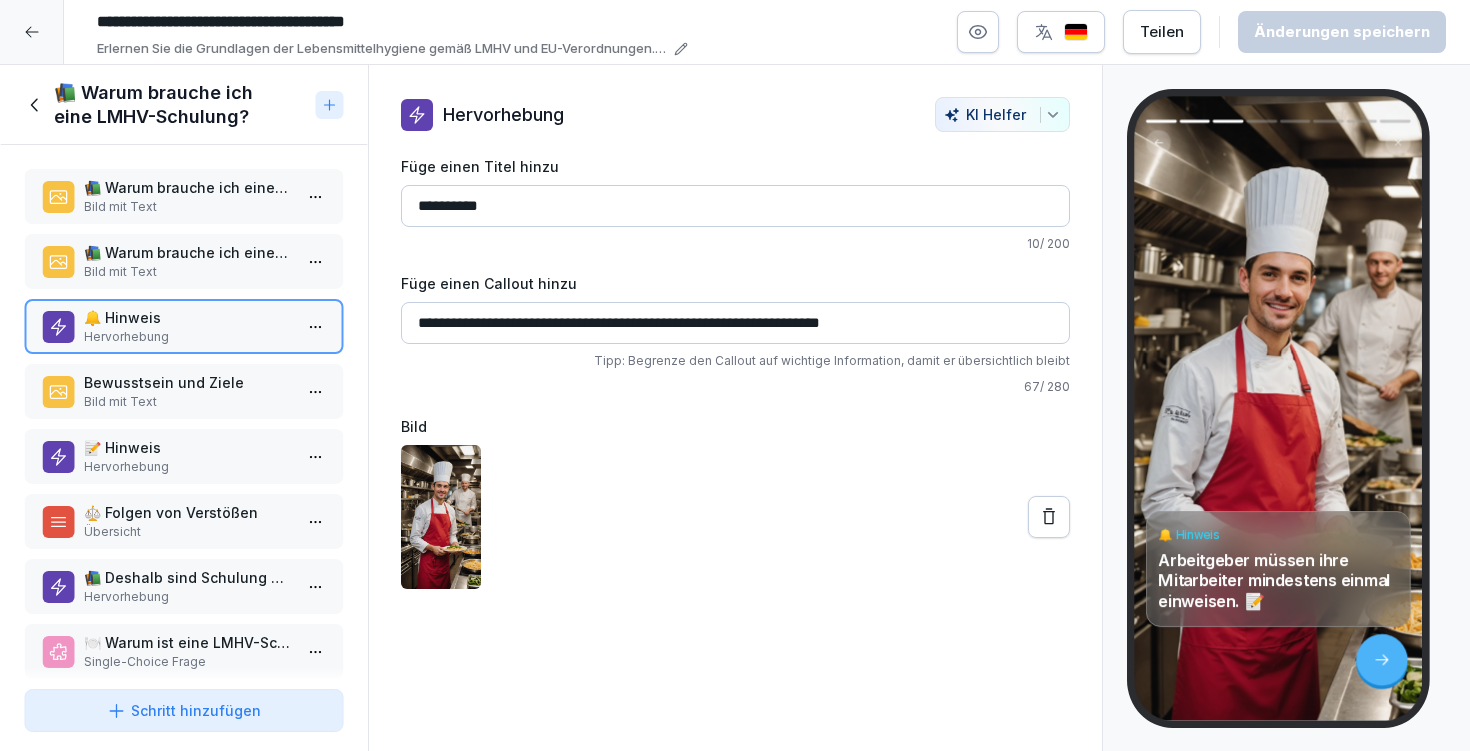click on "Bewusstsein und Ziele" at bounding box center [188, 382] 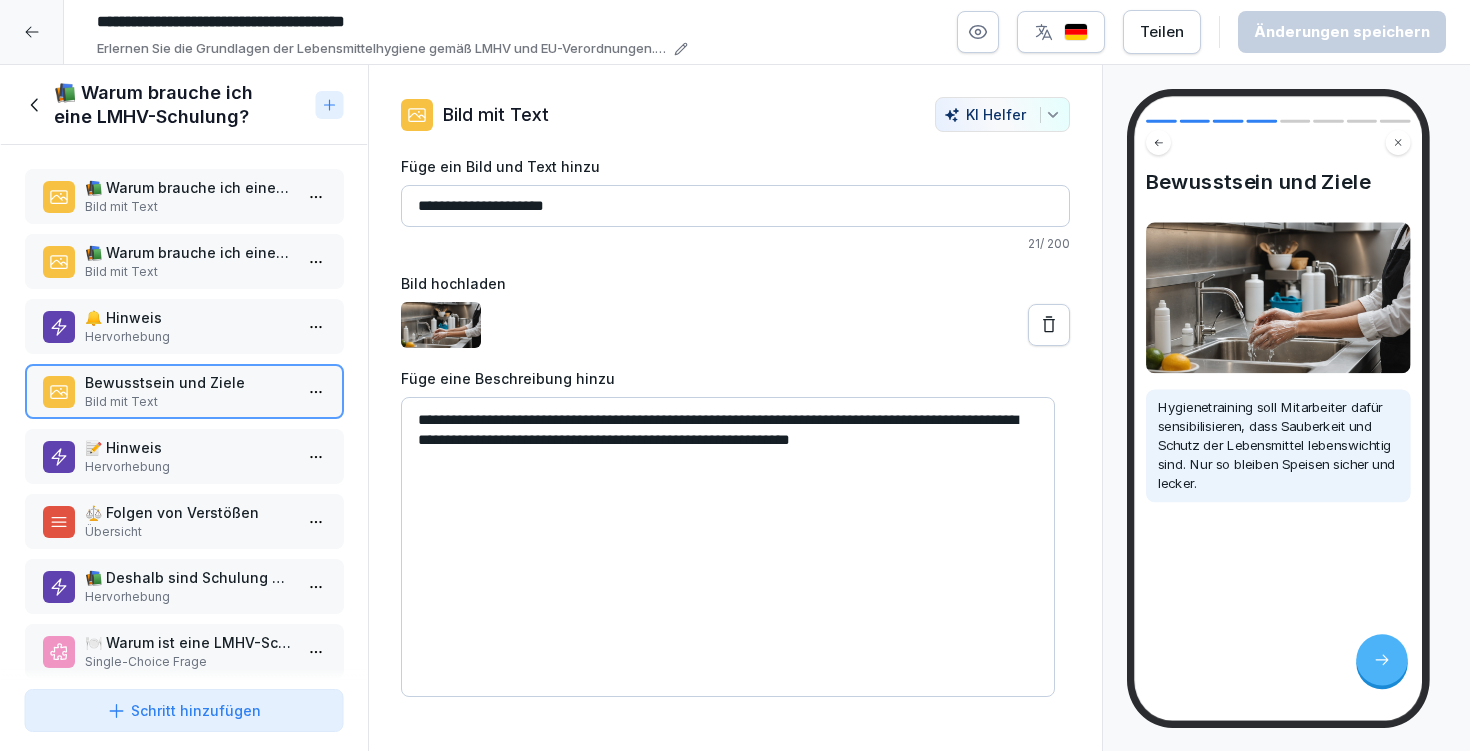 click on "📝 Hinweis" at bounding box center [188, 447] 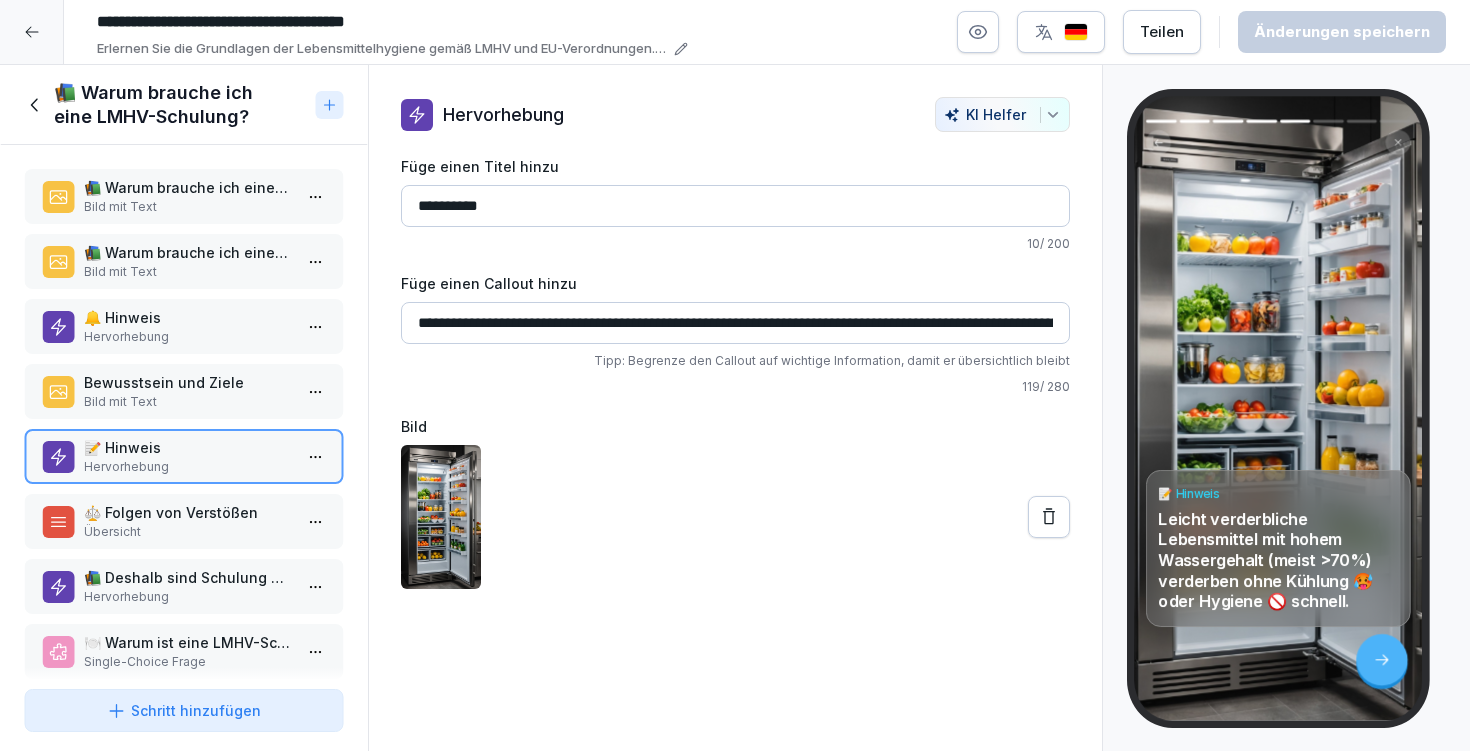 click on "⚖️ Folgen von Verstößen" at bounding box center (188, 512) 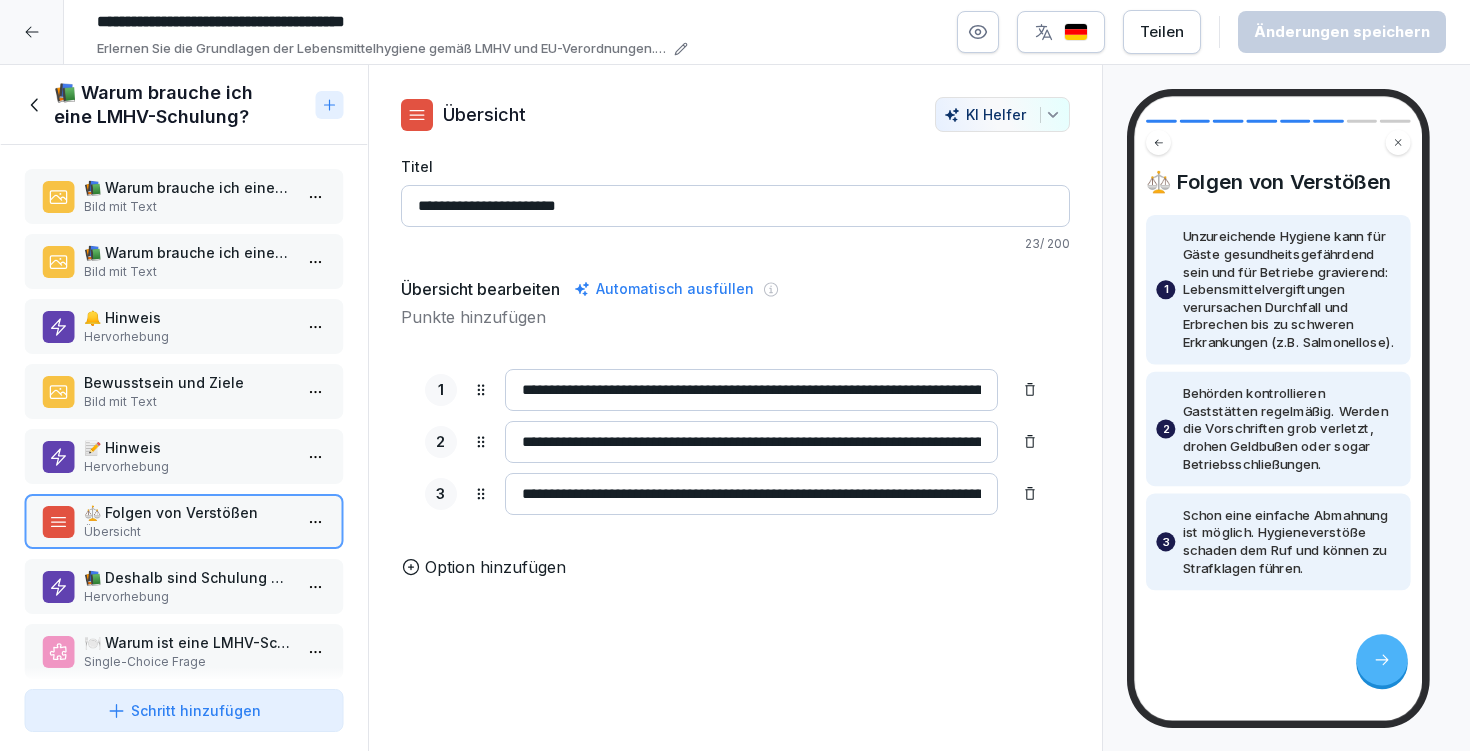 click on "📚 Warum brauche ich eine LMHV-Schulung? Bild mit Text 📚 Warum brauche ich eine LMHV-Schulung? Bild mit Text 🔔 Hinweis Hervorhebung Bewusstsein und Ziele Bild mit Text 📝 Hinweis Hervorhebung ⚖️ Folgen von Verstößen Übersicht 📚 Deshalb sind Schulung und Praxis wichtig:  Hervorhebung 🍽️ Warum ist eine LMHV-Schulung für Mitarbeiter in der Gastronomie wichtig? Single-Choice Frage
To pick up a draggable item, press the space bar.
While dragging, use the arrow keys to move the item.
Press space again to drop the item in its new position, or press escape to cancel.
Draggable item tnguejy9garqrvahnl0d7u5i was dropped over droppable area tnguejy9garqrvahnl0d7u5i" at bounding box center (184, 413) 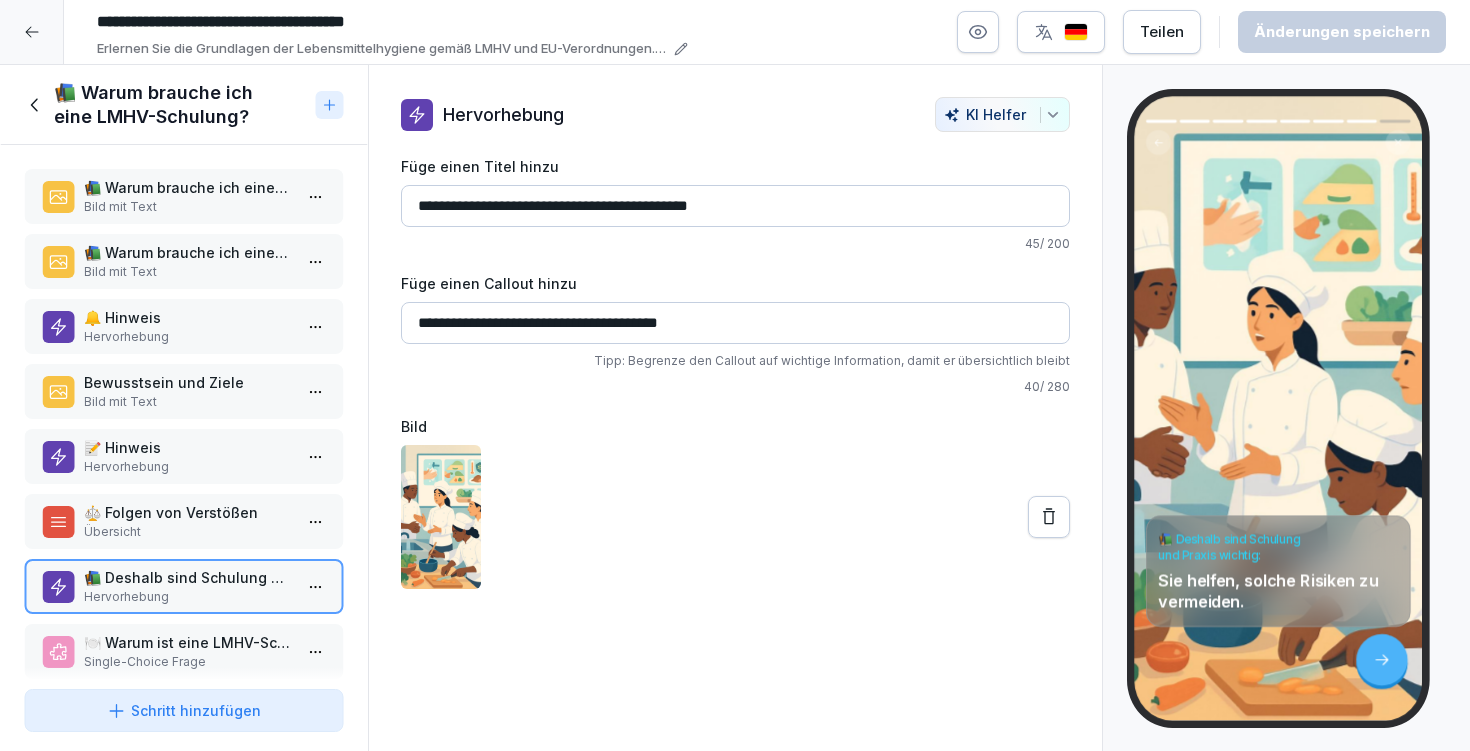 scroll, scrollTop: 37, scrollLeft: 0, axis: vertical 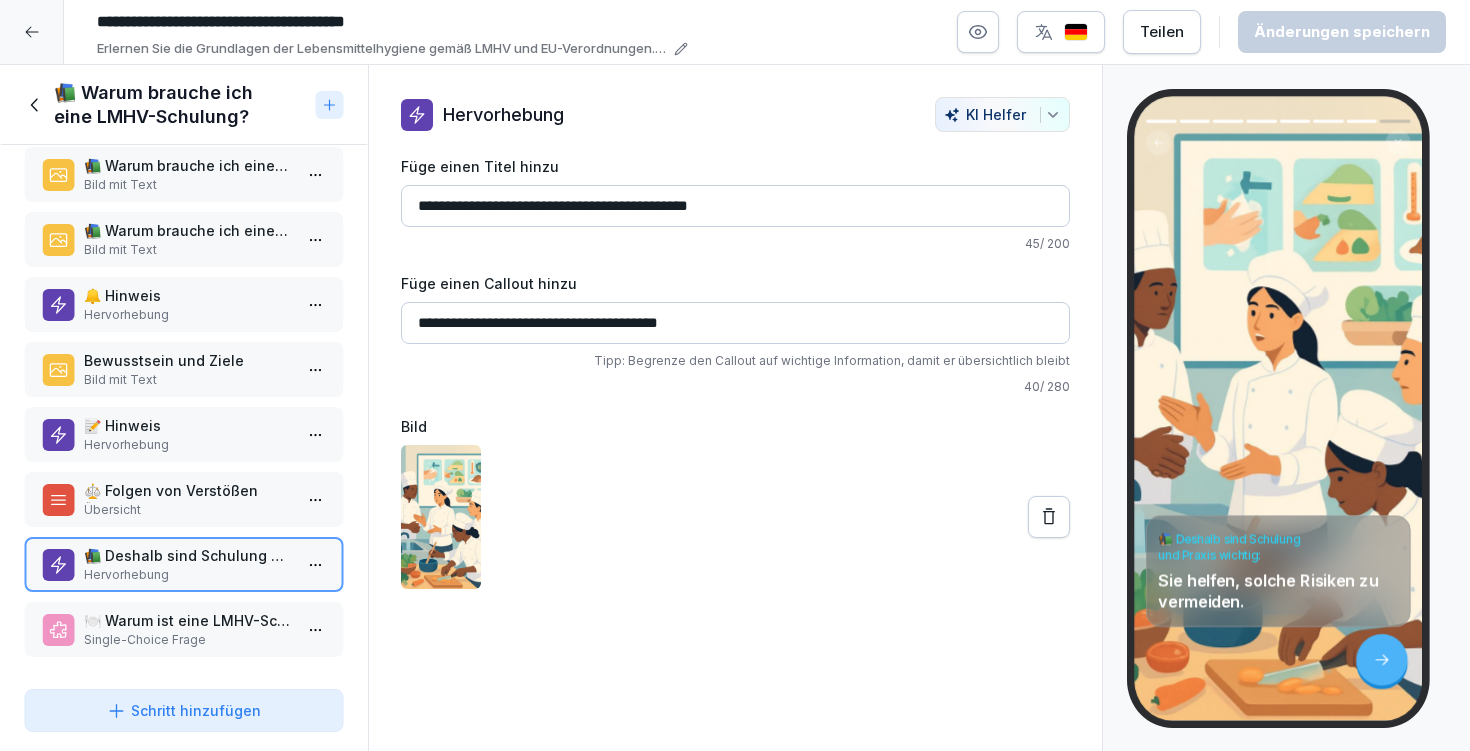 click on "🍽️ Warum ist eine LMHV-Schulung für Mitarbeiter in der Gastronomie wichtig?" at bounding box center (188, 620) 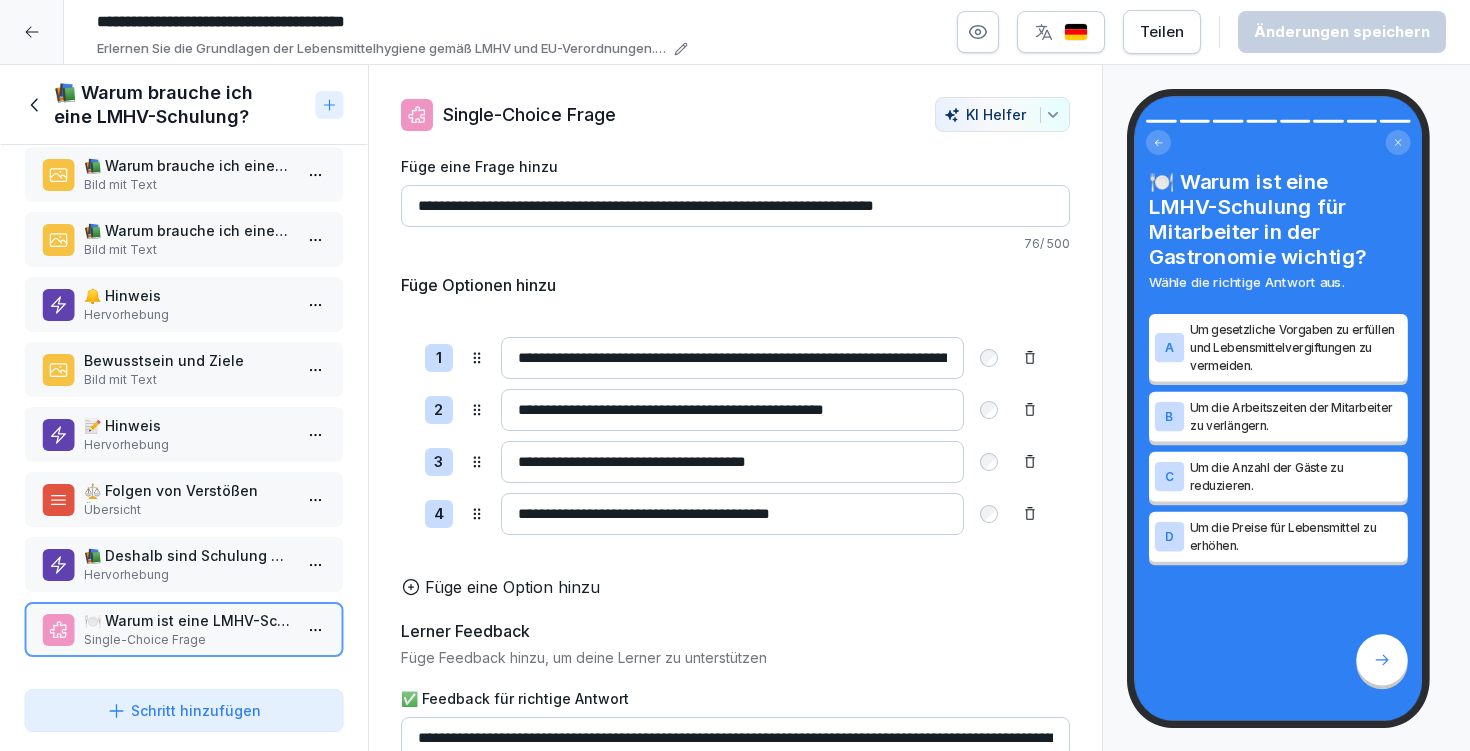 click on "📚 Warum brauche ich eine LMHV-Schulung?" at bounding box center (181, 105) 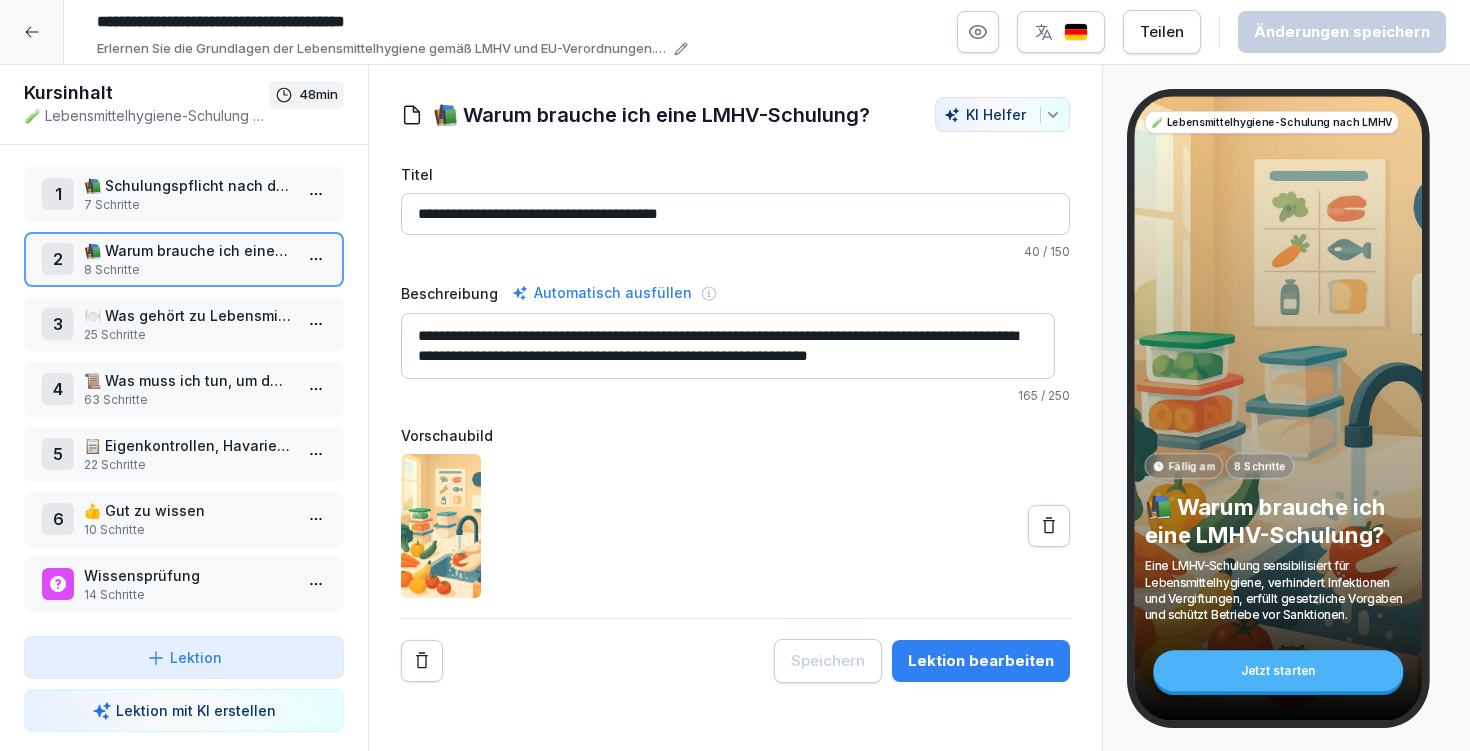 click on "25 Schritte" at bounding box center (188, 335) 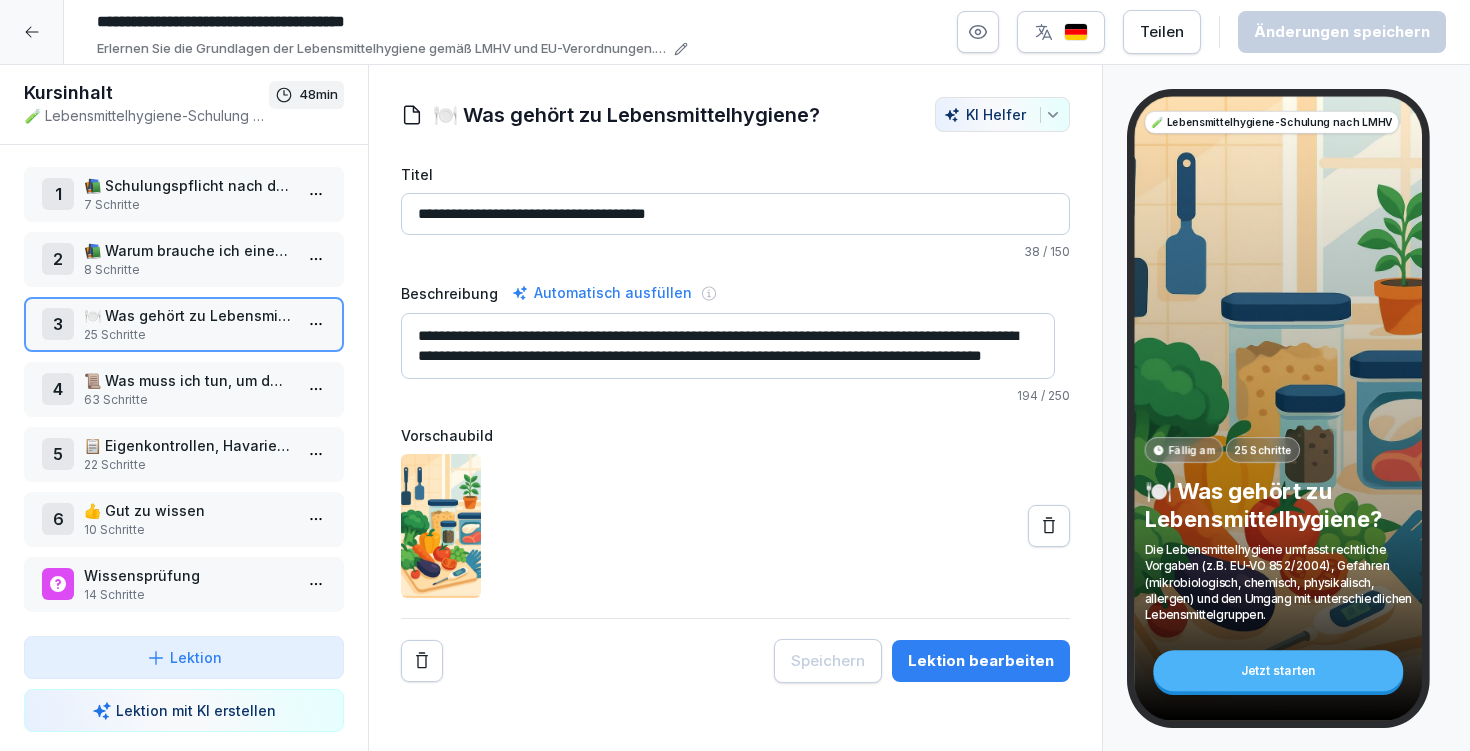 click on "Lektion bearbeiten" at bounding box center [981, 661] 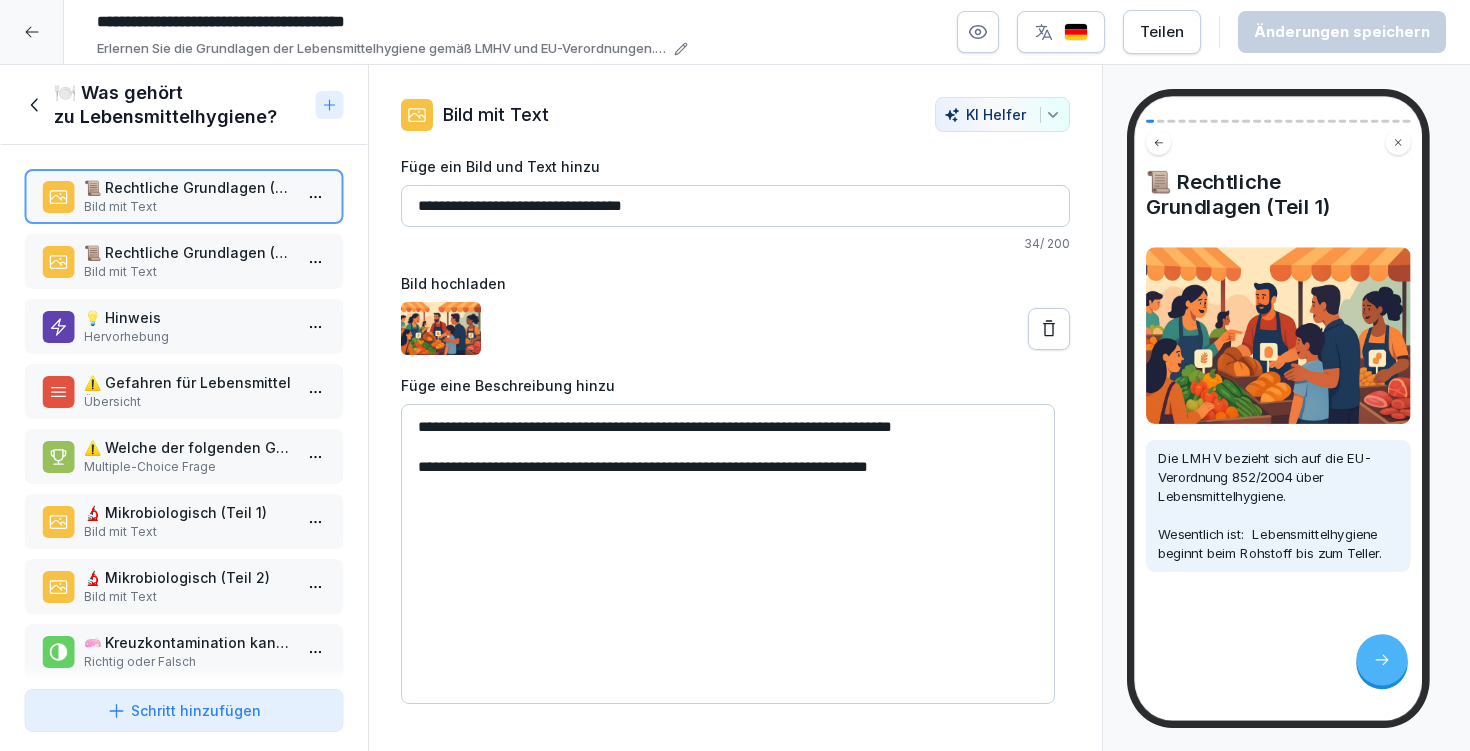 click on "📜 Rechtliche Grundlagen (Teil 2)" at bounding box center [188, 252] 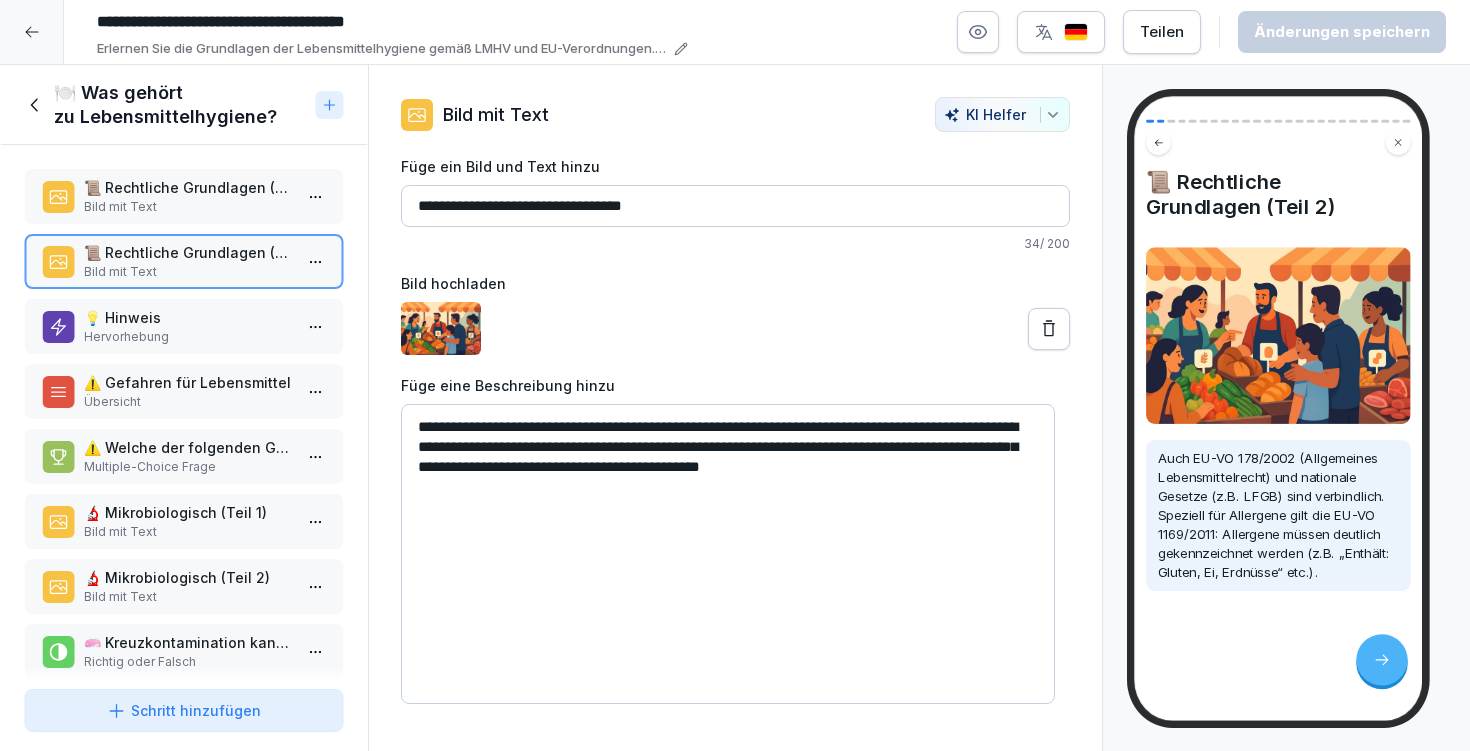 click on "Hervorhebung" at bounding box center (188, 337) 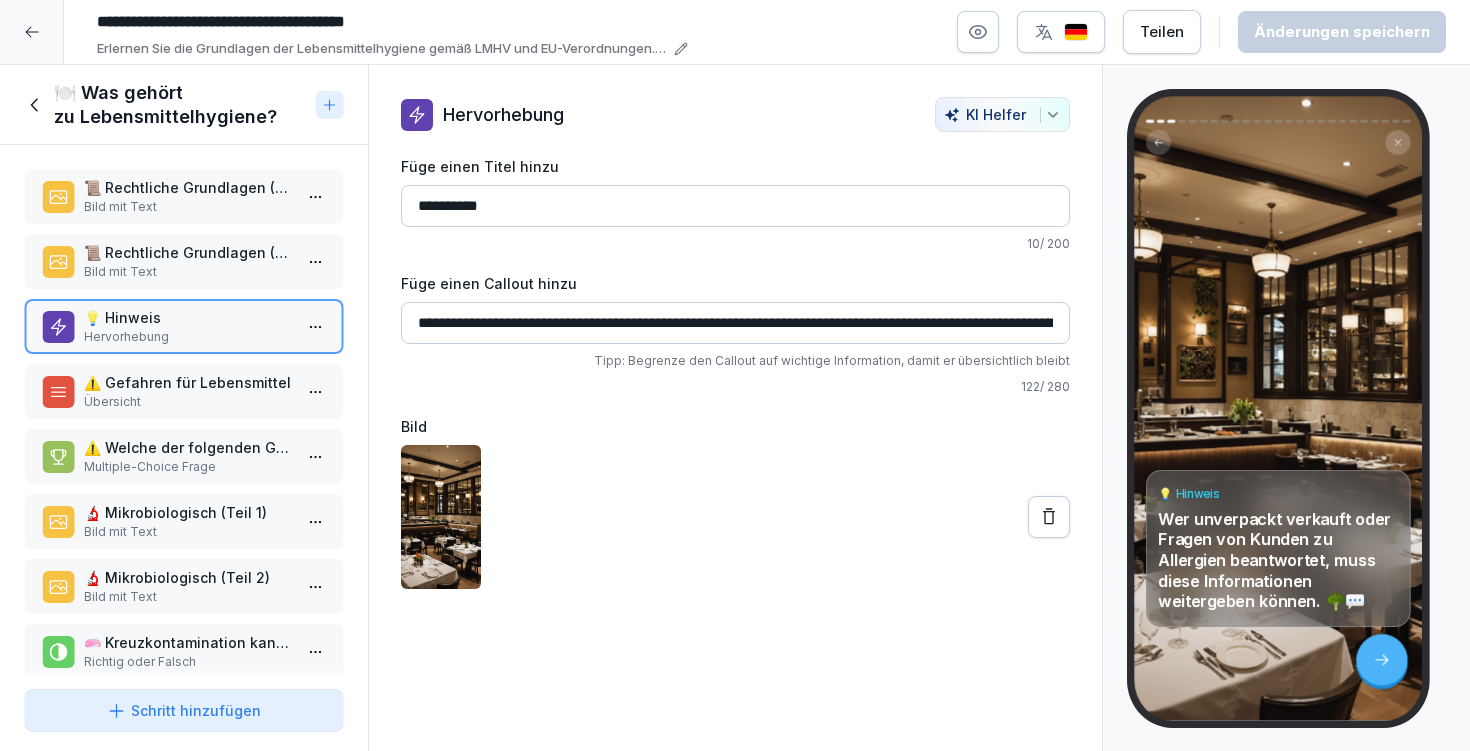 click on "⚠️ Gefahren für Lebensmittel Übersicht" at bounding box center (184, 391) 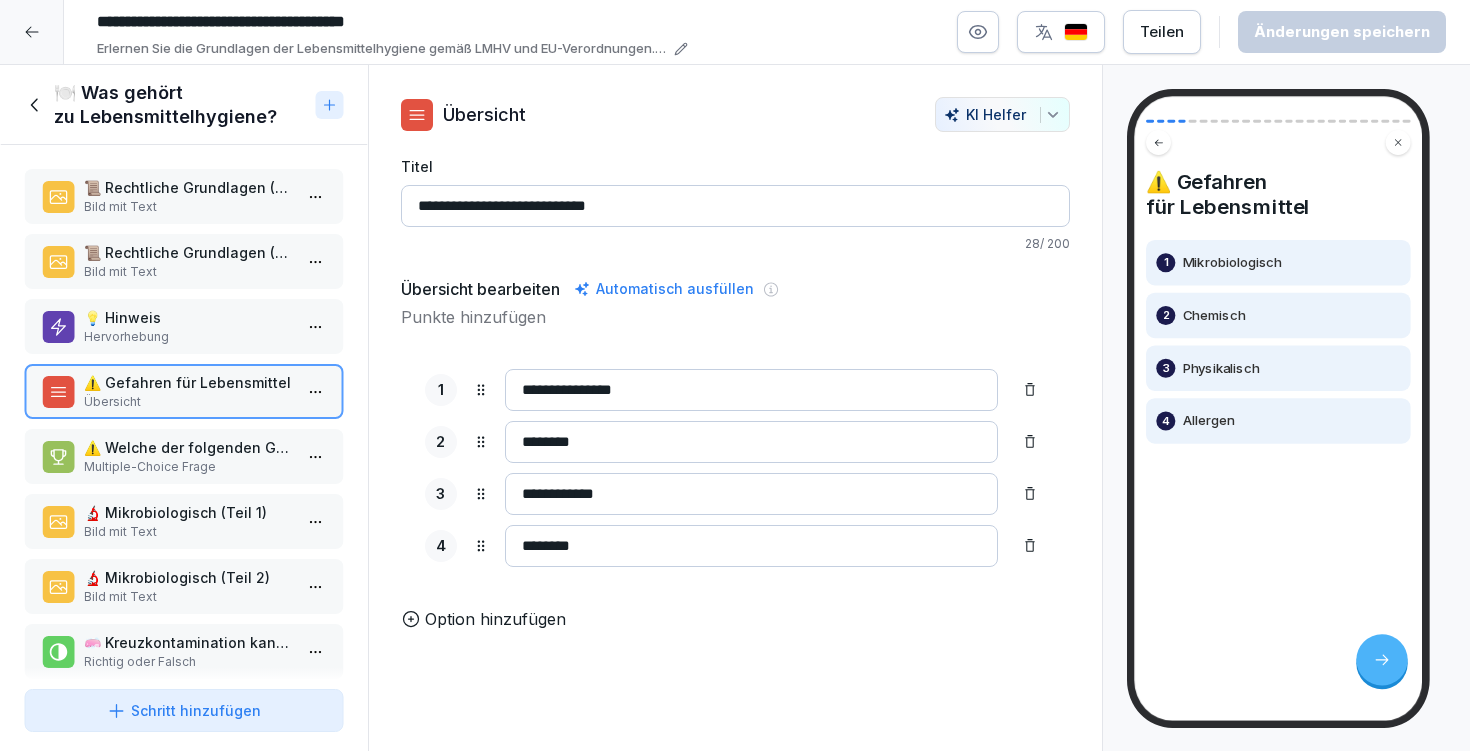 click on "⚠️ Welche der folgenden Gefahren gehören zu den Hauptgefahrengruppen für Lebensmittel?" at bounding box center [188, 447] 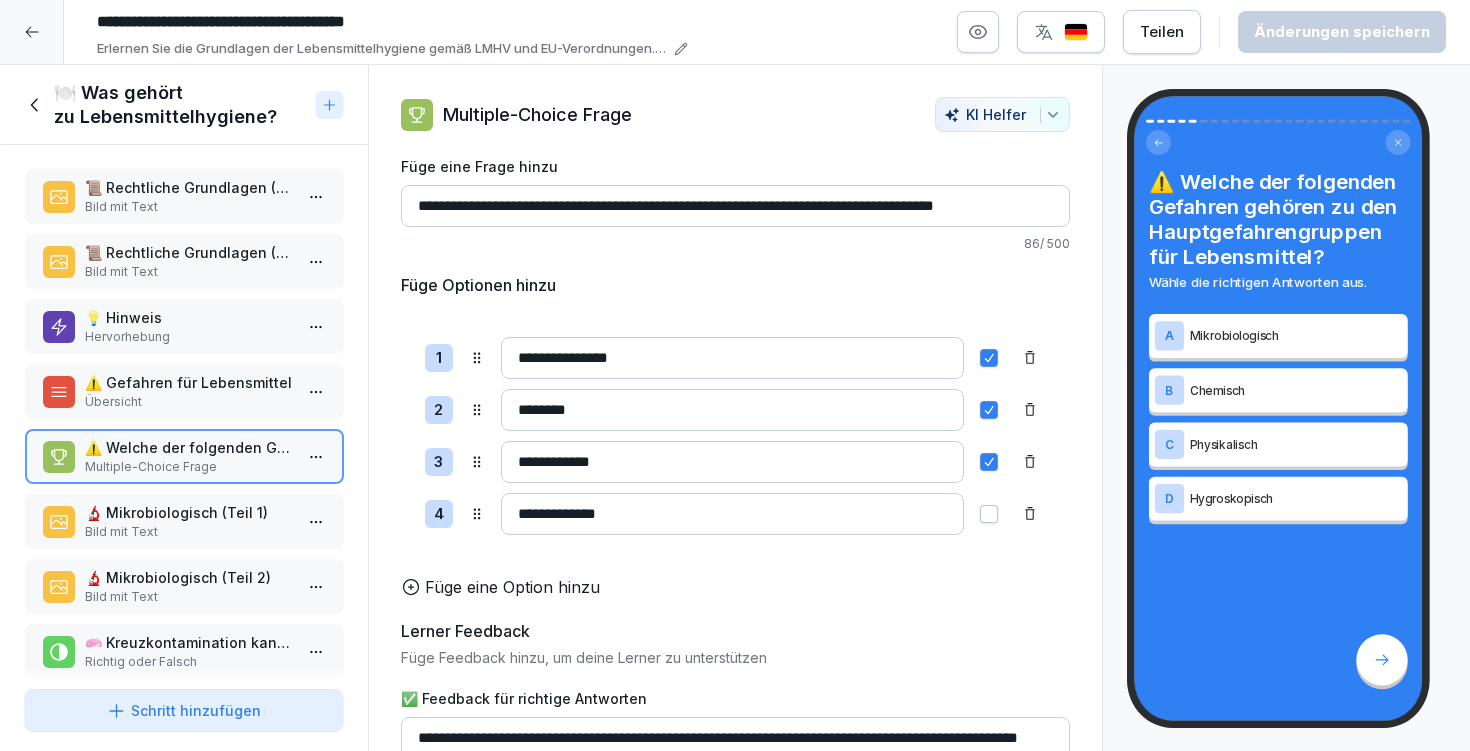 click on "Bild mit Text" at bounding box center (188, 532) 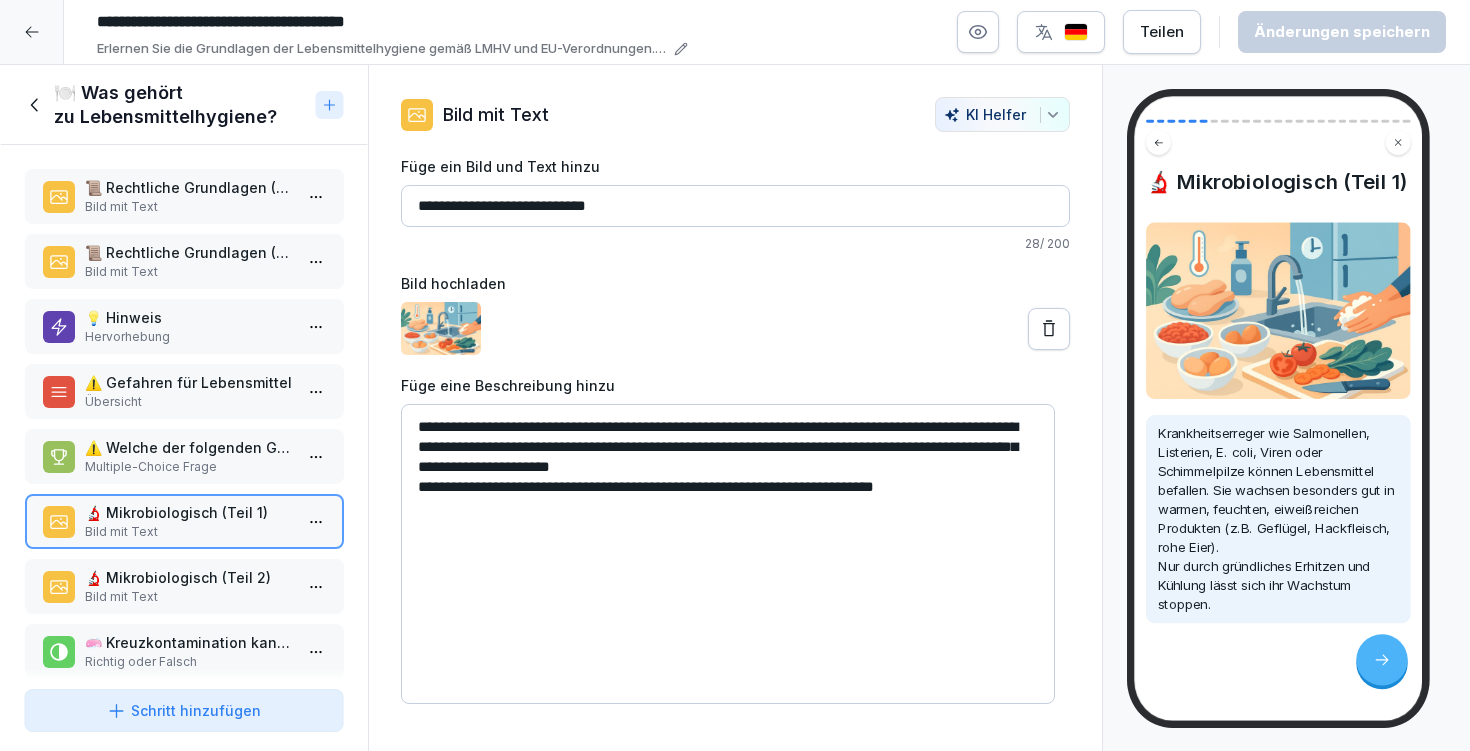 click on "🔬 Mikrobiologisch (Teil 2) Bild mit Text" at bounding box center [184, 586] 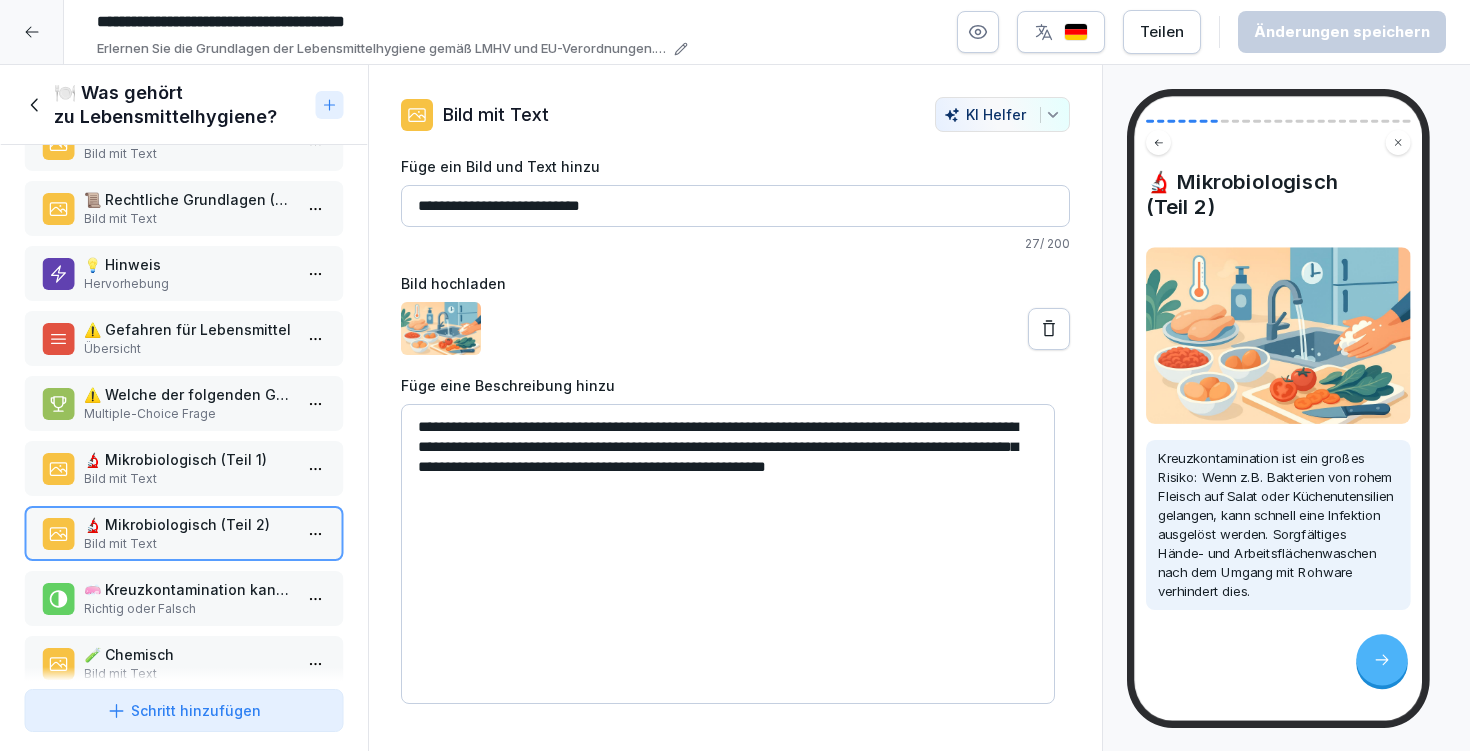 scroll, scrollTop: 123, scrollLeft: 0, axis: vertical 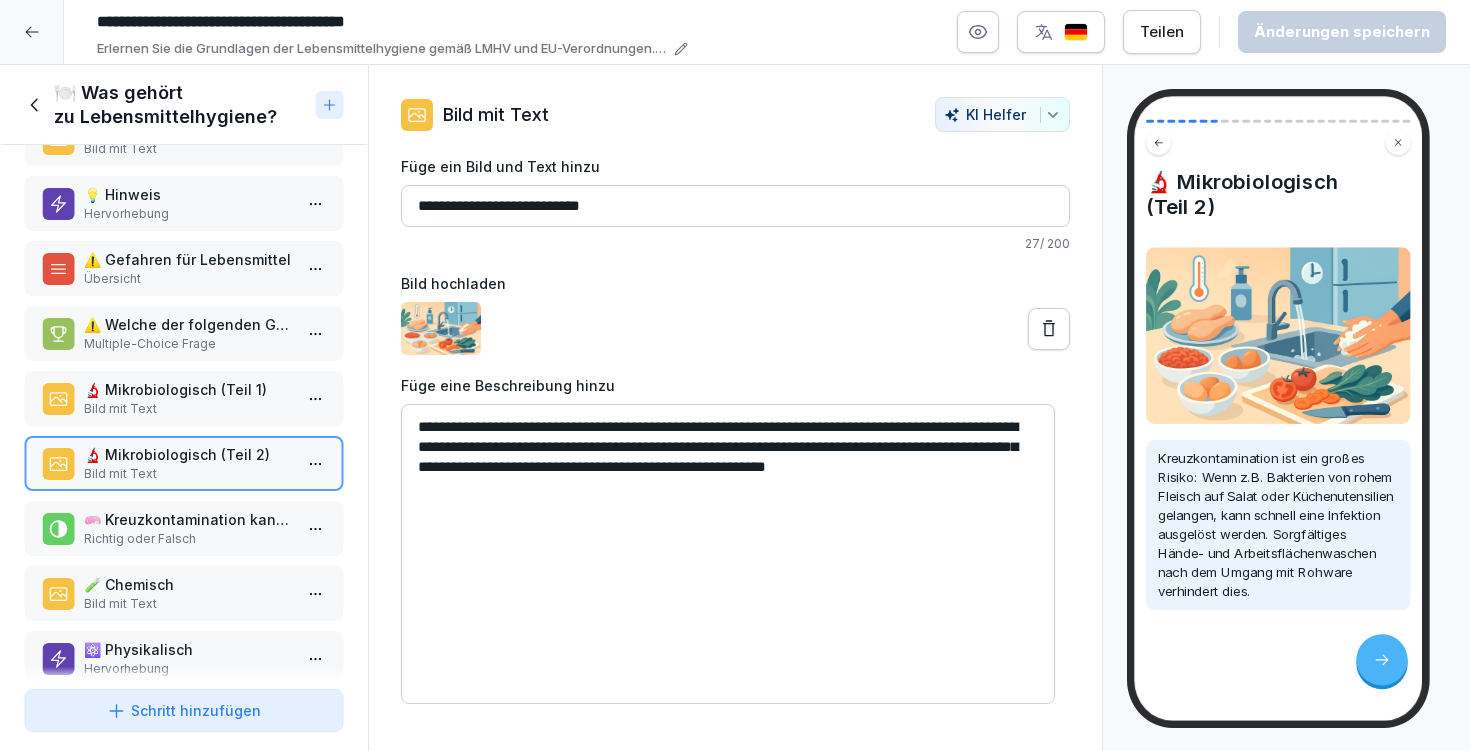 click on "Richtig oder Falsch" at bounding box center (188, 539) 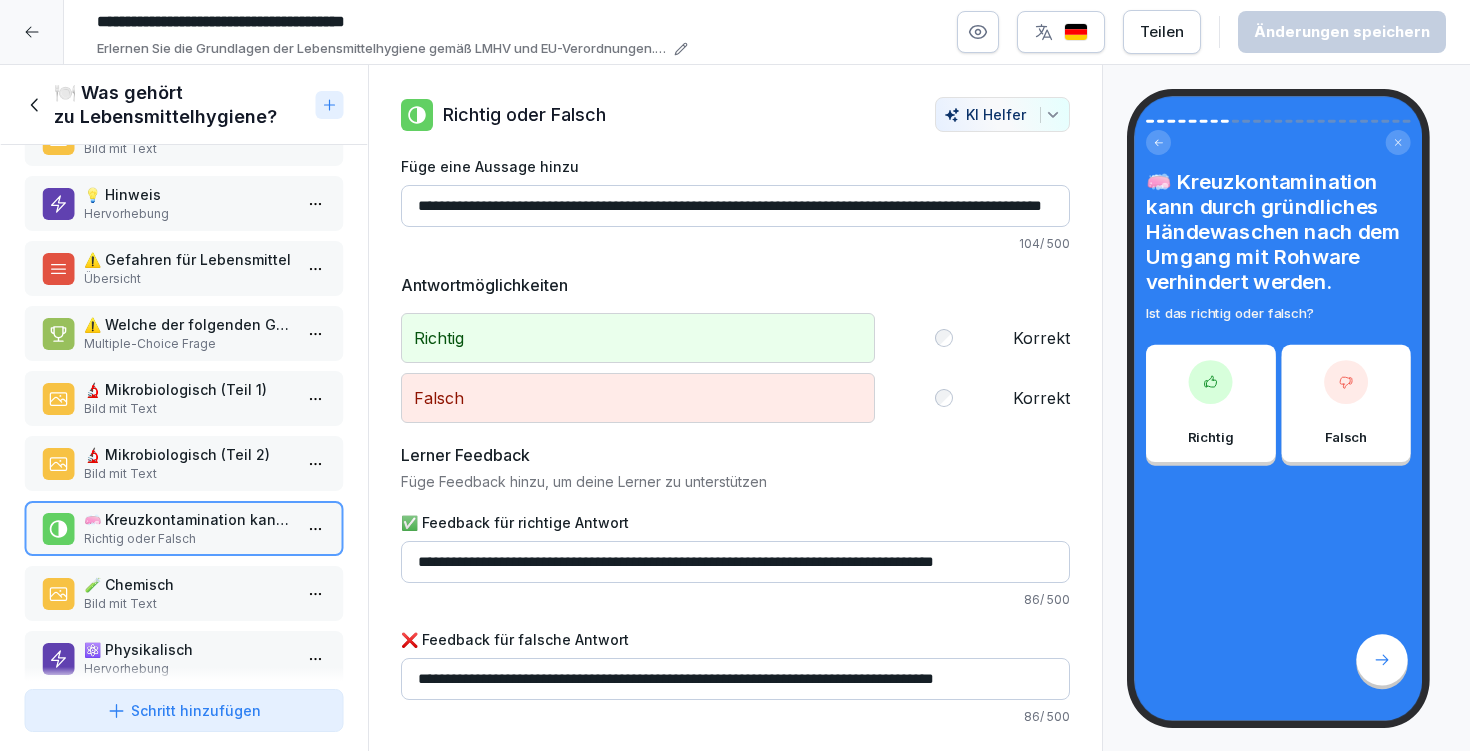 click on "🧪 Chemisch" at bounding box center [188, 584] 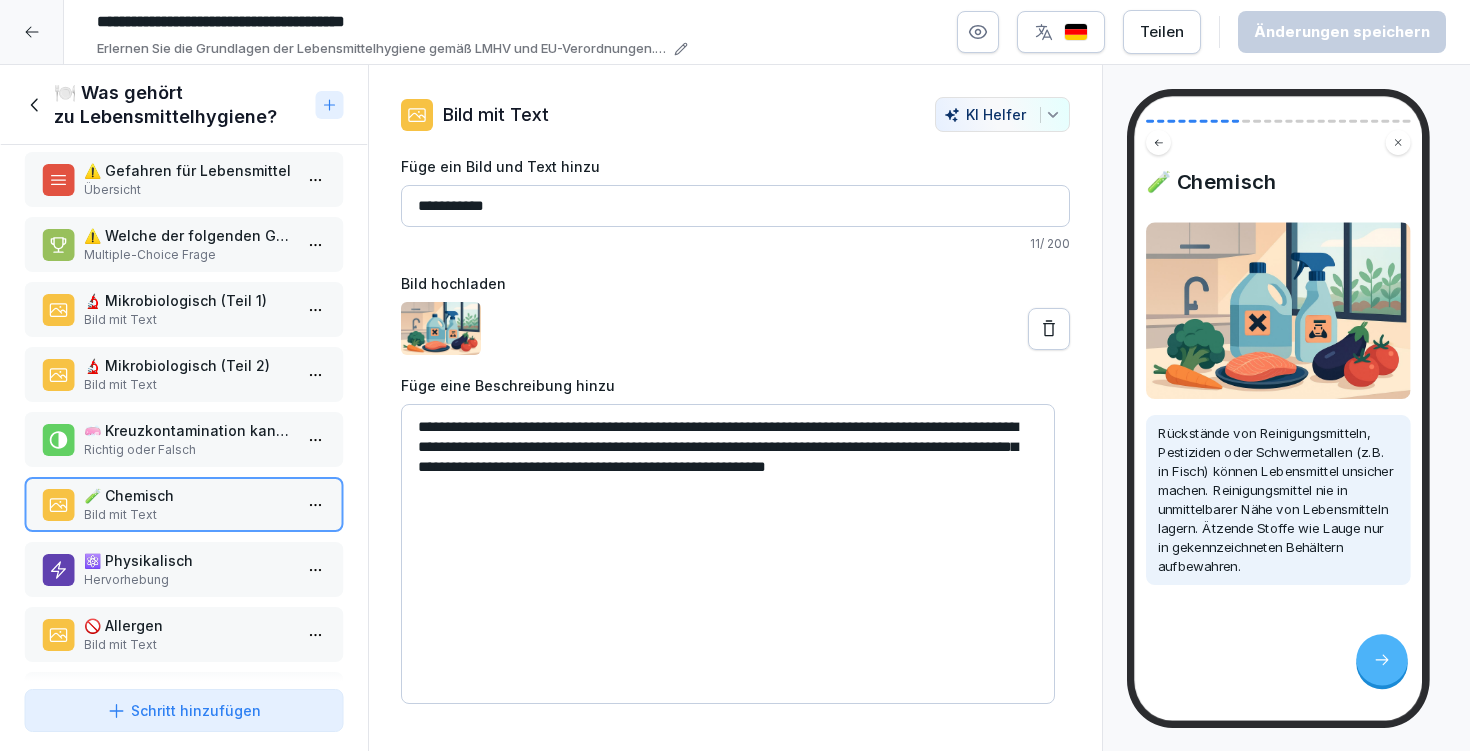 scroll, scrollTop: 257, scrollLeft: 0, axis: vertical 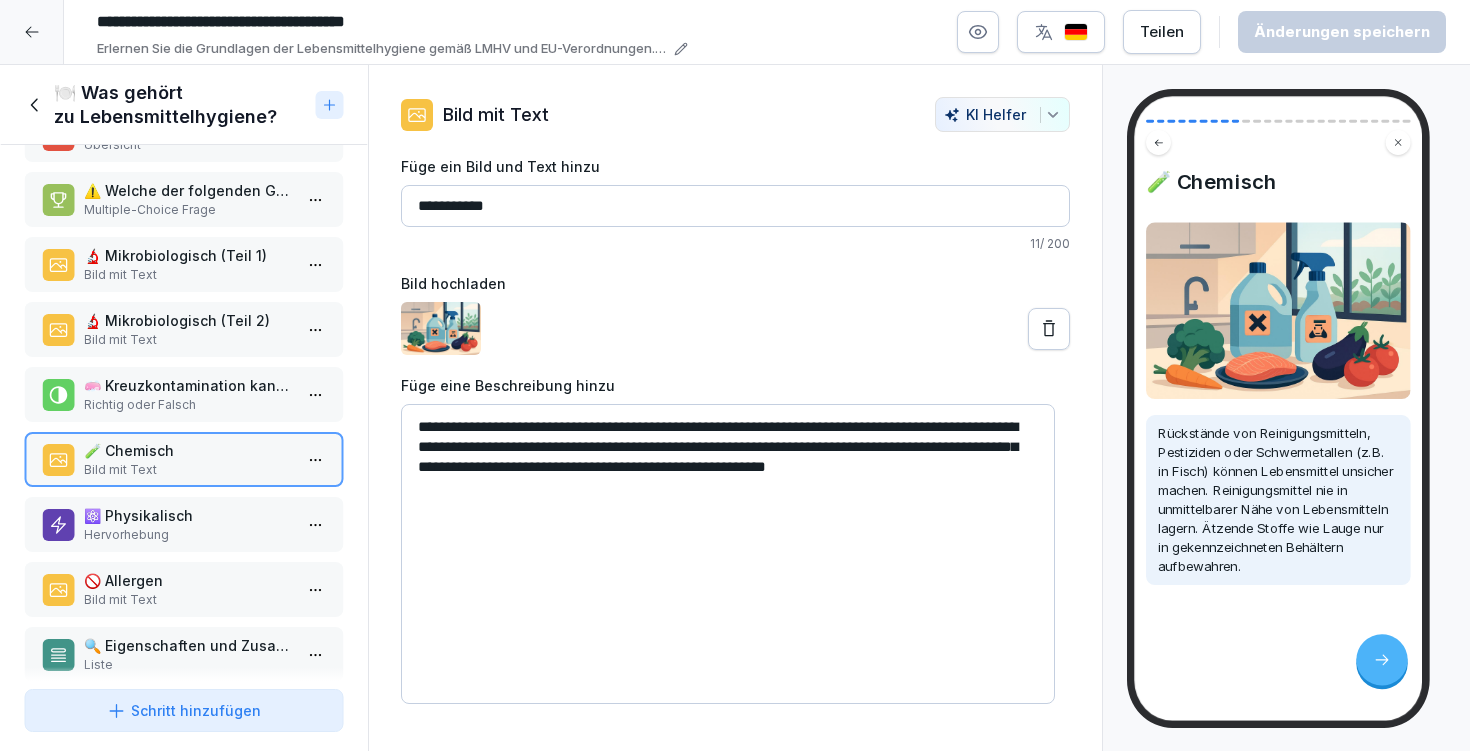click on "Hervorhebung" at bounding box center [188, 535] 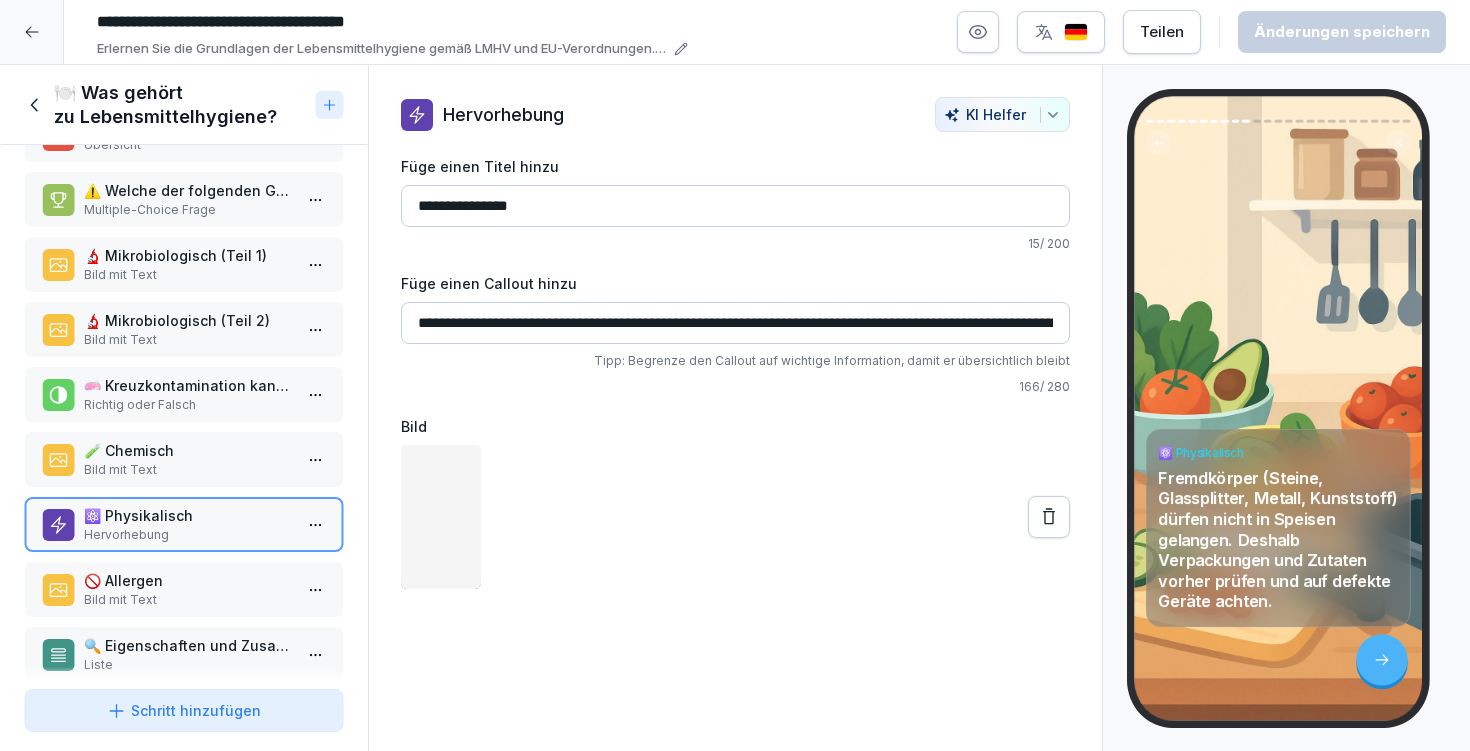 click on "🚫 Allergen" at bounding box center (188, 580) 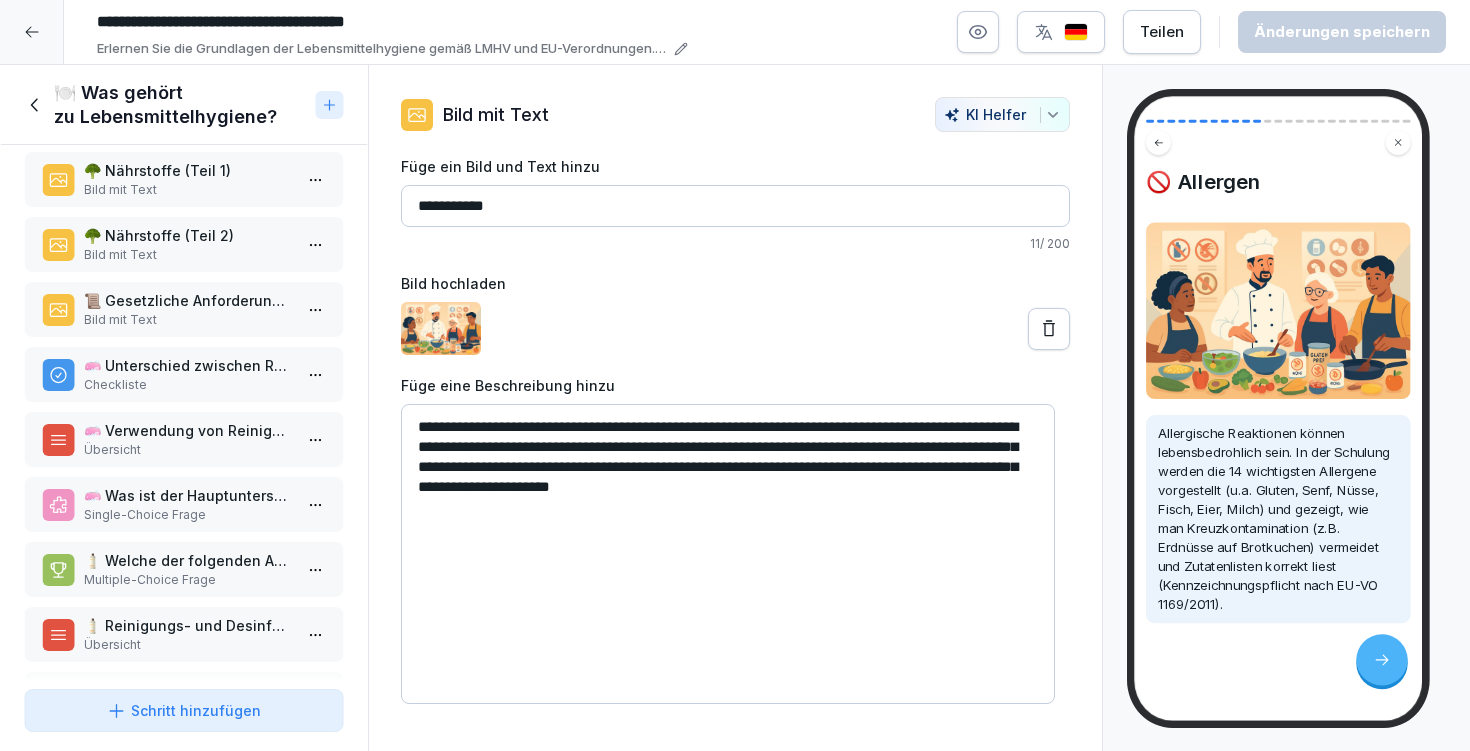 scroll, scrollTop: 1142, scrollLeft: 0, axis: vertical 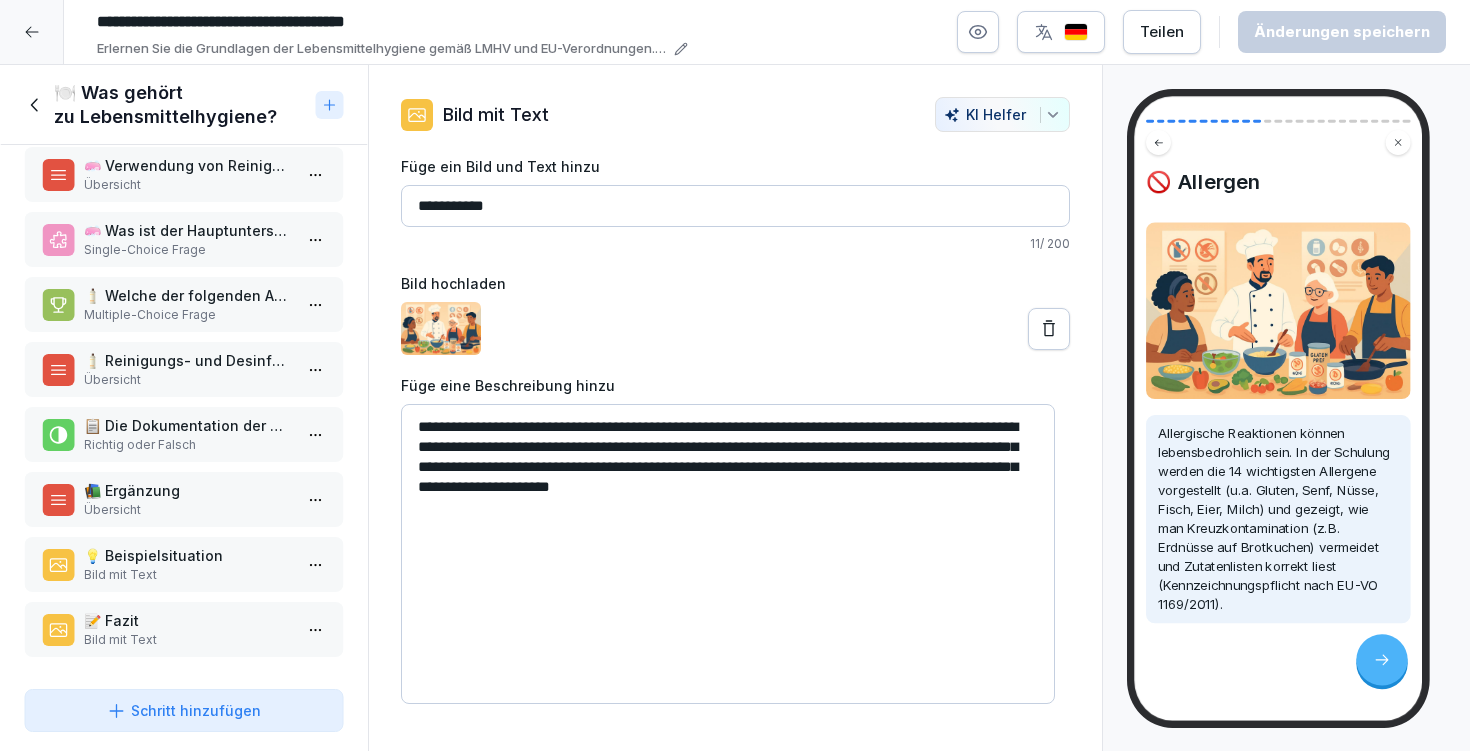 click on "💡 Beispielsituation Bild mit Text" at bounding box center [184, 564] 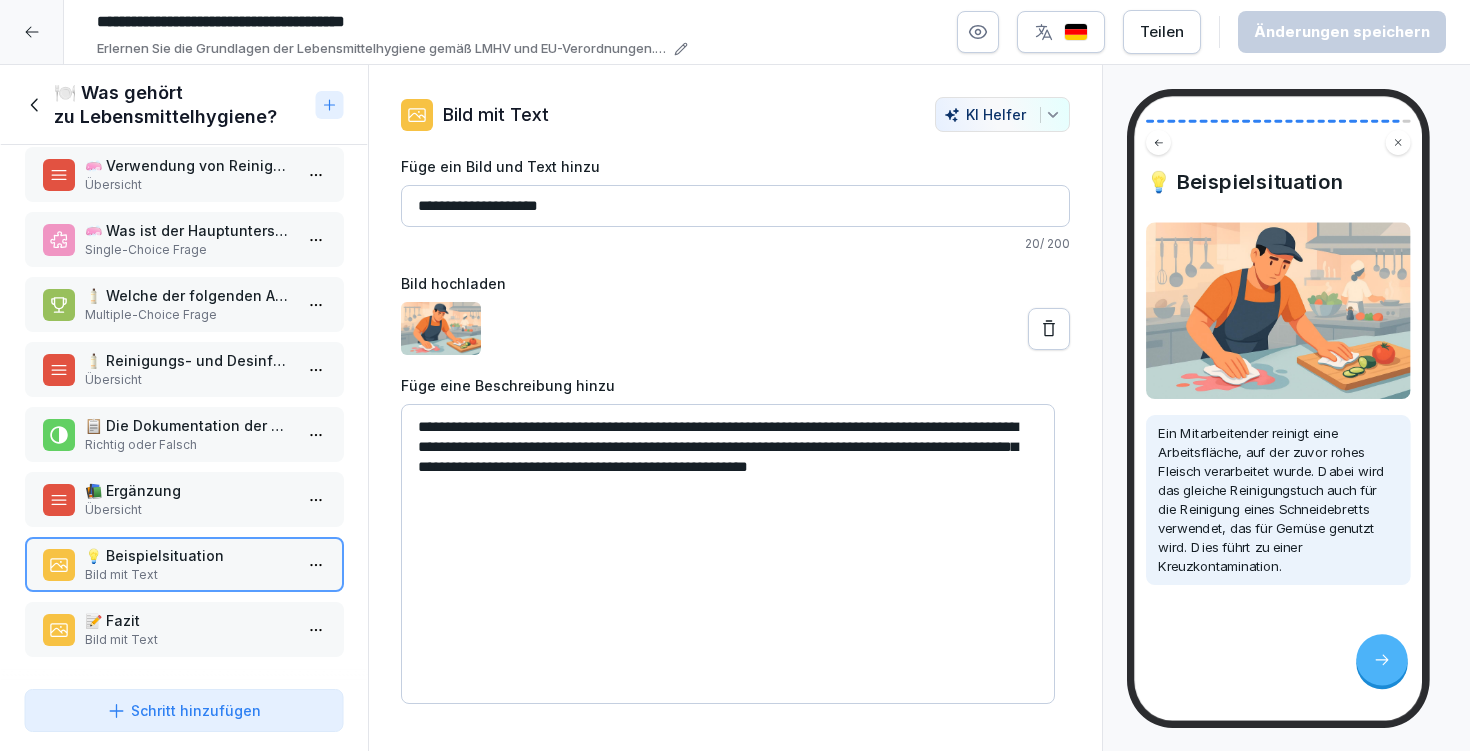 click on "📝 Fazit" at bounding box center (188, 620) 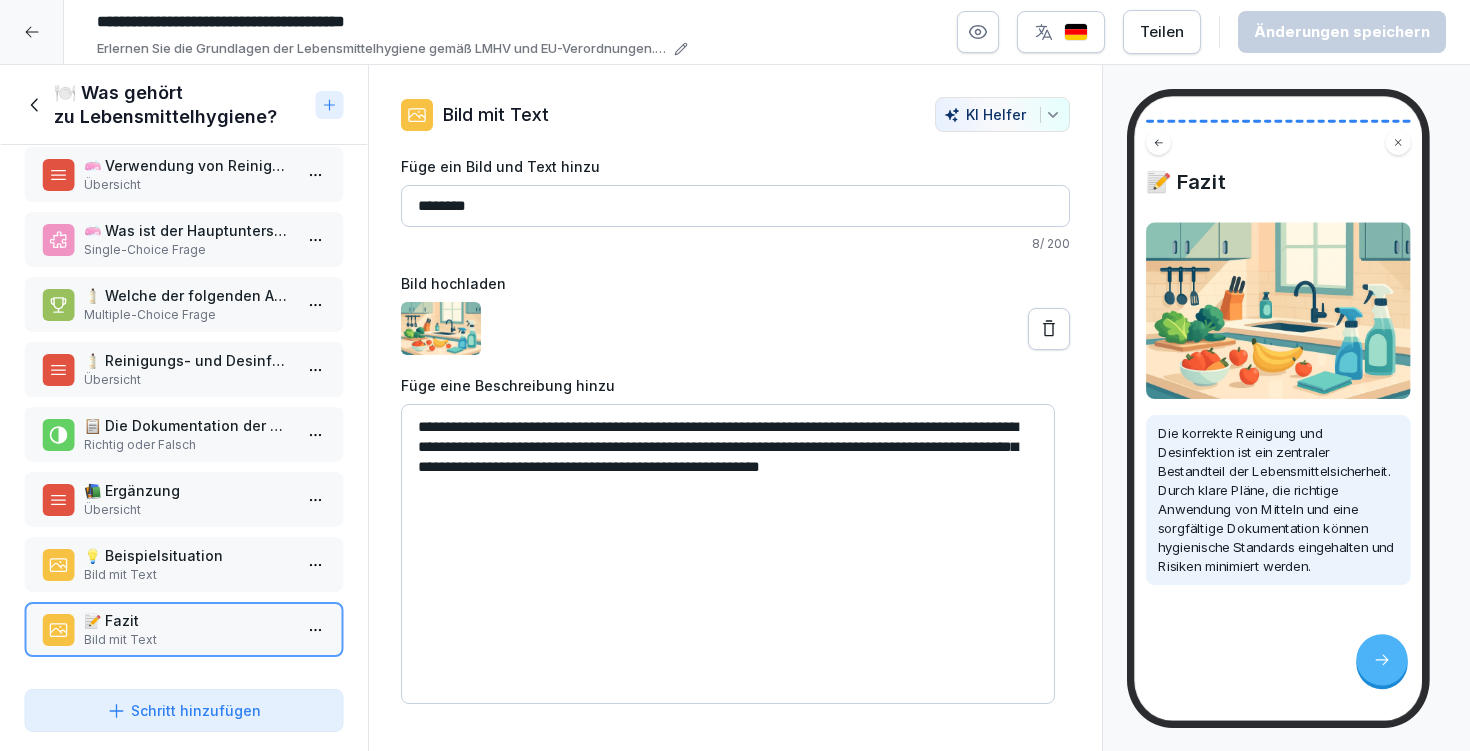 scroll, scrollTop: 113, scrollLeft: 0, axis: vertical 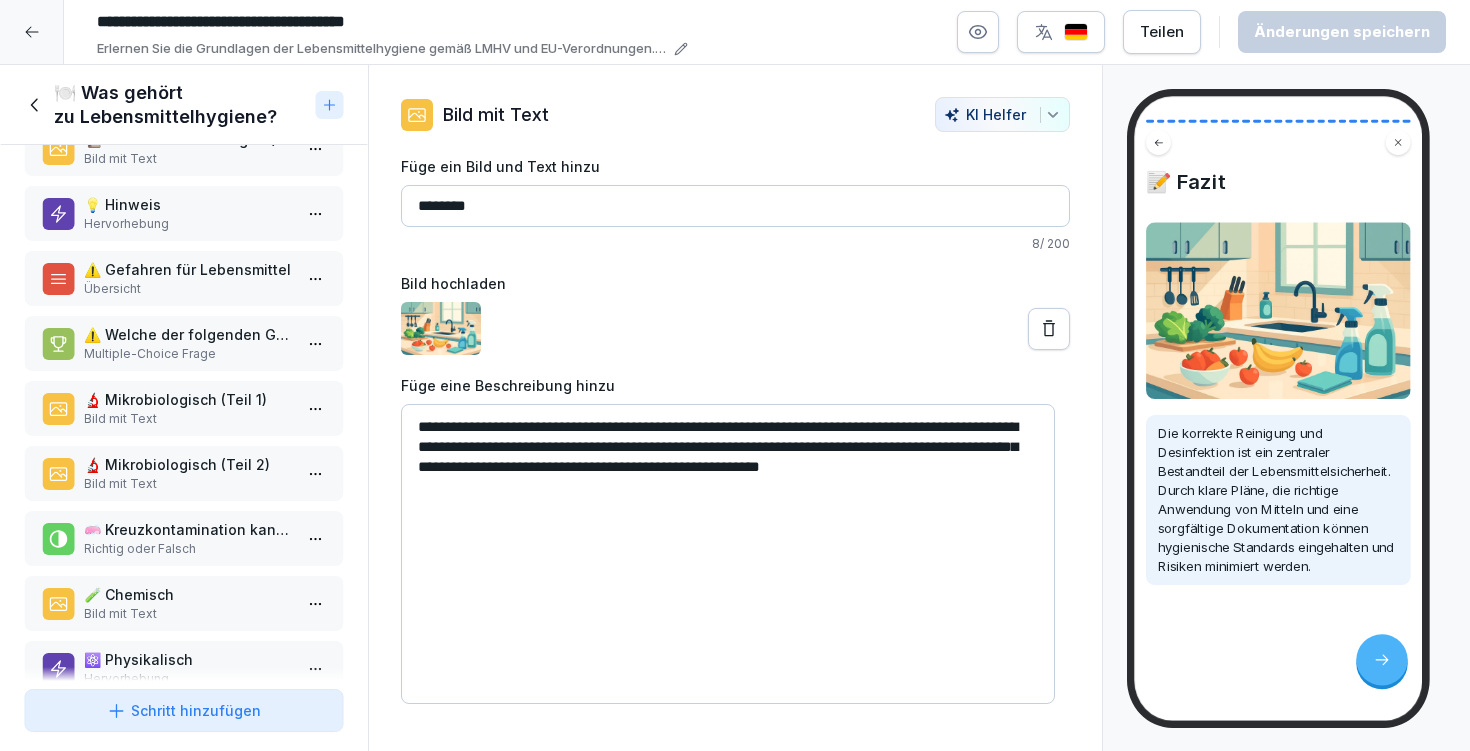 click on "🍽️ Was gehört zu Lebensmittelhygiene?" at bounding box center [181, 105] 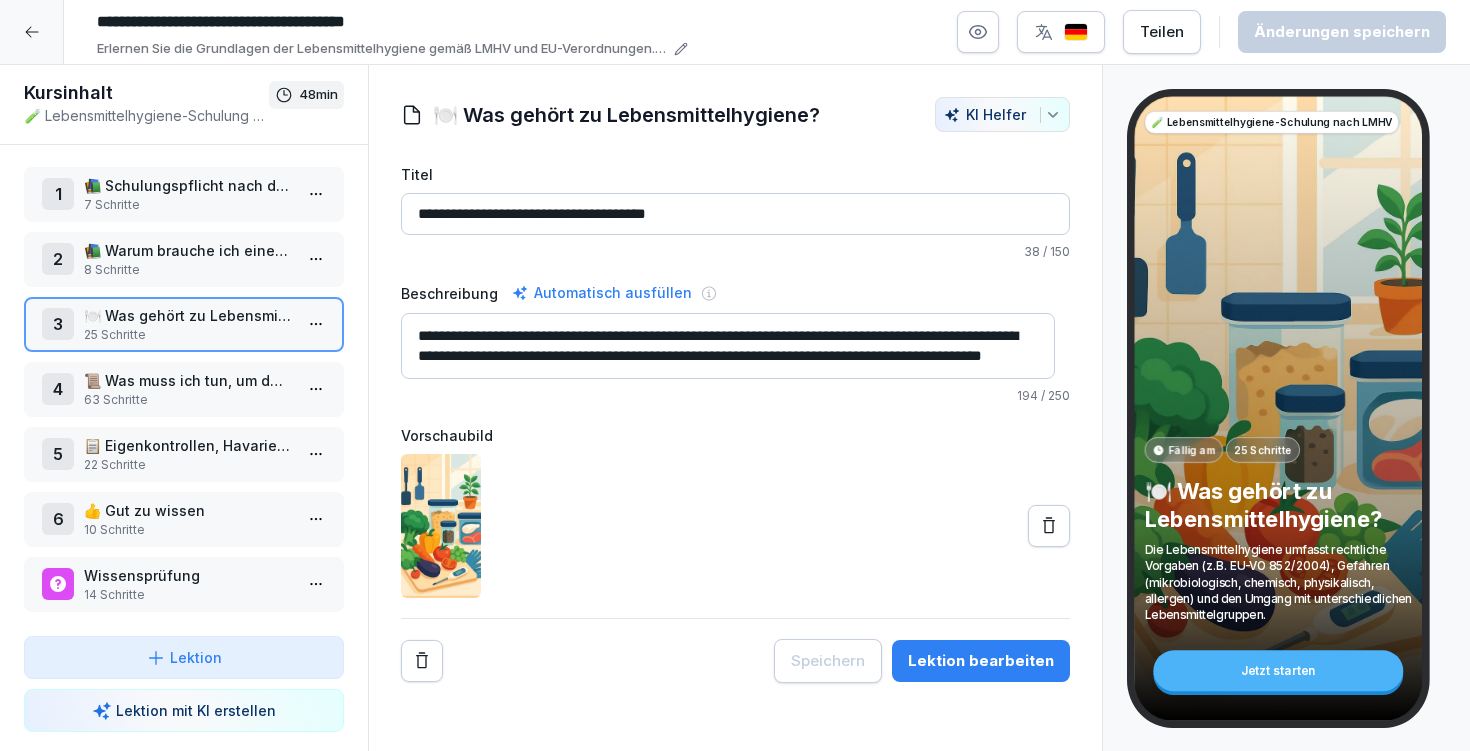 click on "63 Schritte" at bounding box center [188, 400] 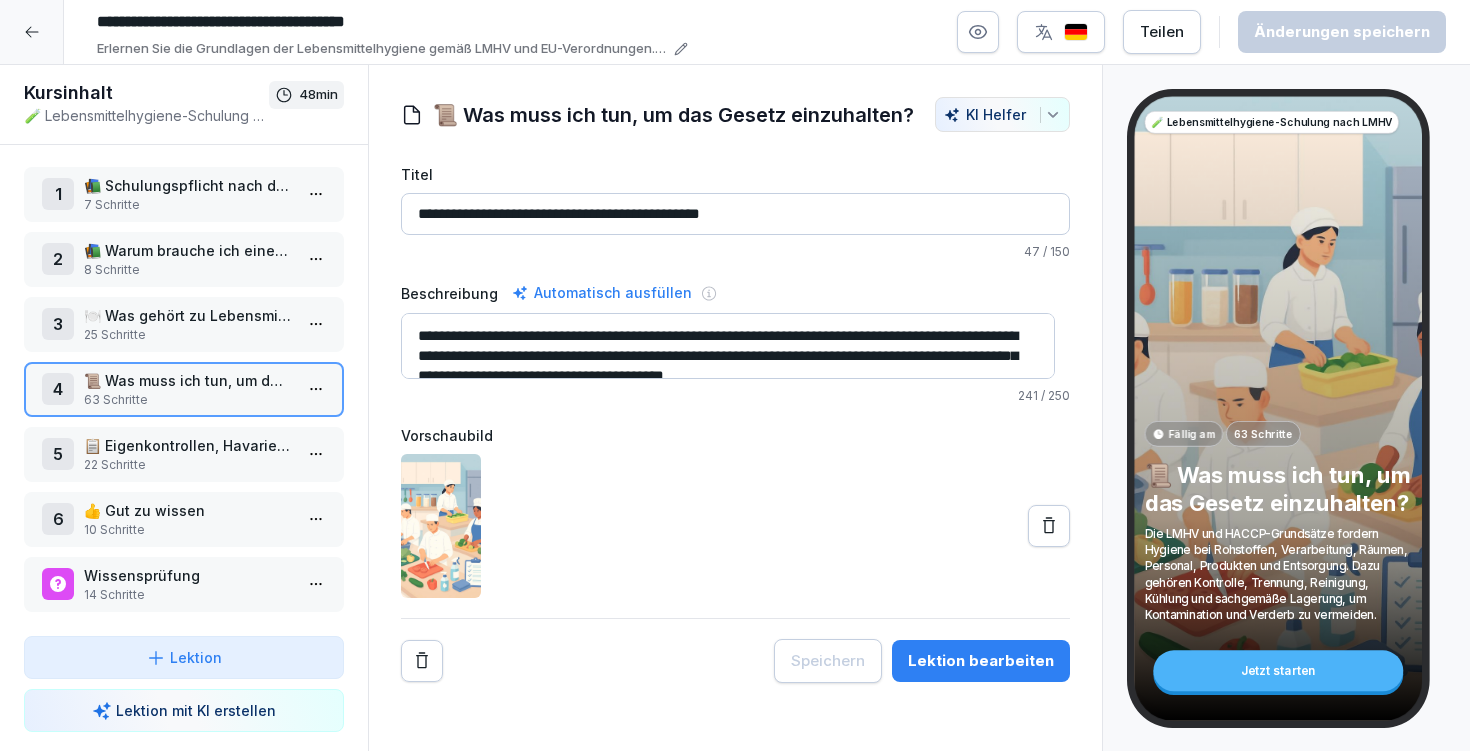 click on "Lektion bearbeiten" at bounding box center (981, 661) 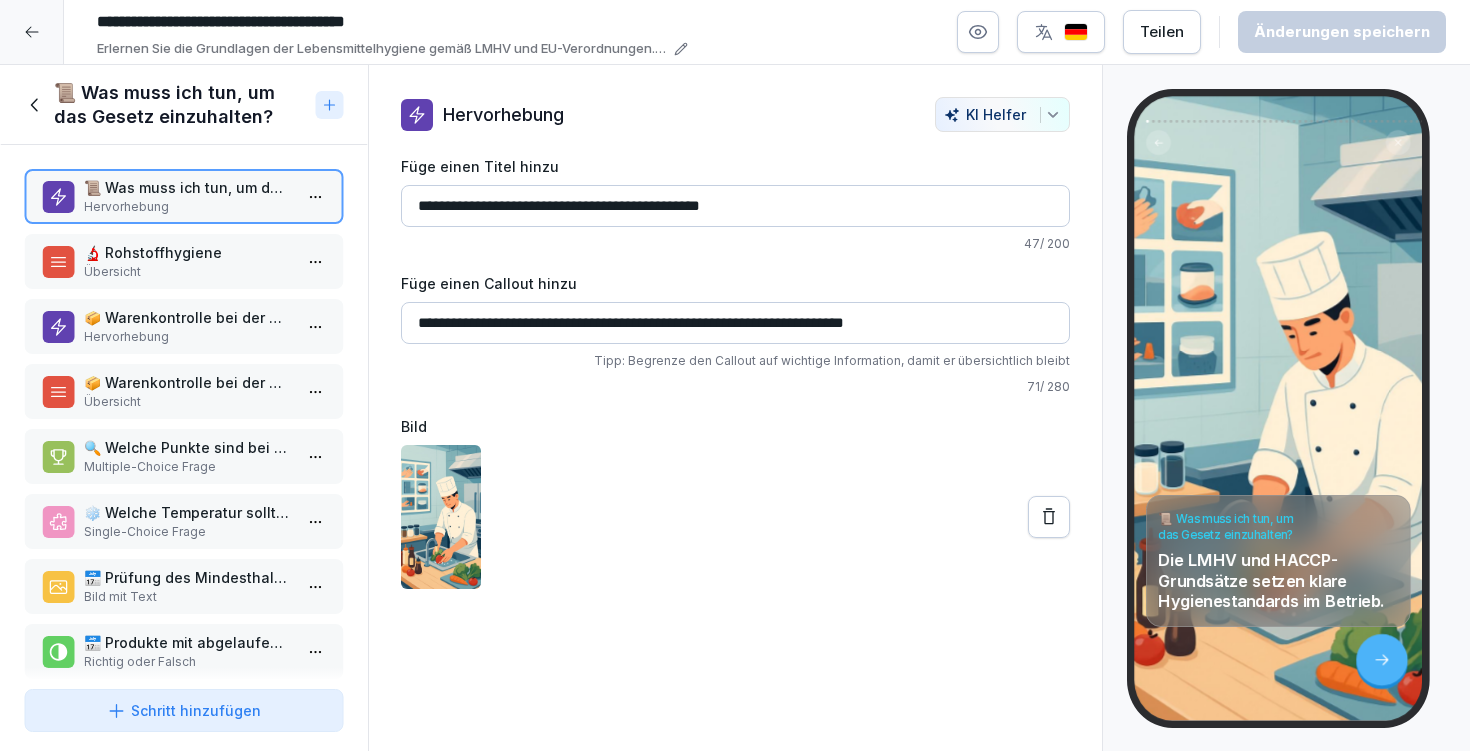 click on "Übersicht" at bounding box center (188, 272) 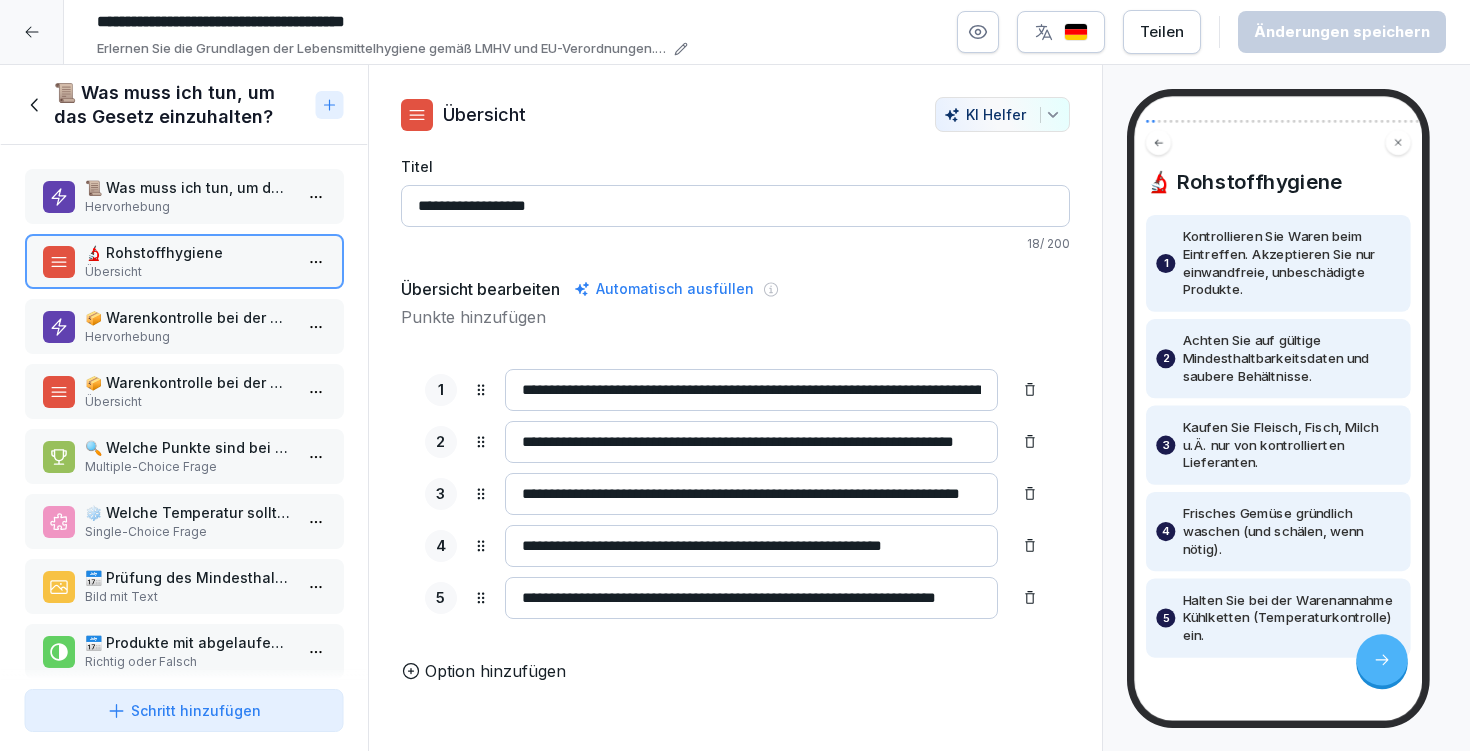 click on "❄️ Welche Temperatur sollte bei der Warenannahme von Tiefkühlprodukten eingehalten werden?" at bounding box center (188, 512) 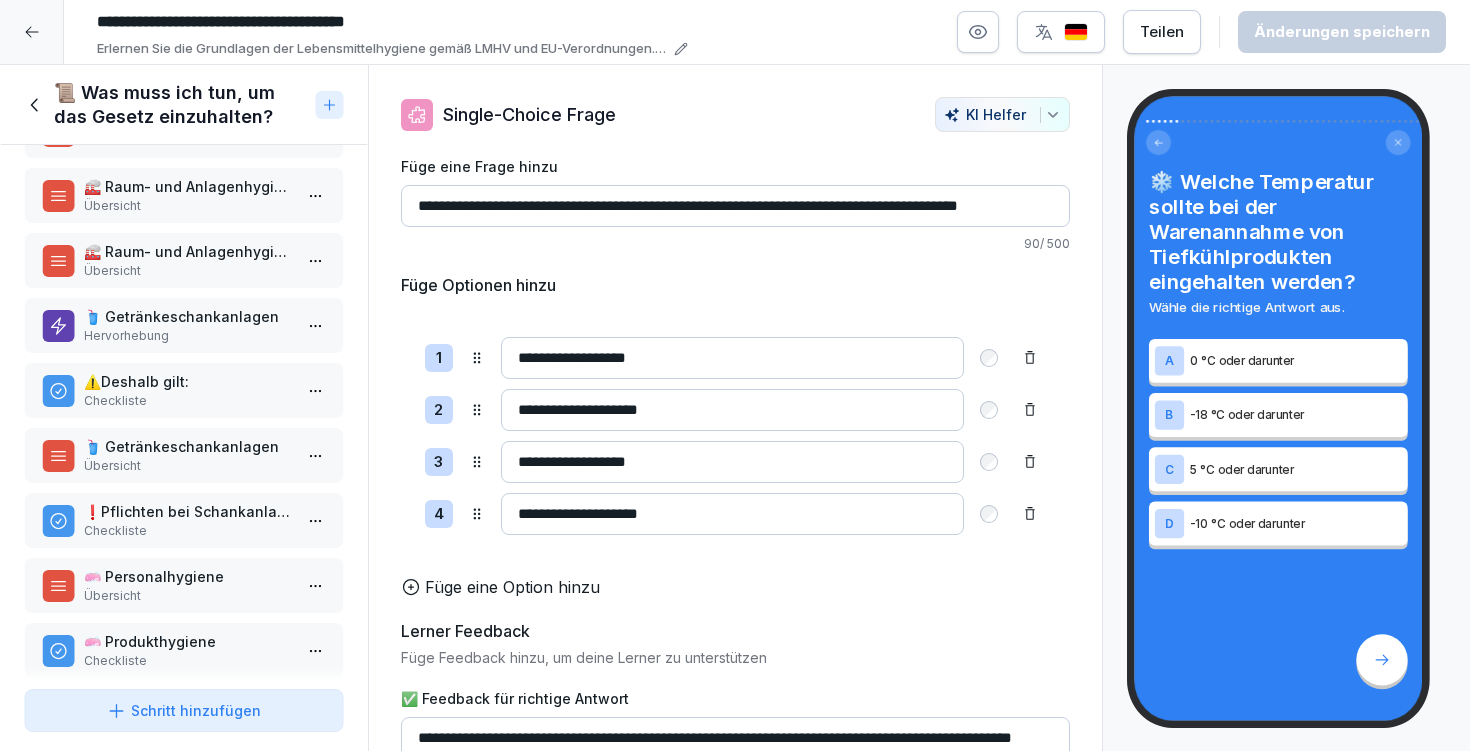 scroll, scrollTop: 0, scrollLeft: 0, axis: both 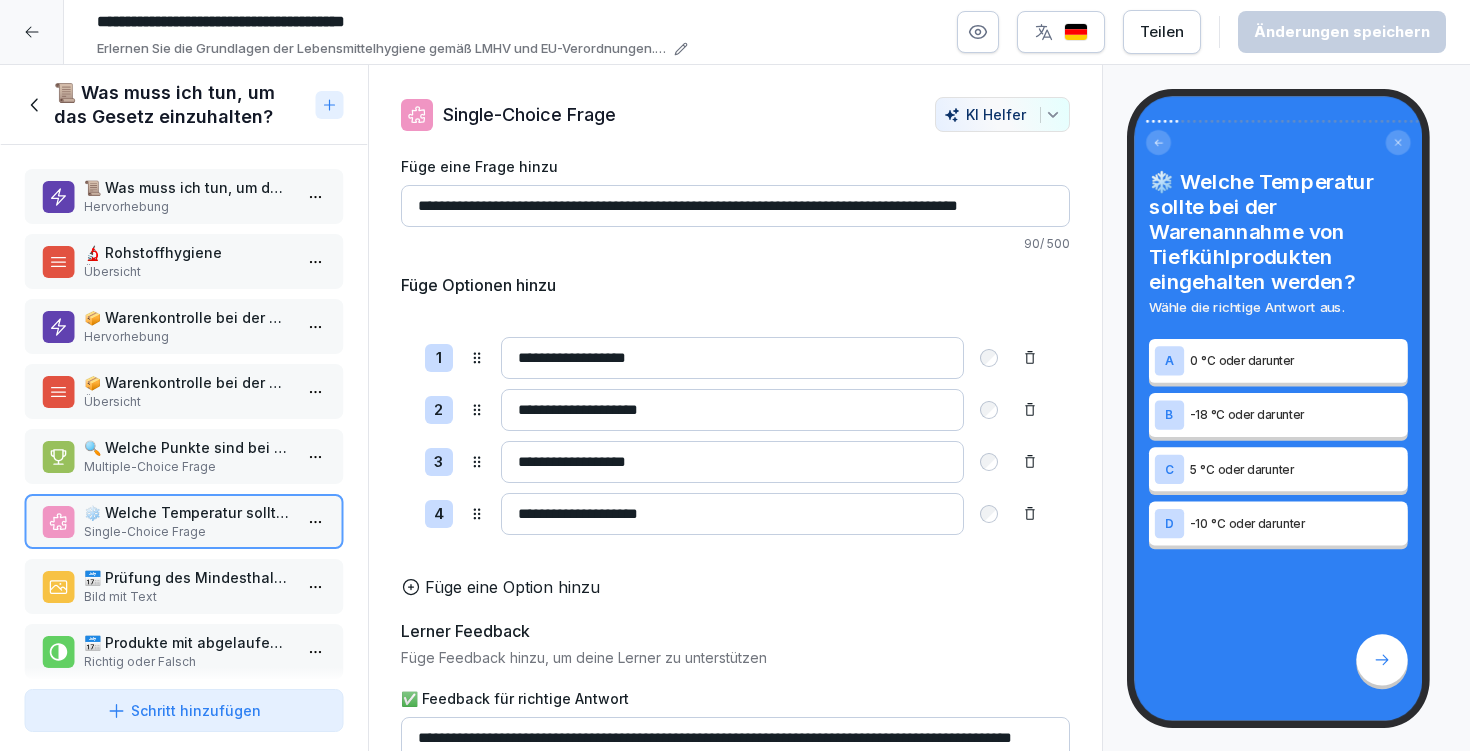 click on "📜 Was muss ich tun, um das Gesetz einzuhalten?" at bounding box center [181, 105] 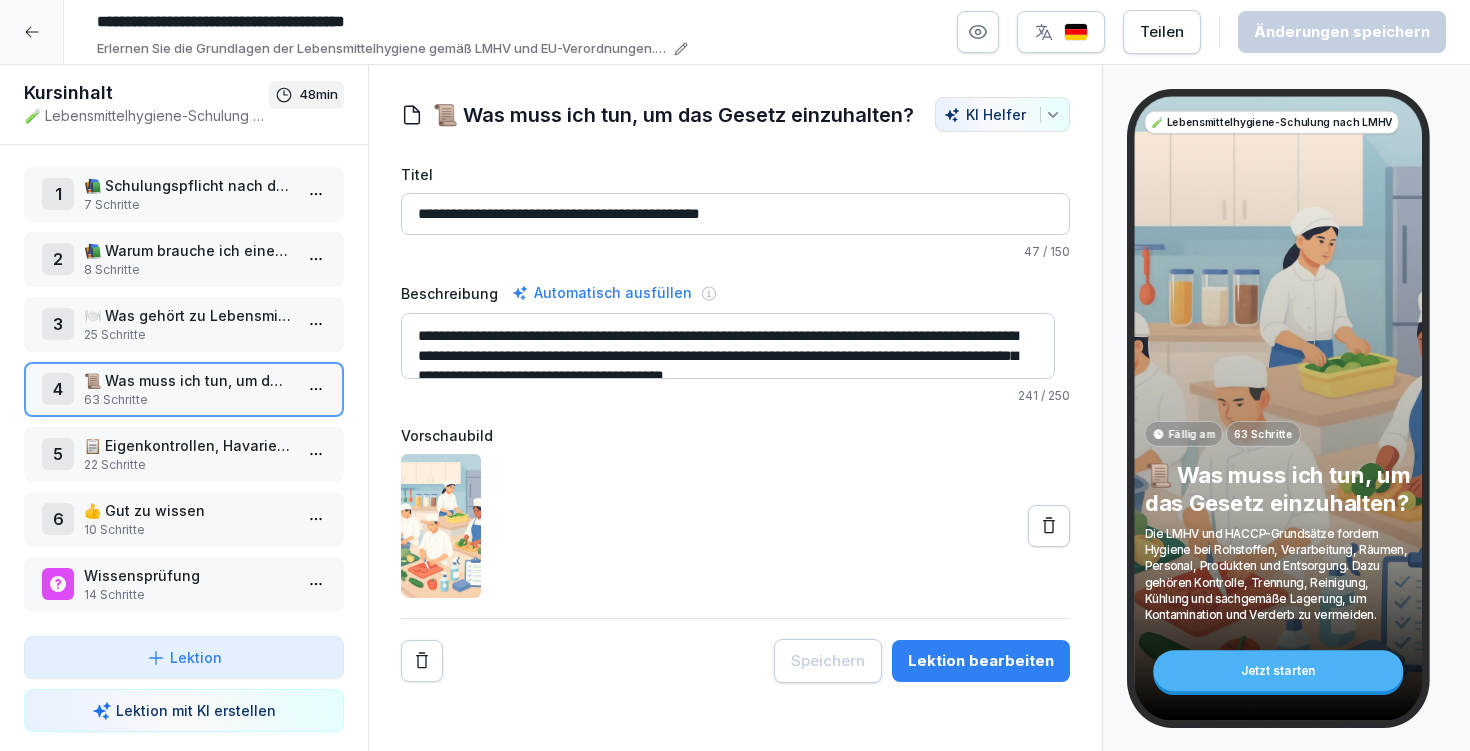 click on "📋 Eigenkontrollen, Havarieplan, Rückverfolgbarkeit" at bounding box center [188, 445] 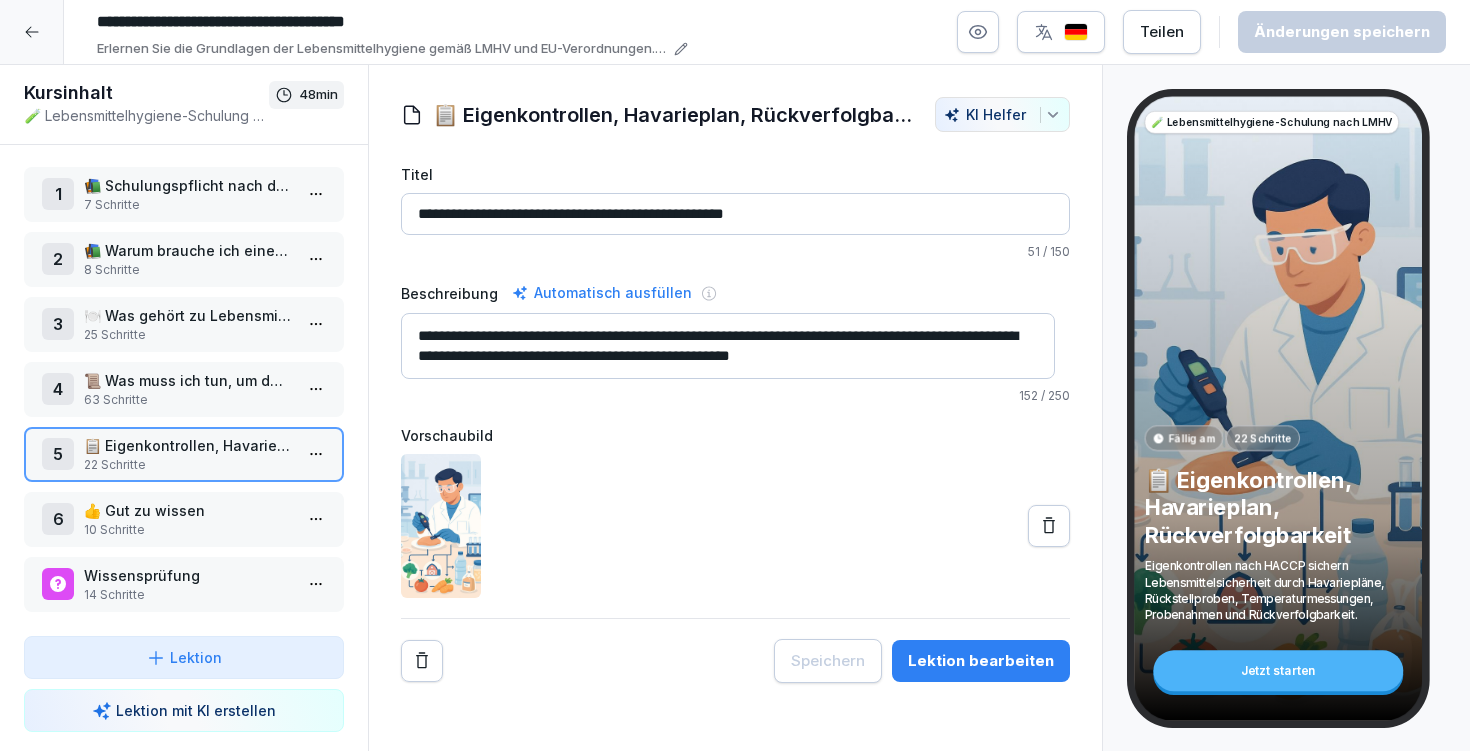 click on "10 Schritte" at bounding box center (188, 530) 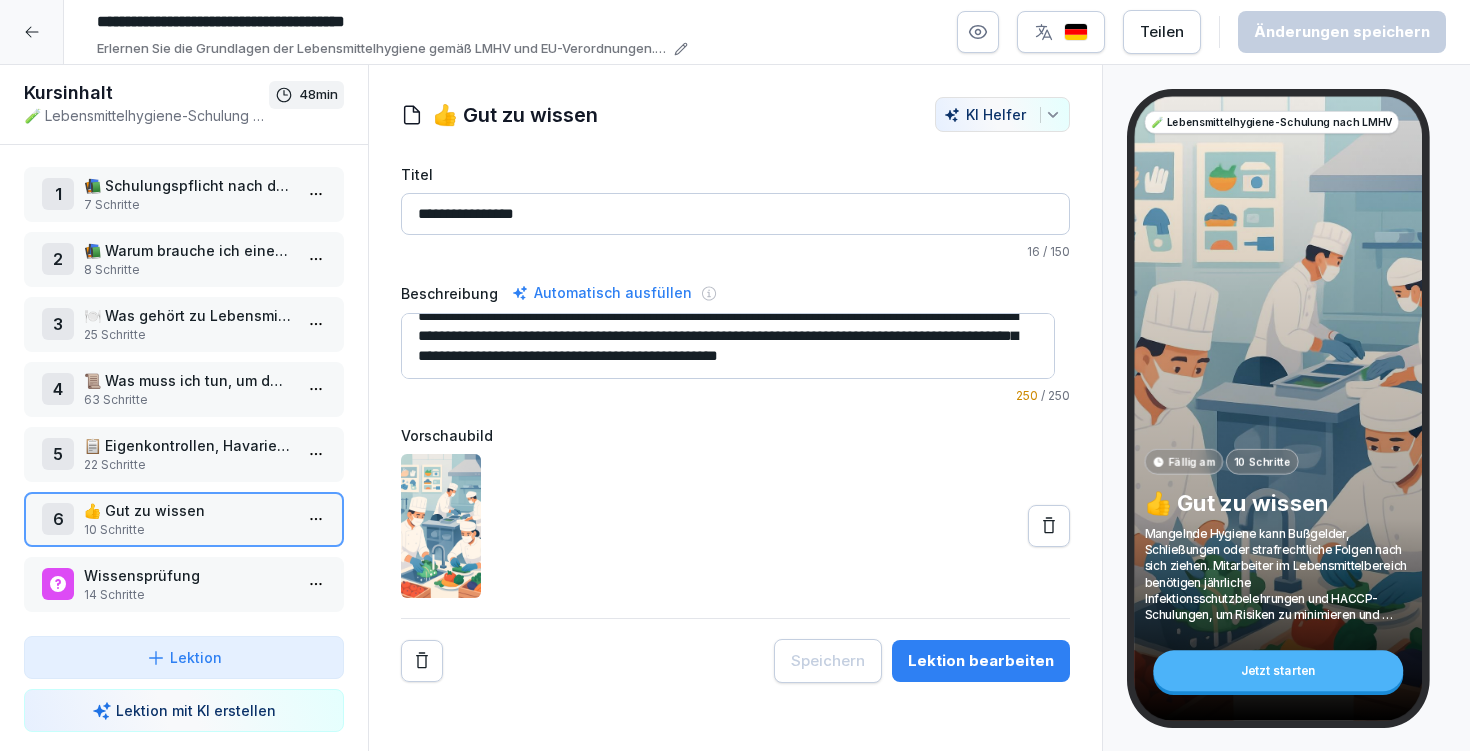scroll, scrollTop: 40, scrollLeft: 0, axis: vertical 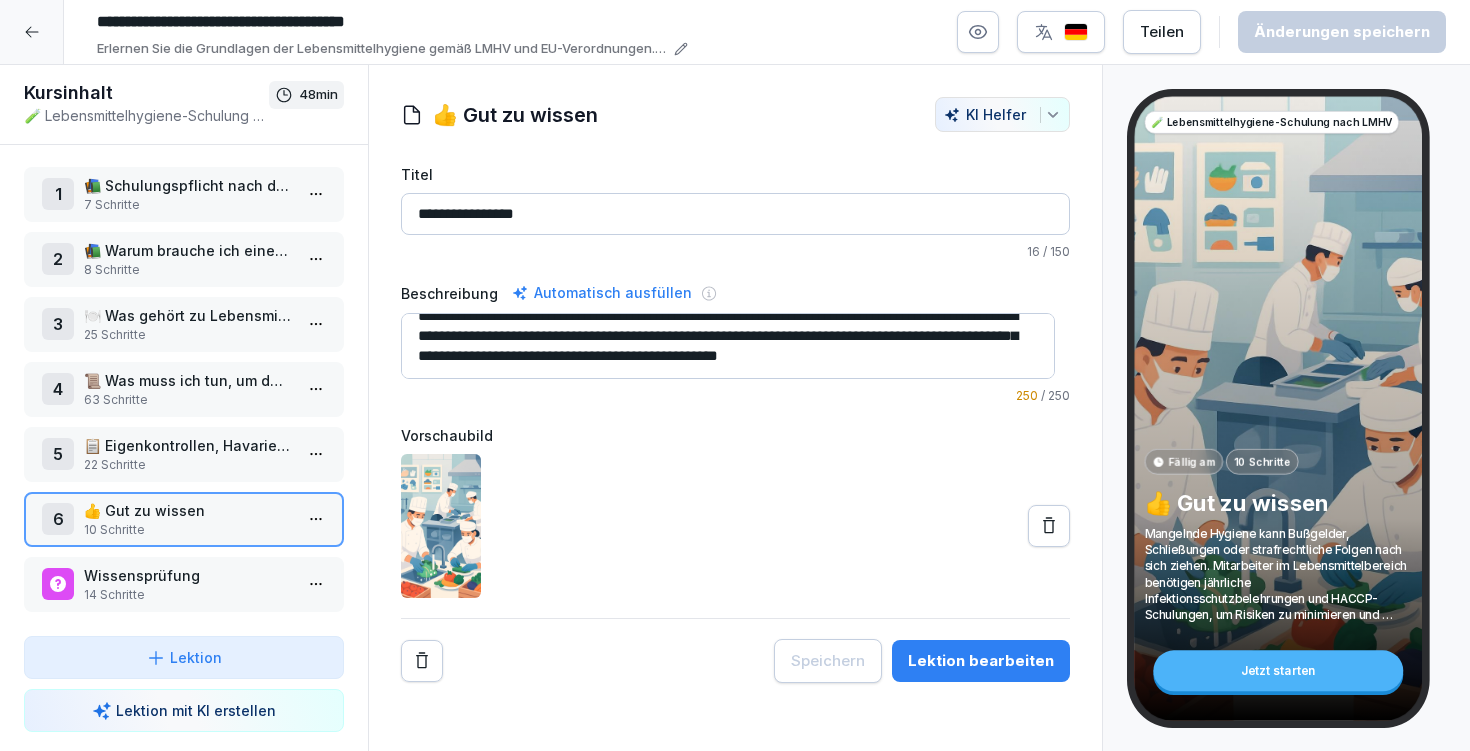 click on "14 Schritte" at bounding box center (188, 595) 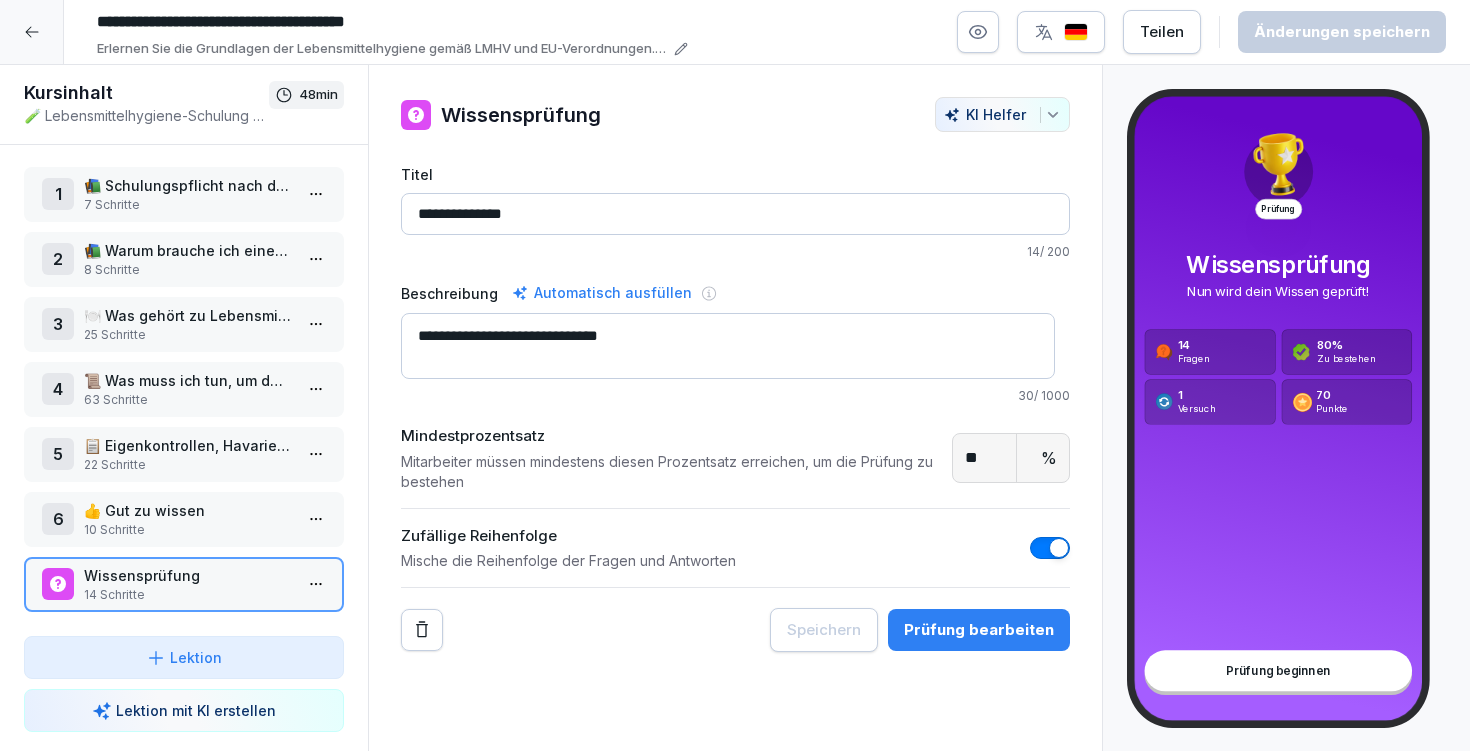 click on "7 Schritte" at bounding box center [188, 205] 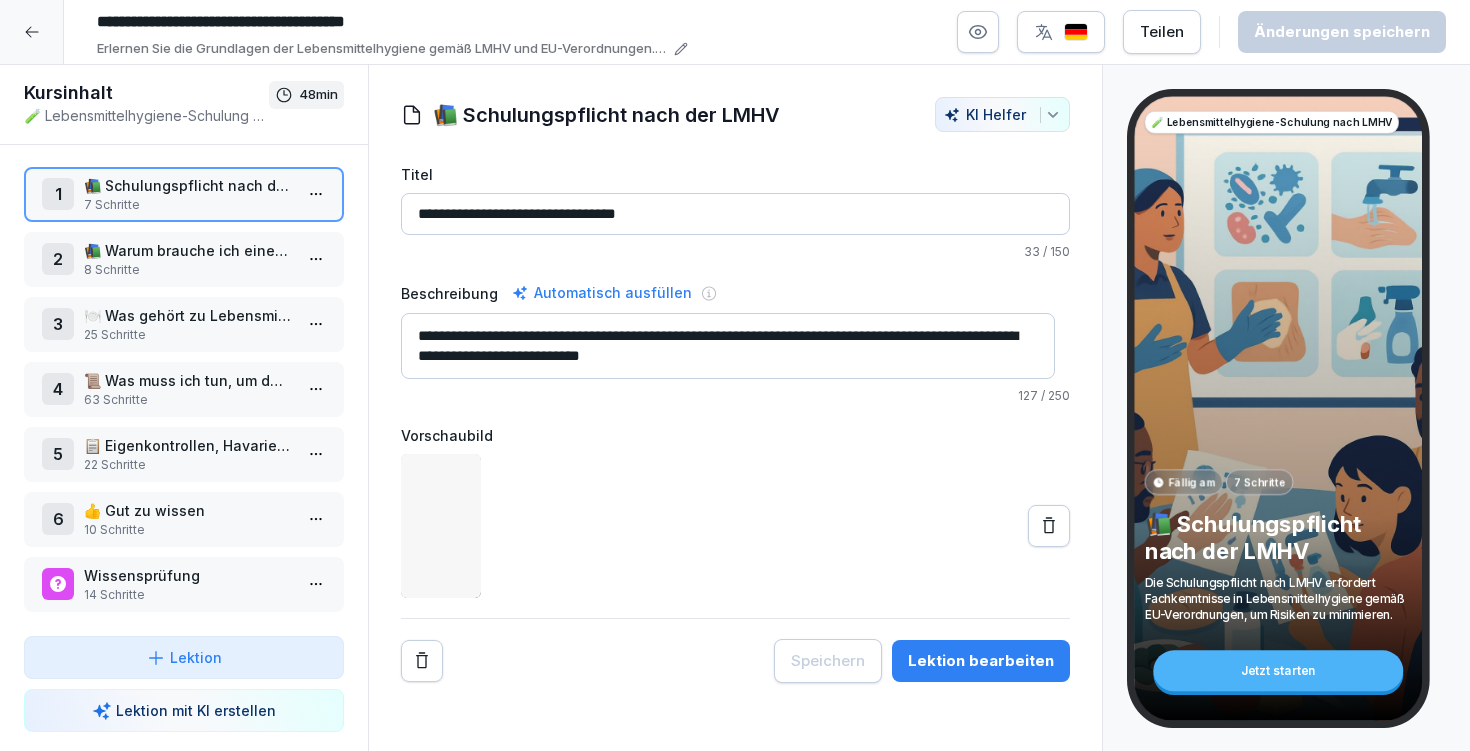 scroll, scrollTop: 0, scrollLeft: 0, axis: both 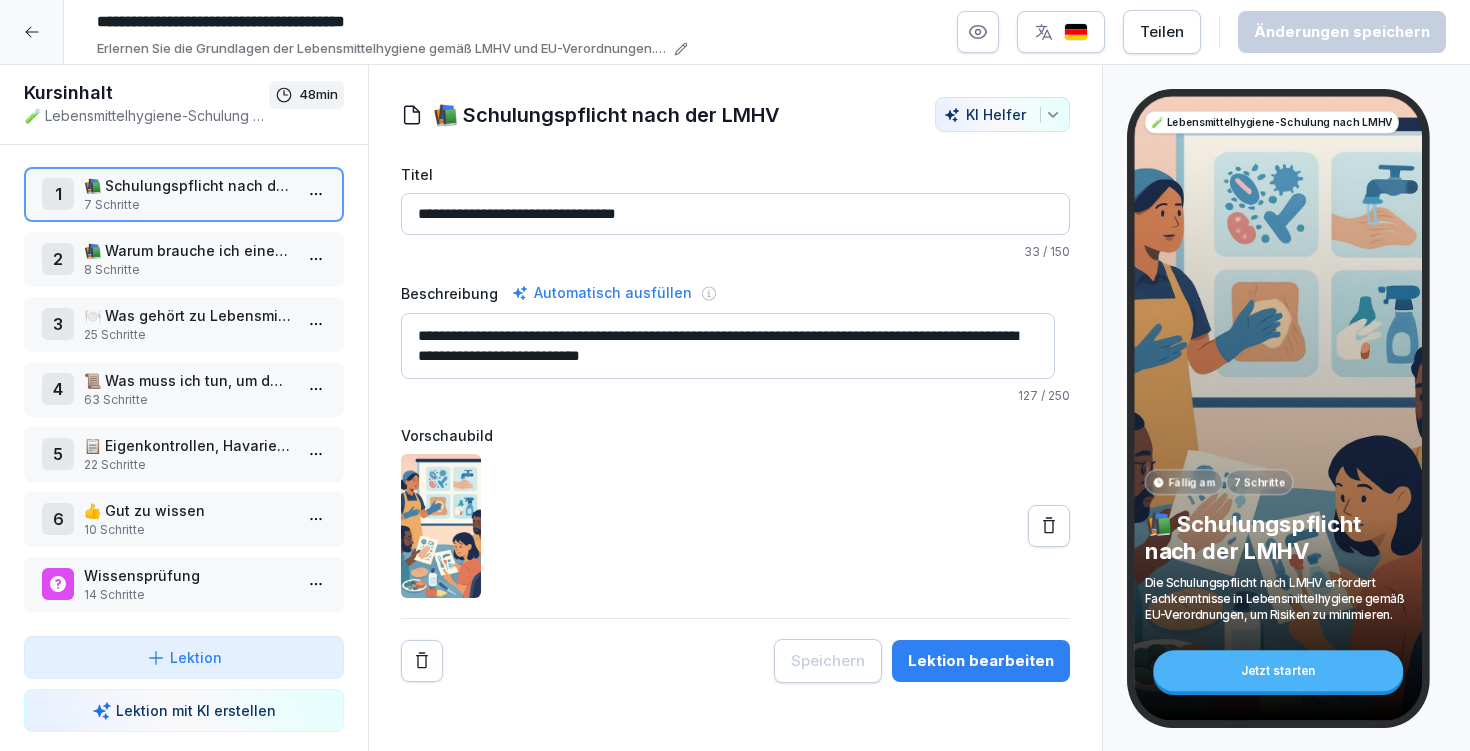 click on "Lektion bearbeiten" at bounding box center [981, 661] 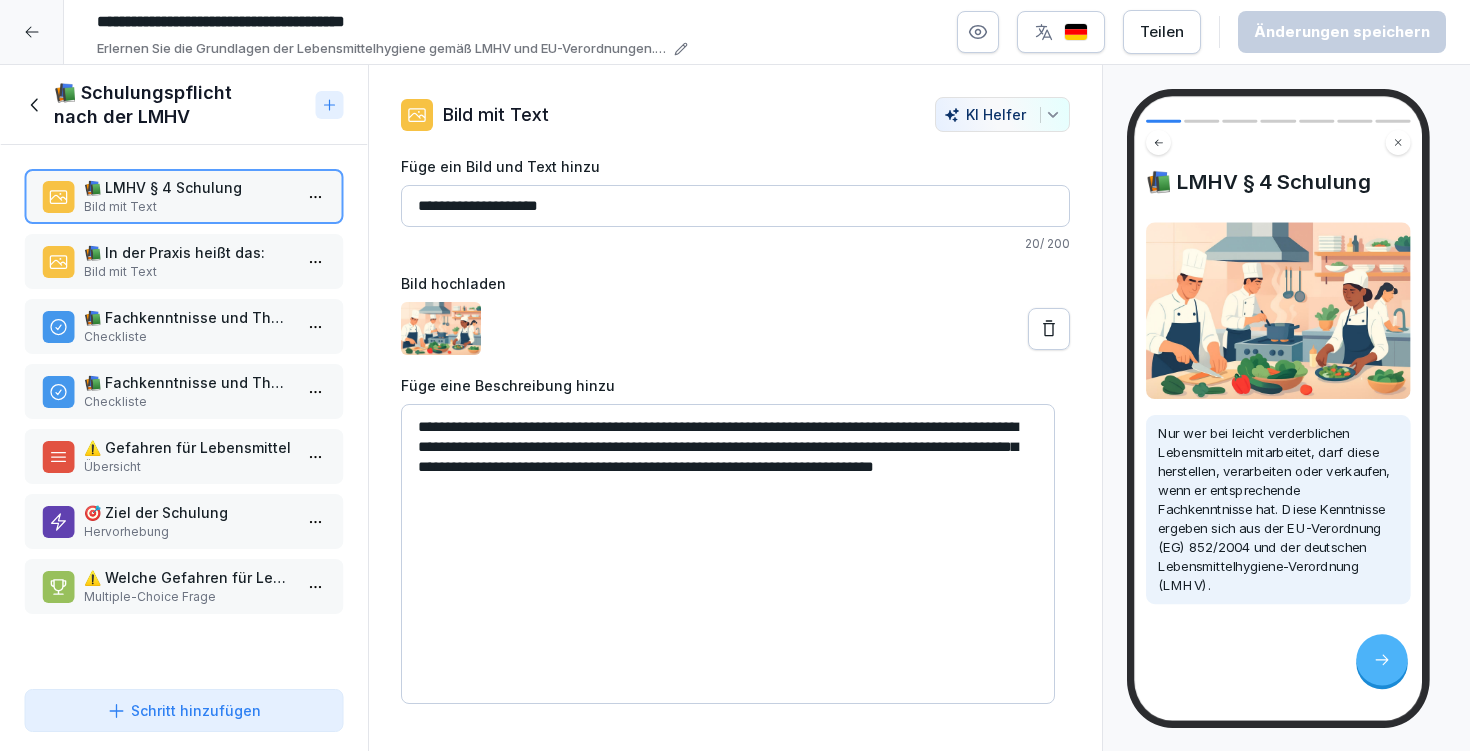click on "**********" at bounding box center (735, 408) 